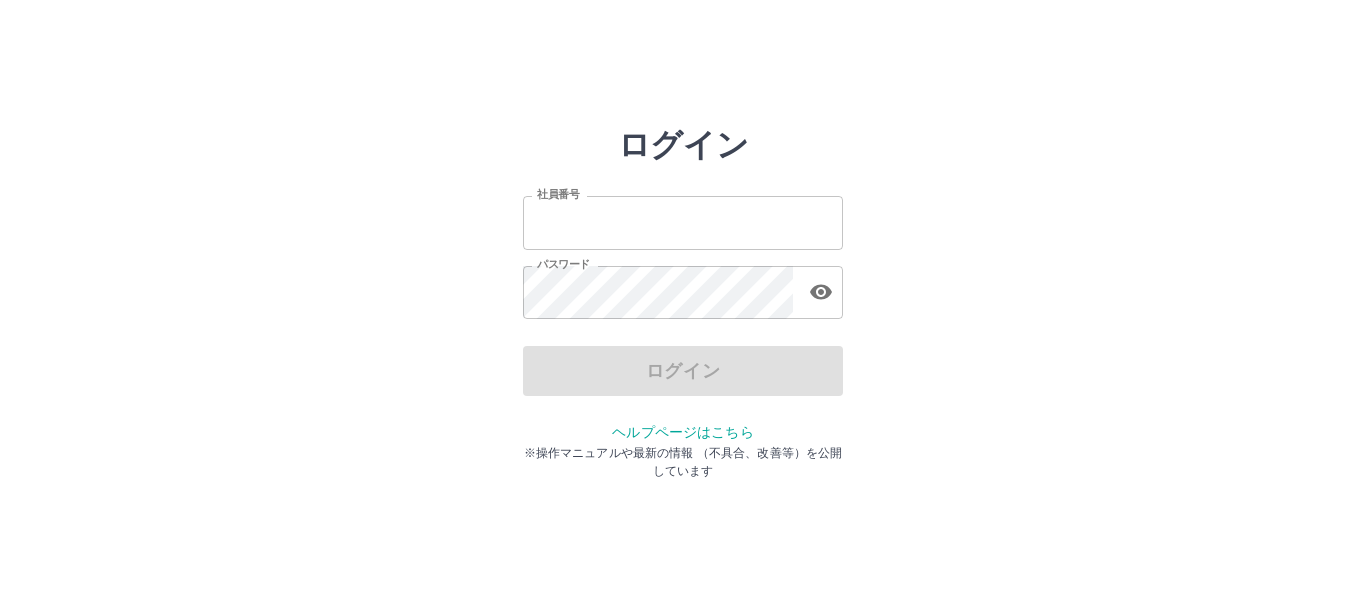 scroll, scrollTop: 0, scrollLeft: 0, axis: both 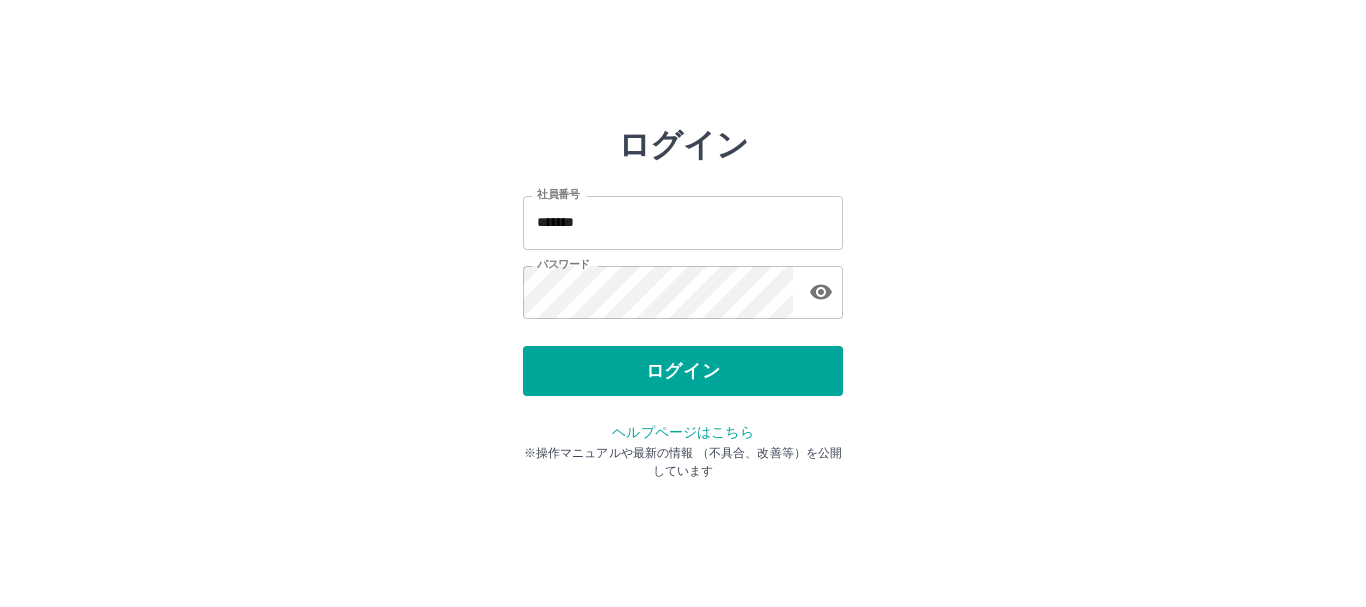 click on "ログイン" at bounding box center (683, 371) 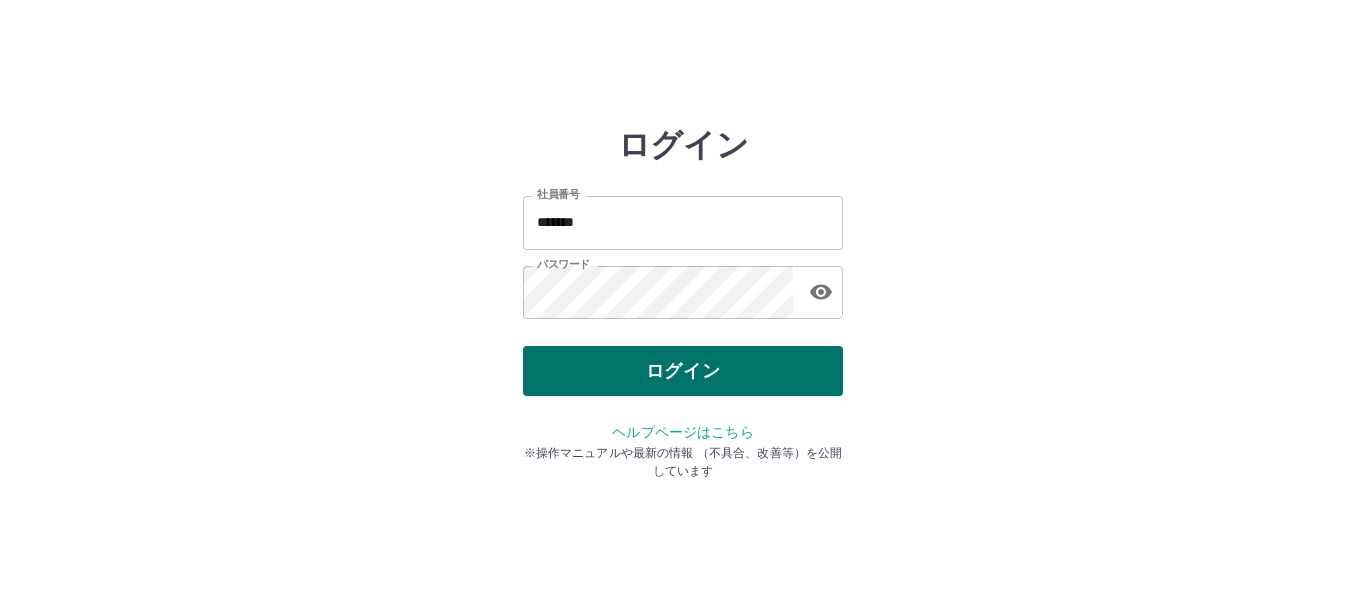 click on "ログイン" at bounding box center (683, 371) 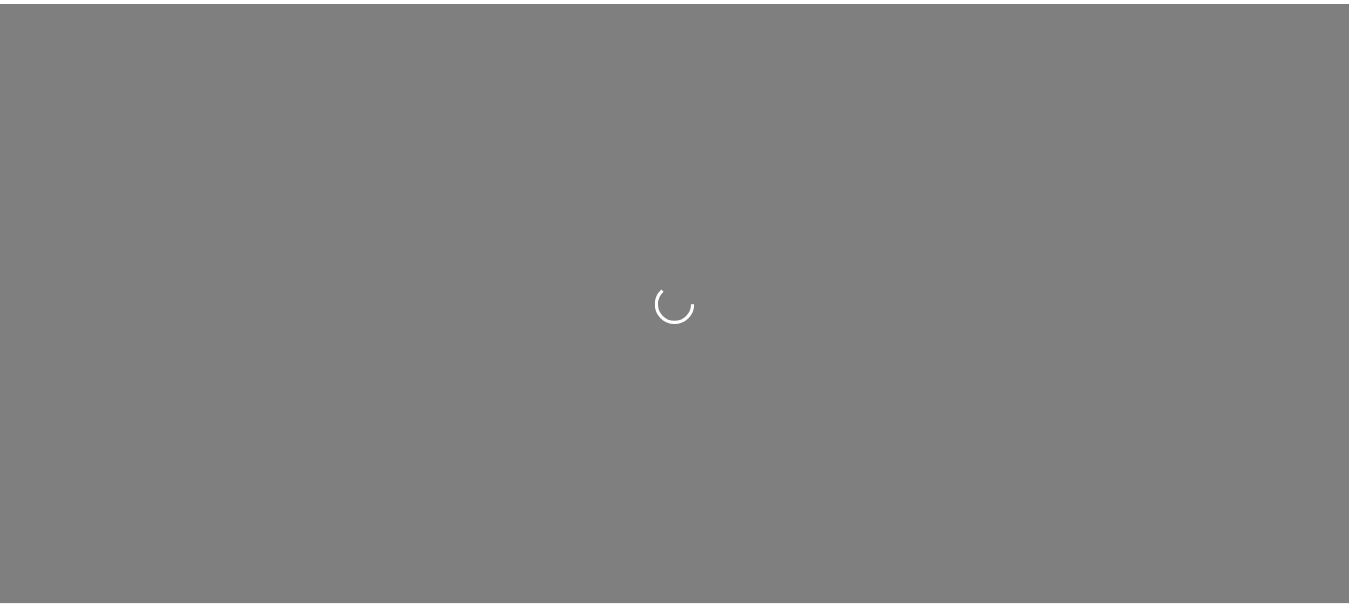 scroll, scrollTop: 0, scrollLeft: 0, axis: both 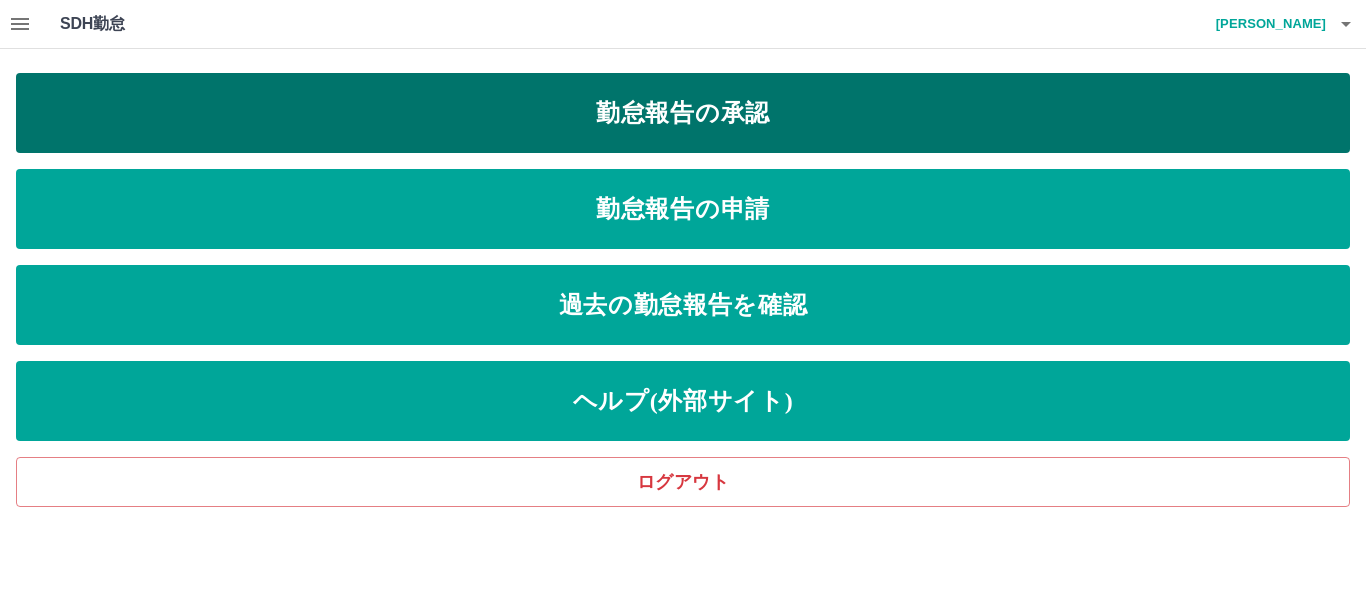 click on "勤怠報告の承認" at bounding box center (683, 113) 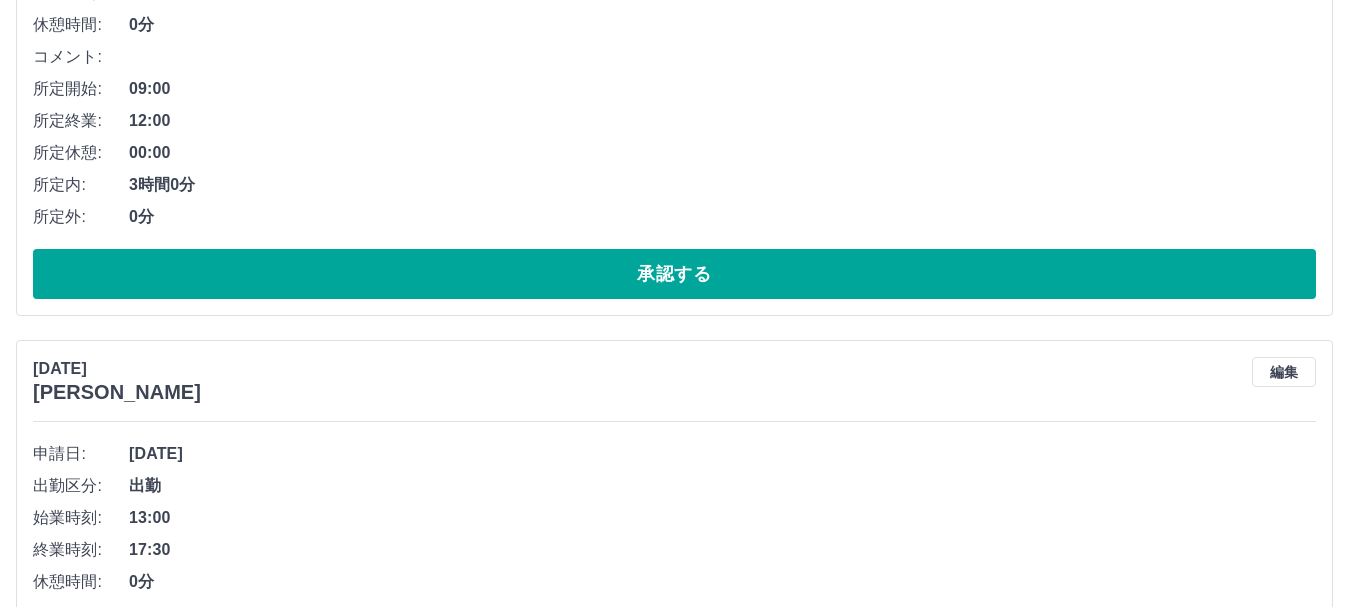 scroll, scrollTop: 1100, scrollLeft: 0, axis: vertical 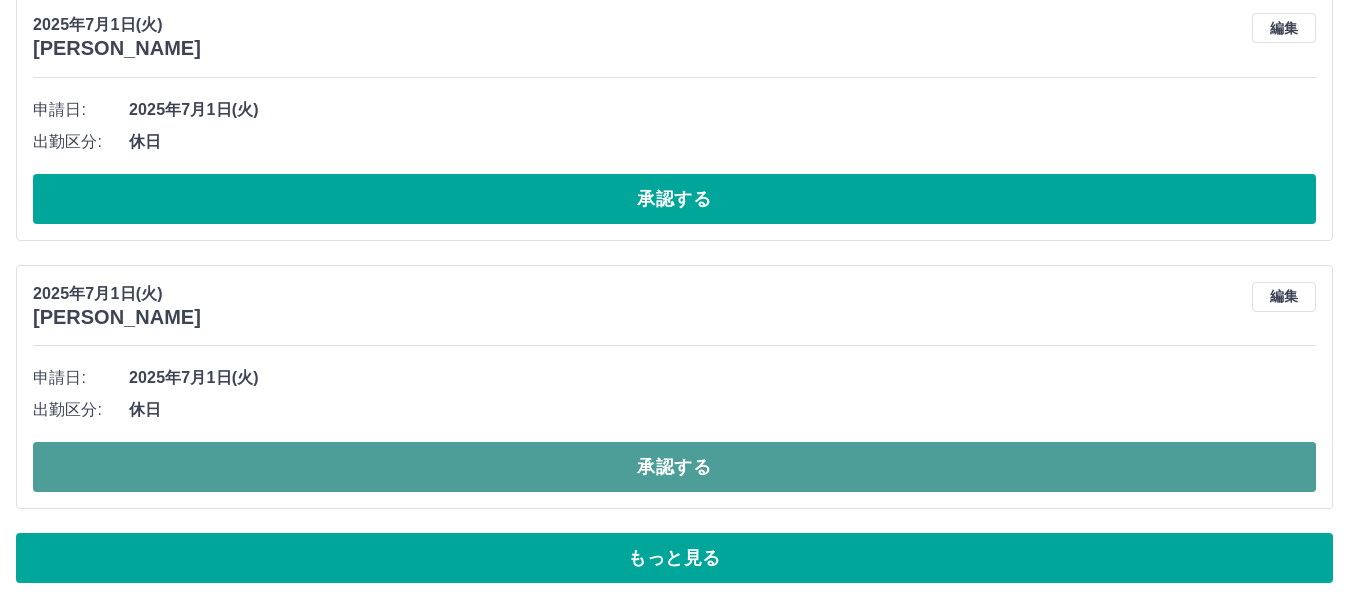 click on "承認する" at bounding box center (674, 467) 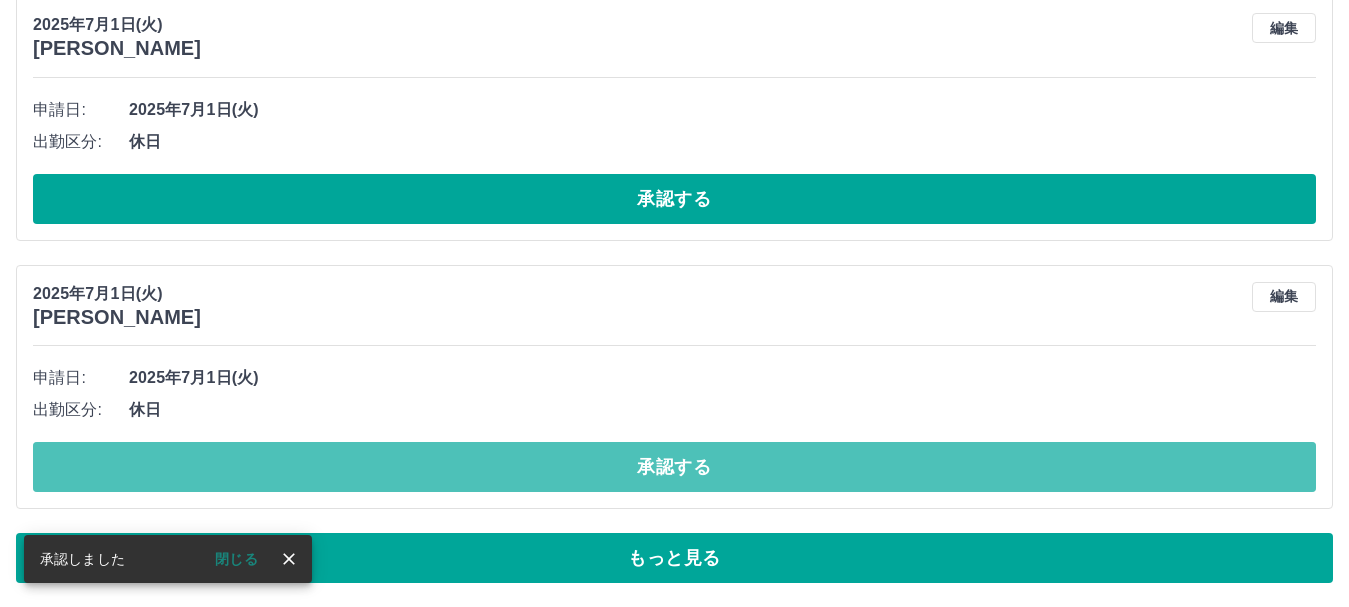 click on "承認する" at bounding box center (674, 467) 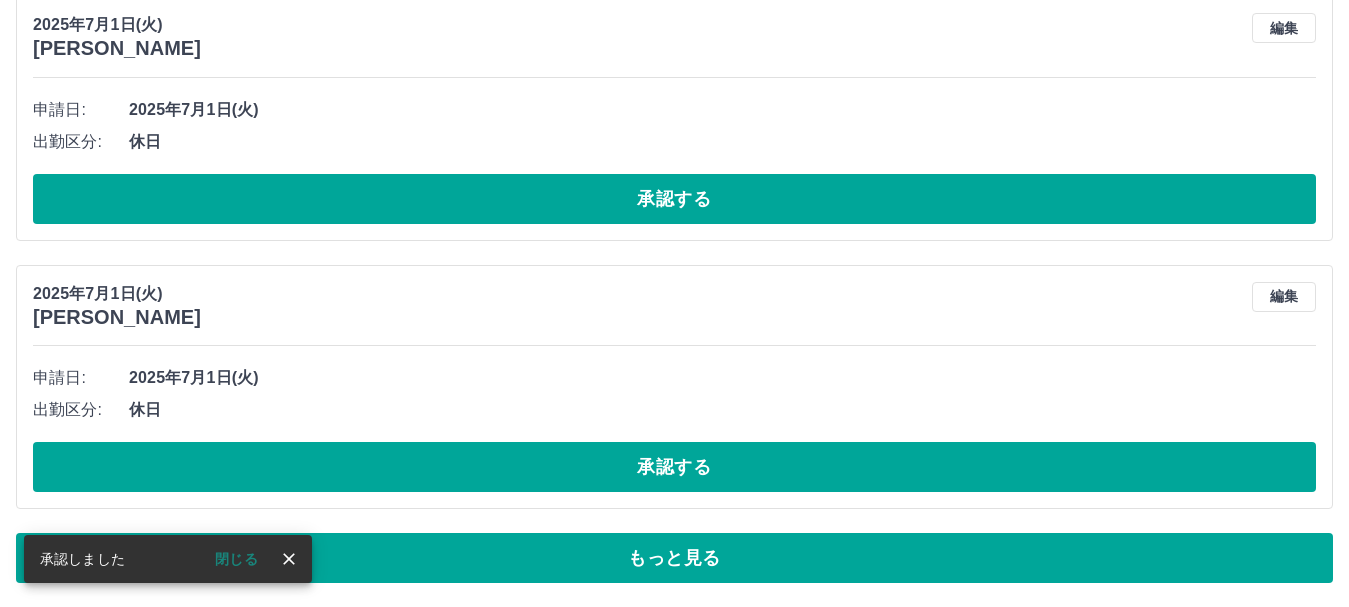 click on "承認する" at bounding box center [674, 467] 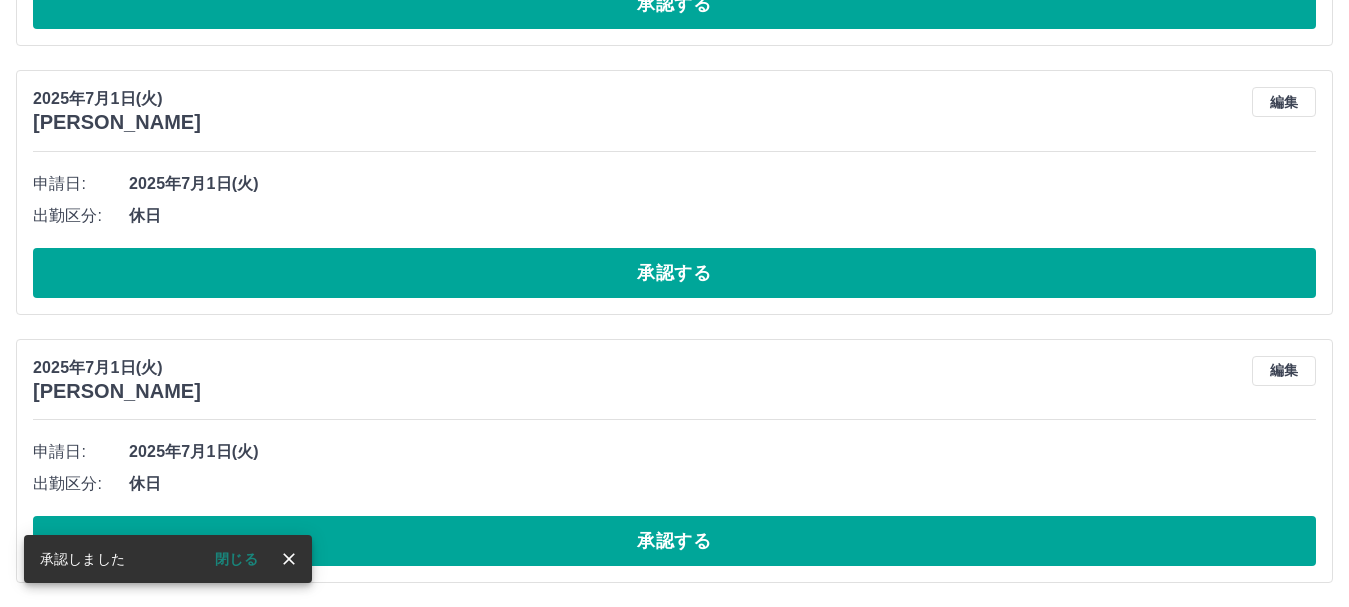 scroll, scrollTop: 9987, scrollLeft: 0, axis: vertical 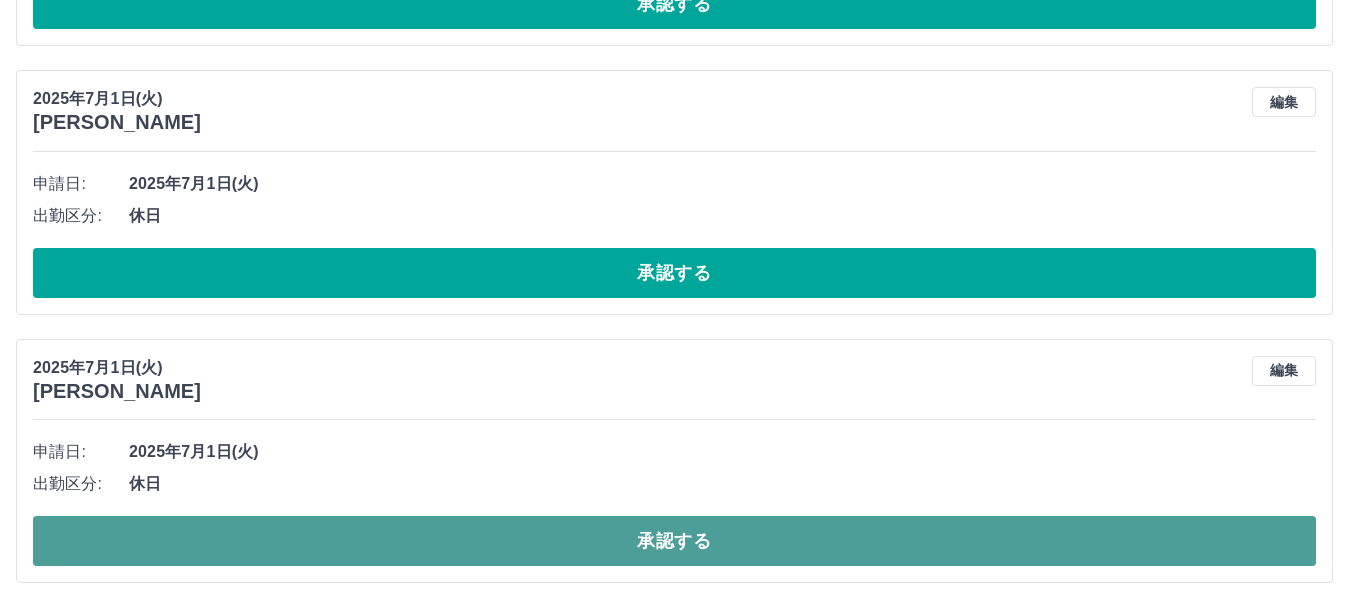 click on "承認する" at bounding box center (674, 541) 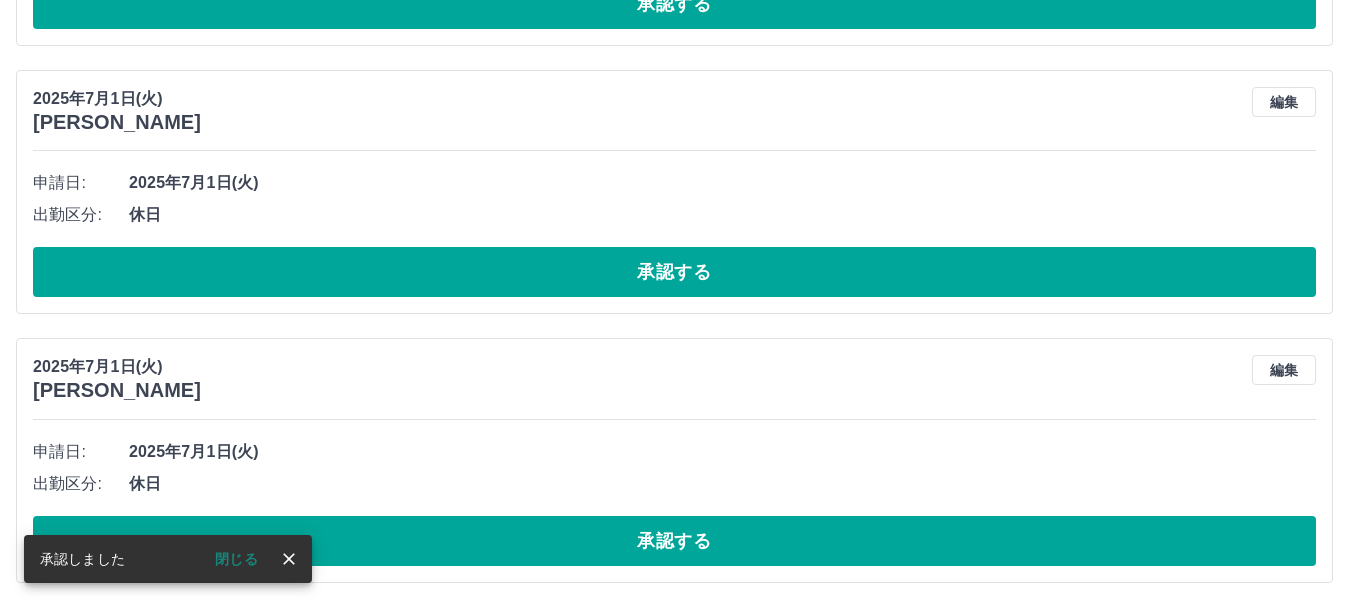 scroll, scrollTop: 9719, scrollLeft: 0, axis: vertical 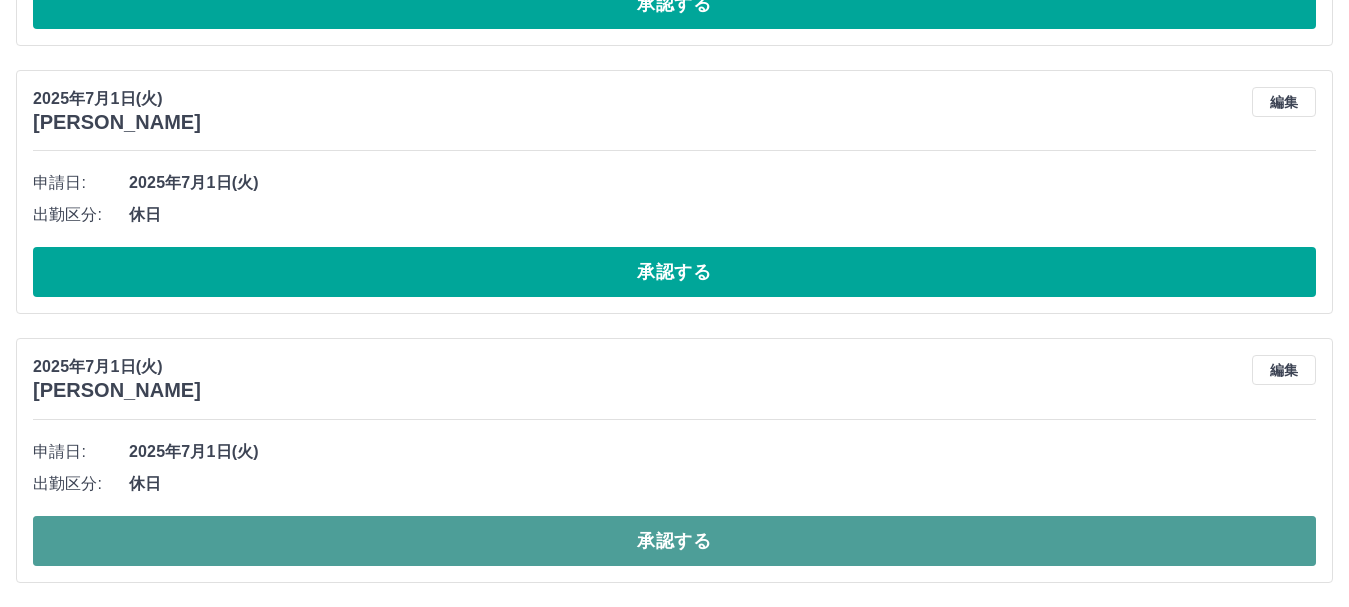 click on "承認する" at bounding box center (674, 541) 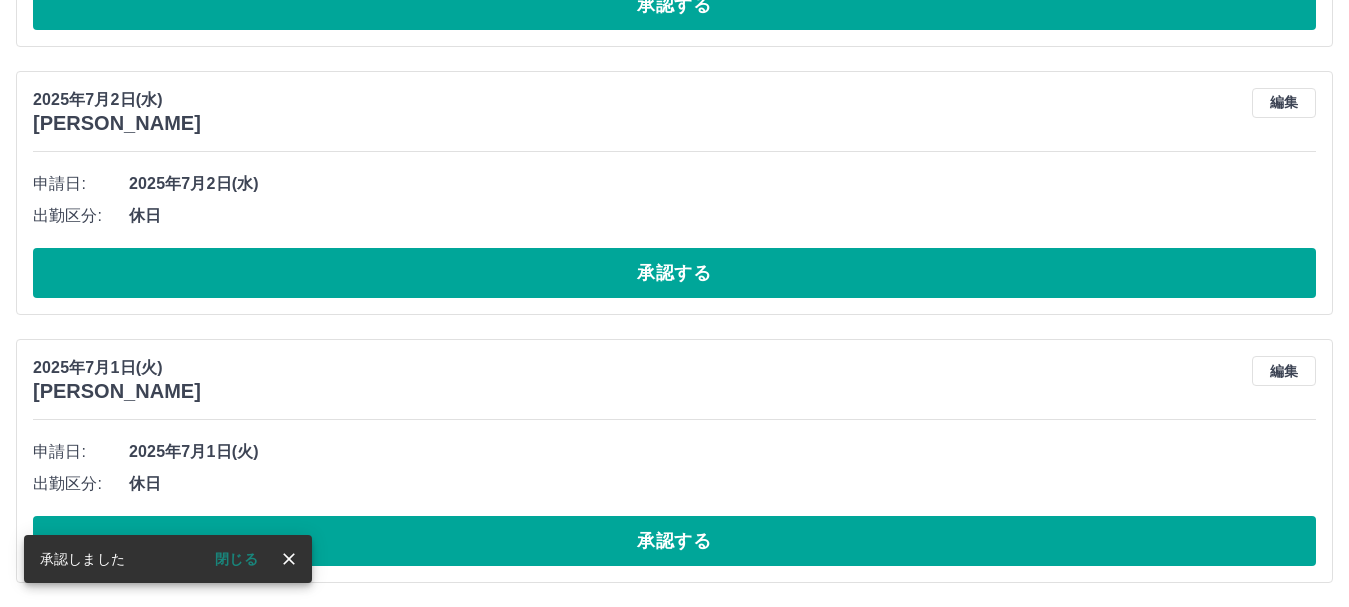 scroll, scrollTop: 9450, scrollLeft: 0, axis: vertical 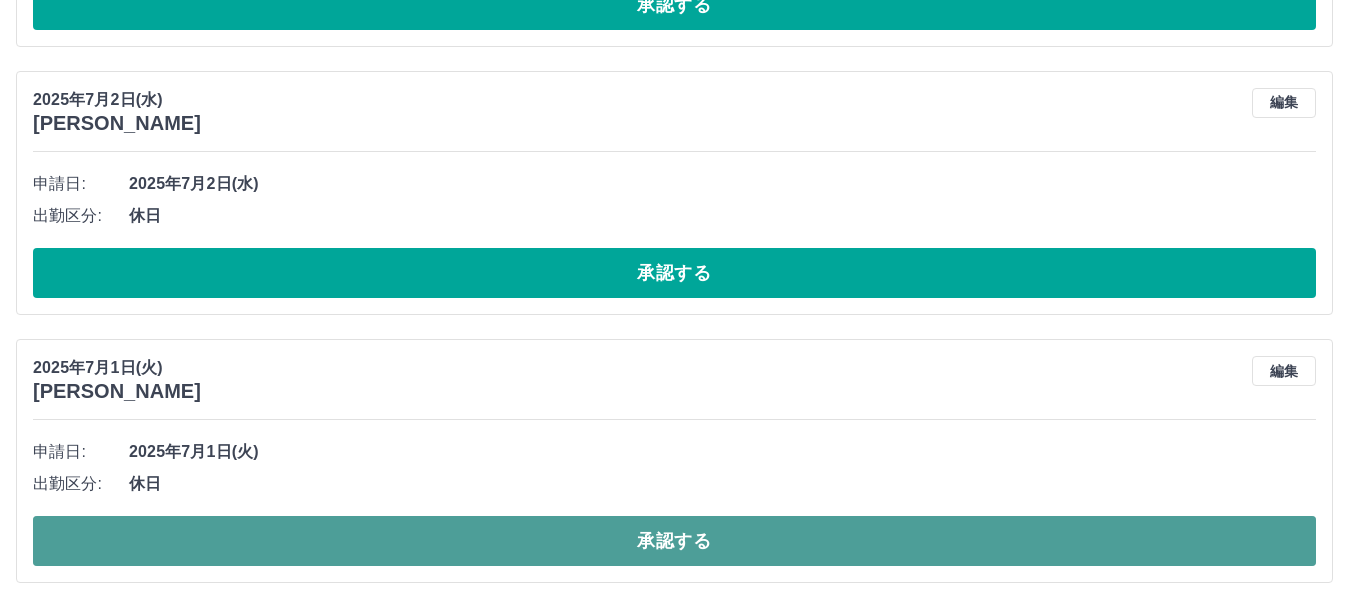 click on "承認する" at bounding box center (674, 541) 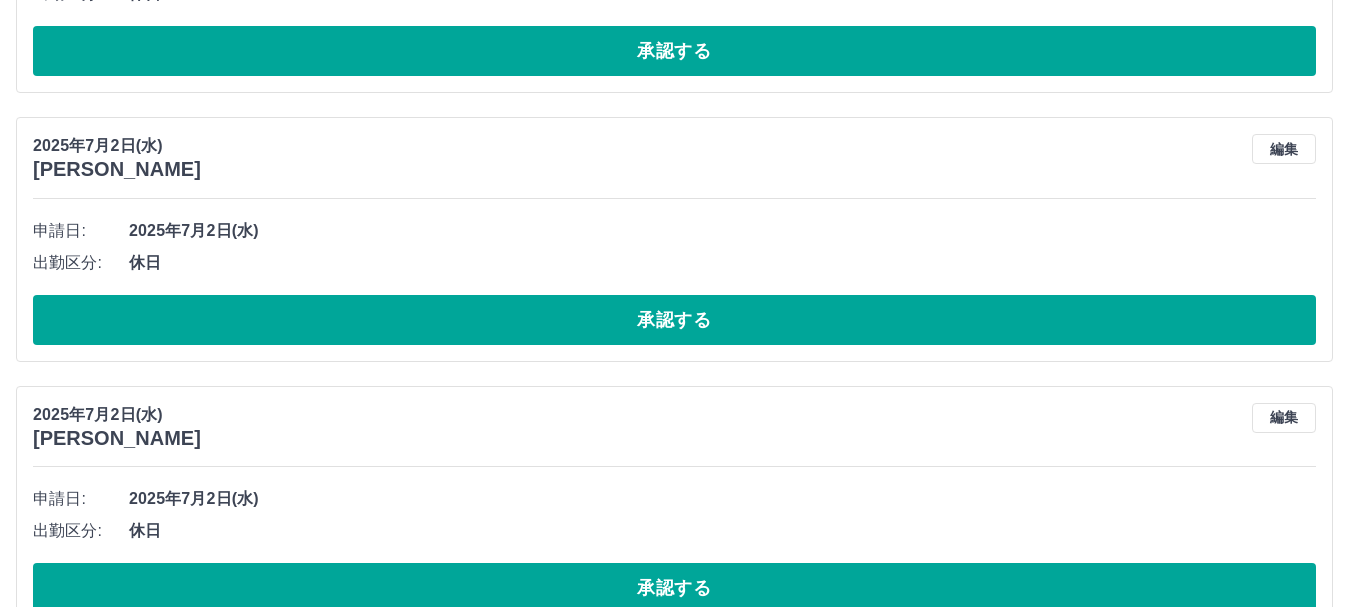 scroll, scrollTop: 9182, scrollLeft: 0, axis: vertical 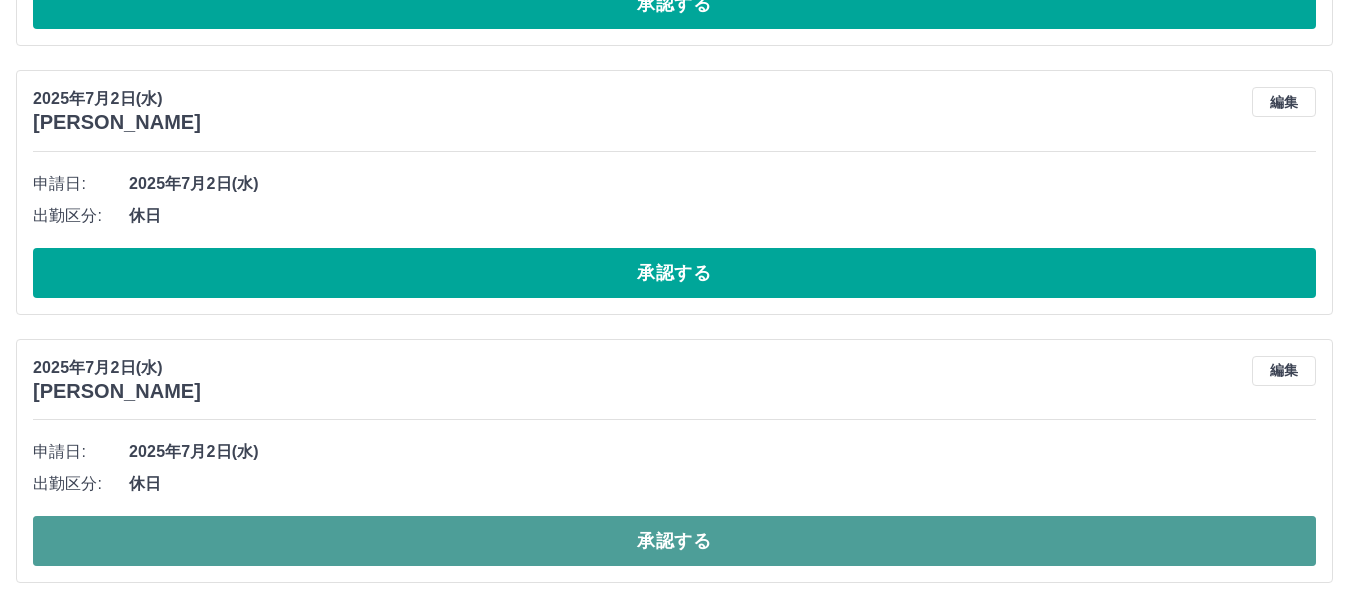click on "承認する" at bounding box center [674, 541] 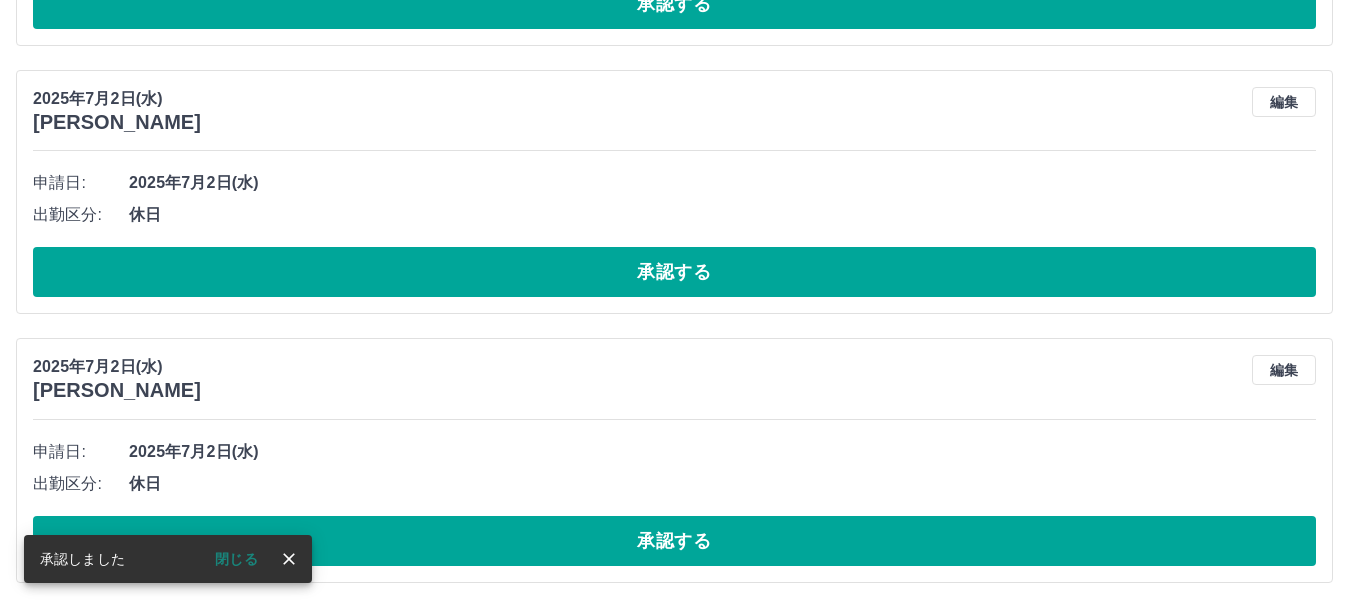scroll, scrollTop: 8914, scrollLeft: 0, axis: vertical 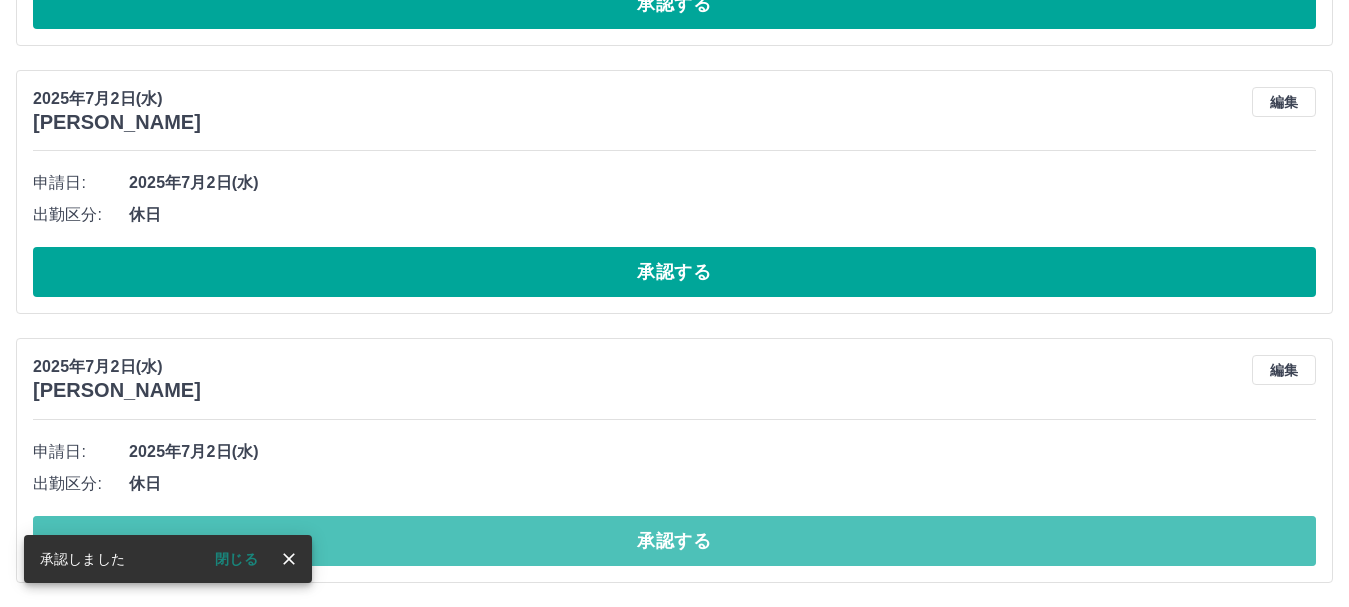 click on "承認する" at bounding box center (674, 541) 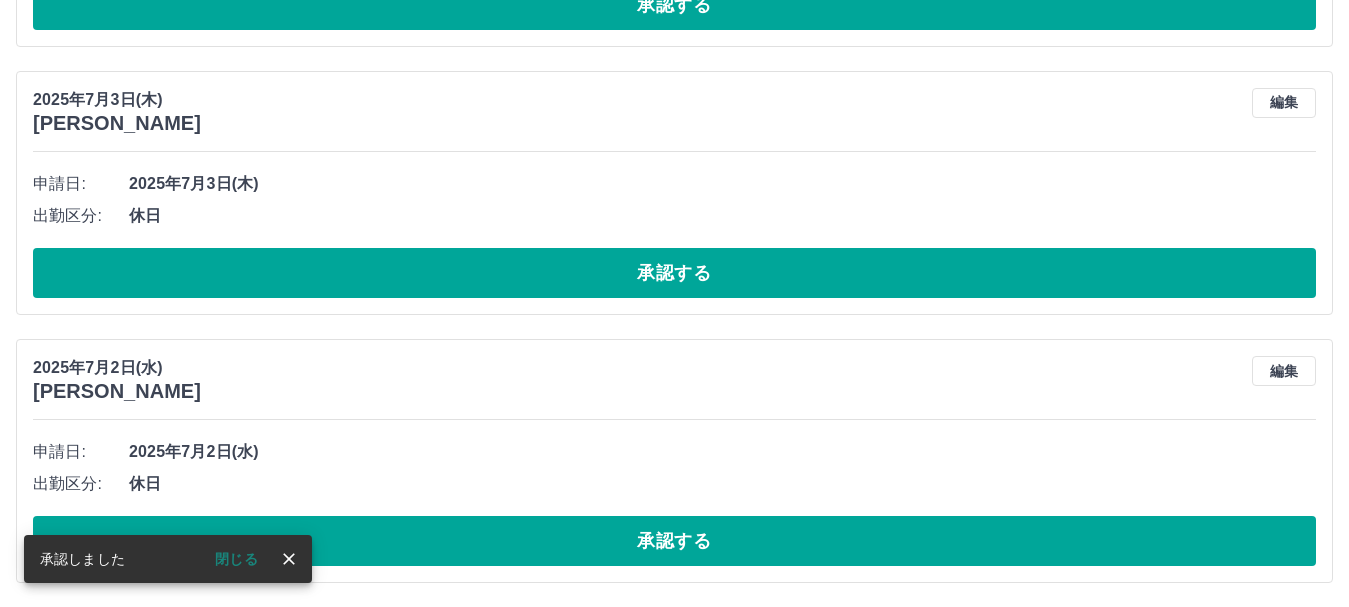 scroll, scrollTop: 8645, scrollLeft: 0, axis: vertical 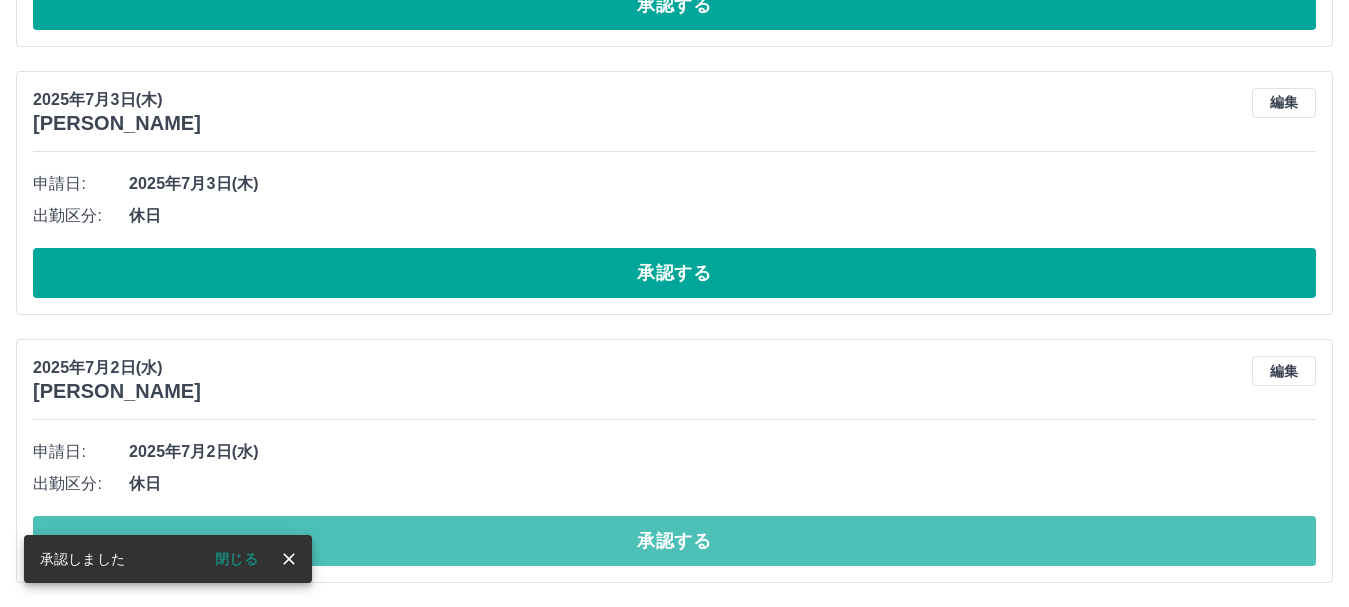 click on "承認する" at bounding box center [674, 541] 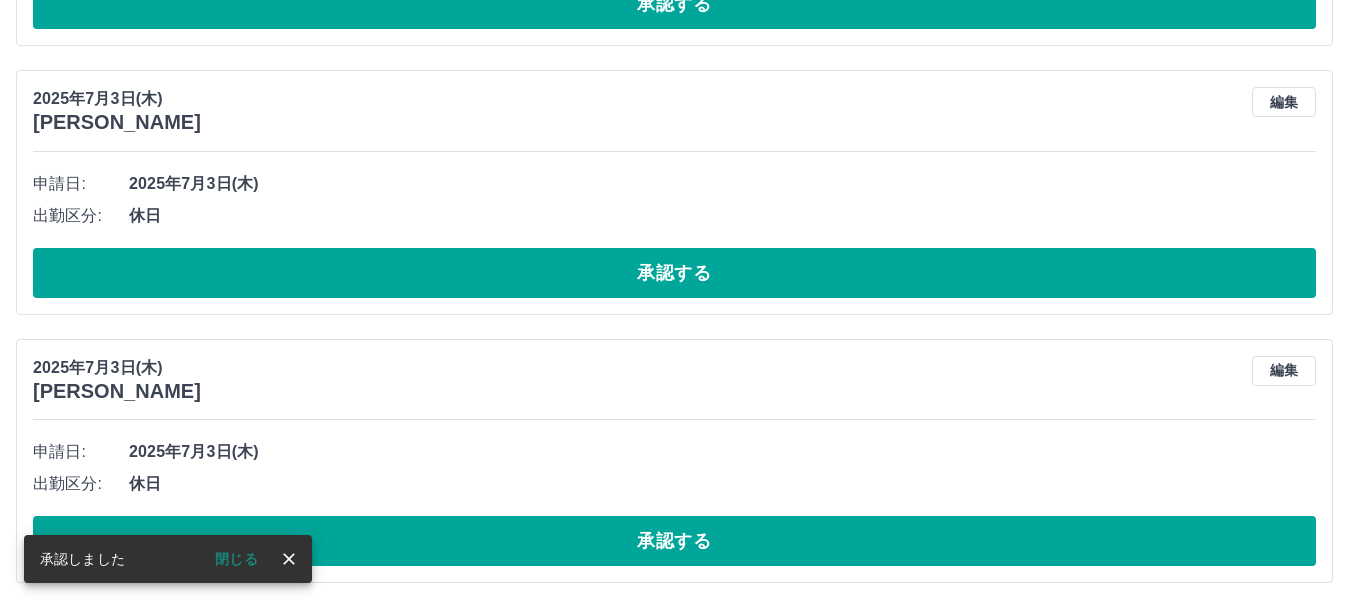 scroll, scrollTop: 8377, scrollLeft: 0, axis: vertical 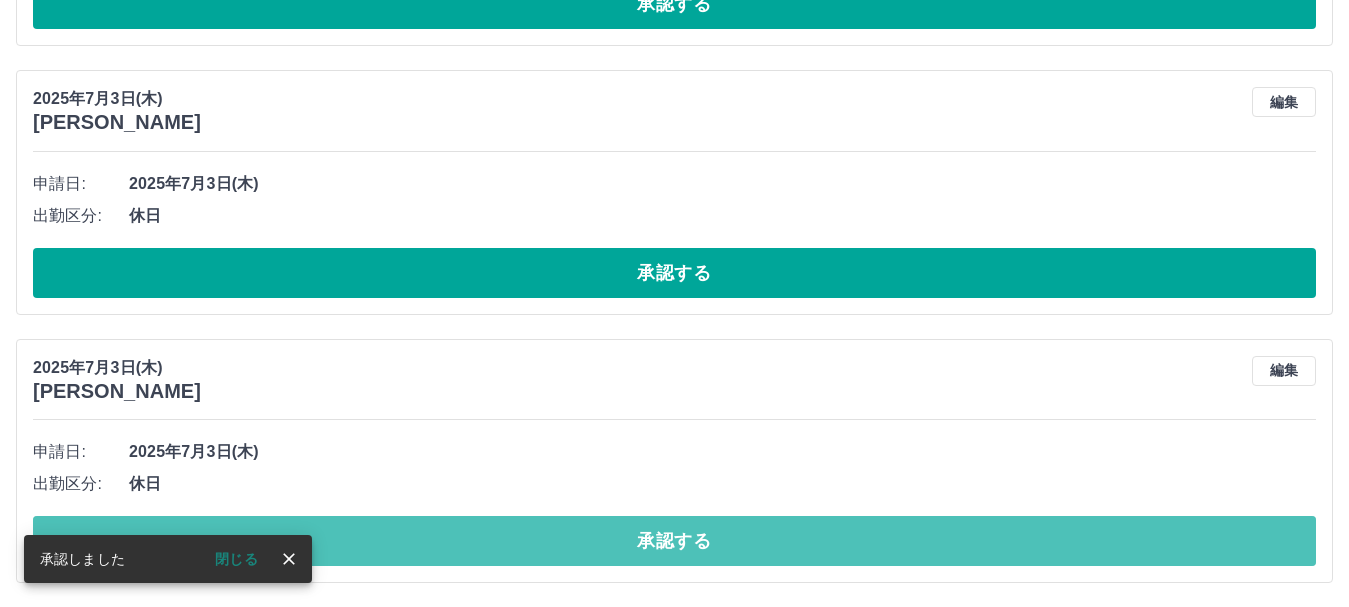 click on "承認する" at bounding box center [674, 541] 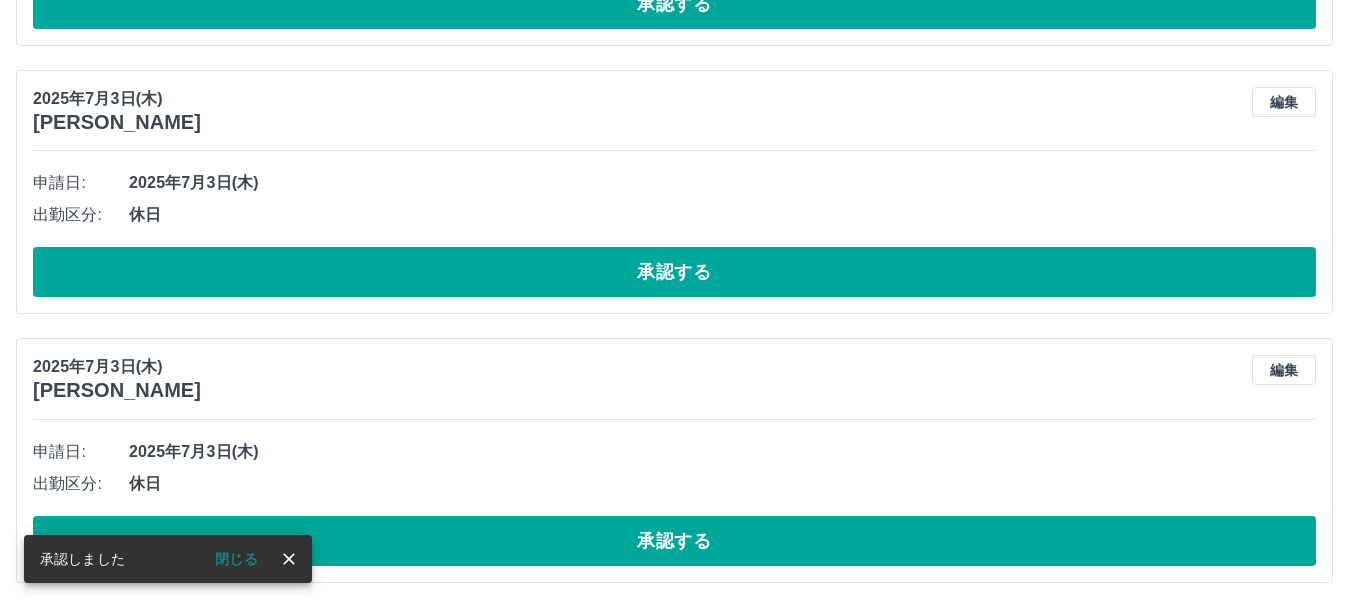 scroll, scrollTop: 8109, scrollLeft: 0, axis: vertical 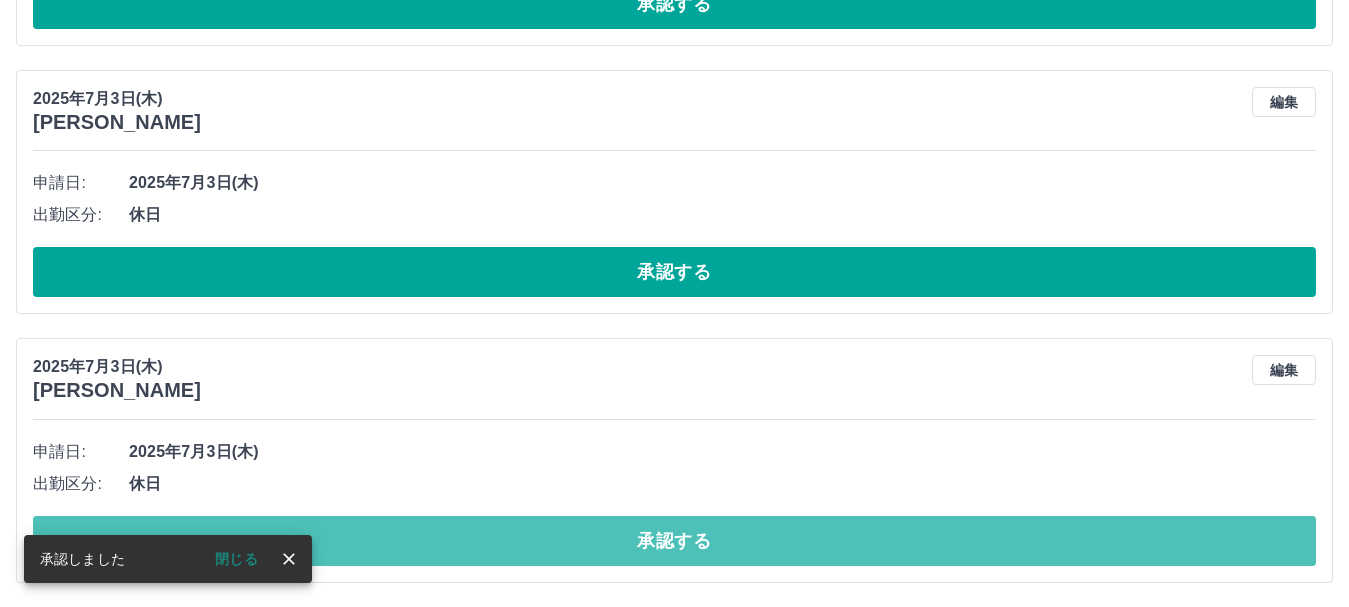 click on "承認する" at bounding box center [674, 541] 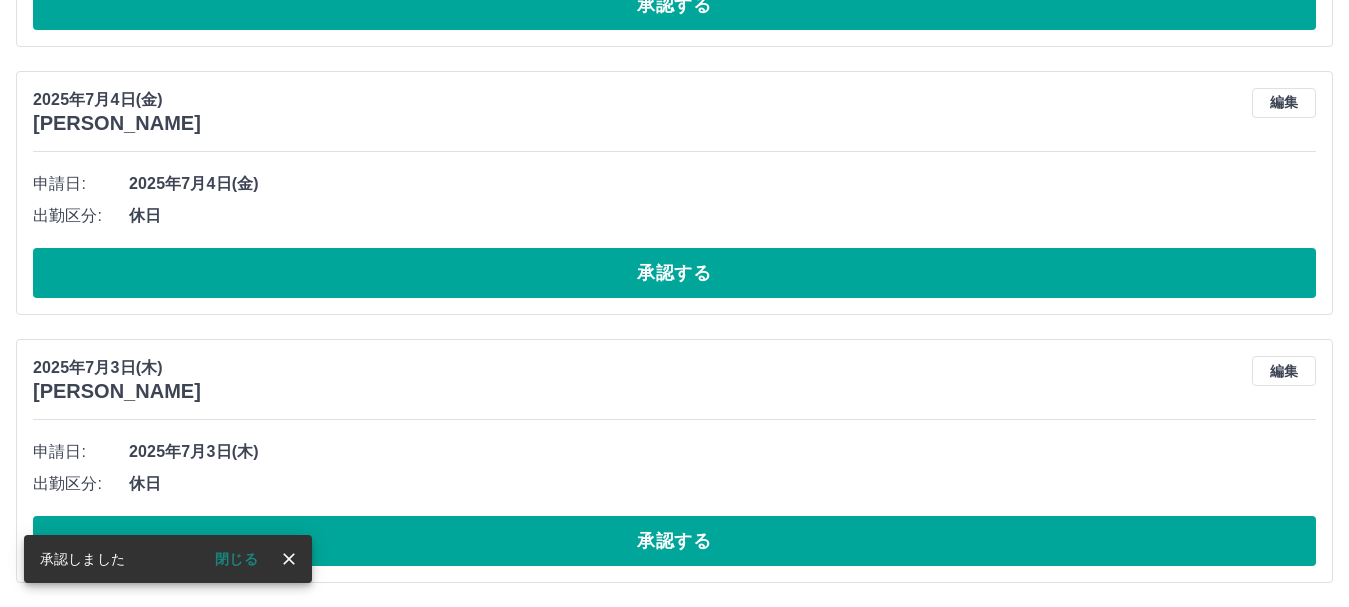 scroll, scrollTop: 7840, scrollLeft: 0, axis: vertical 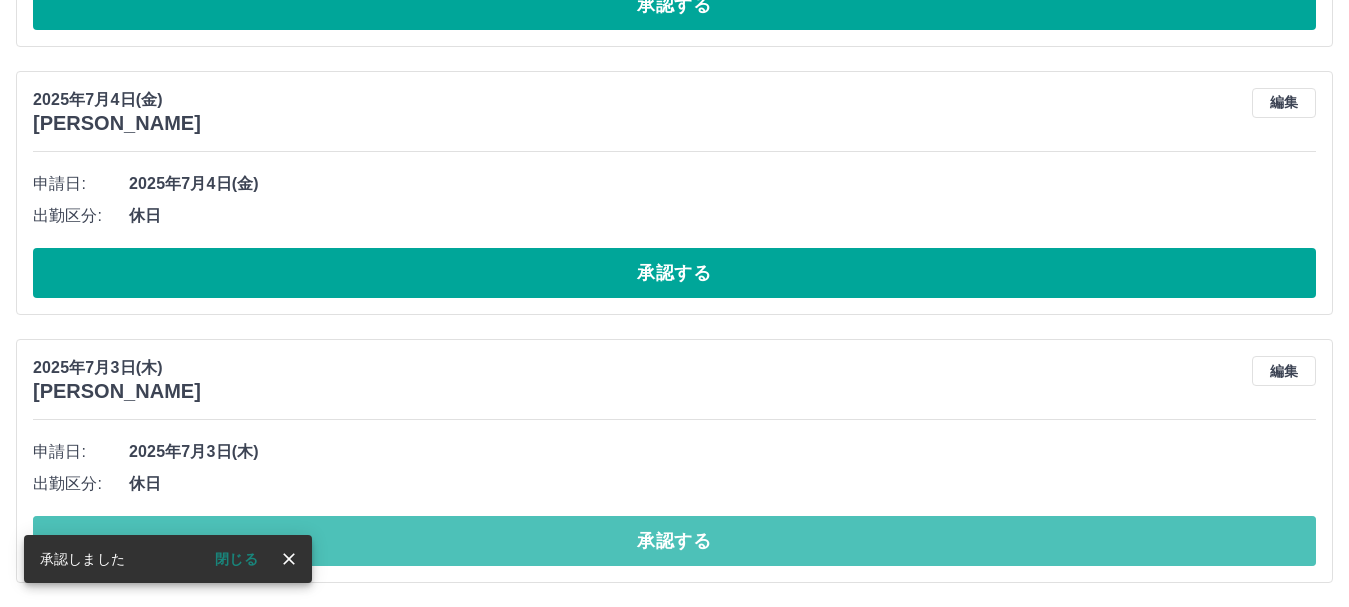 click on "承認する" at bounding box center [674, 541] 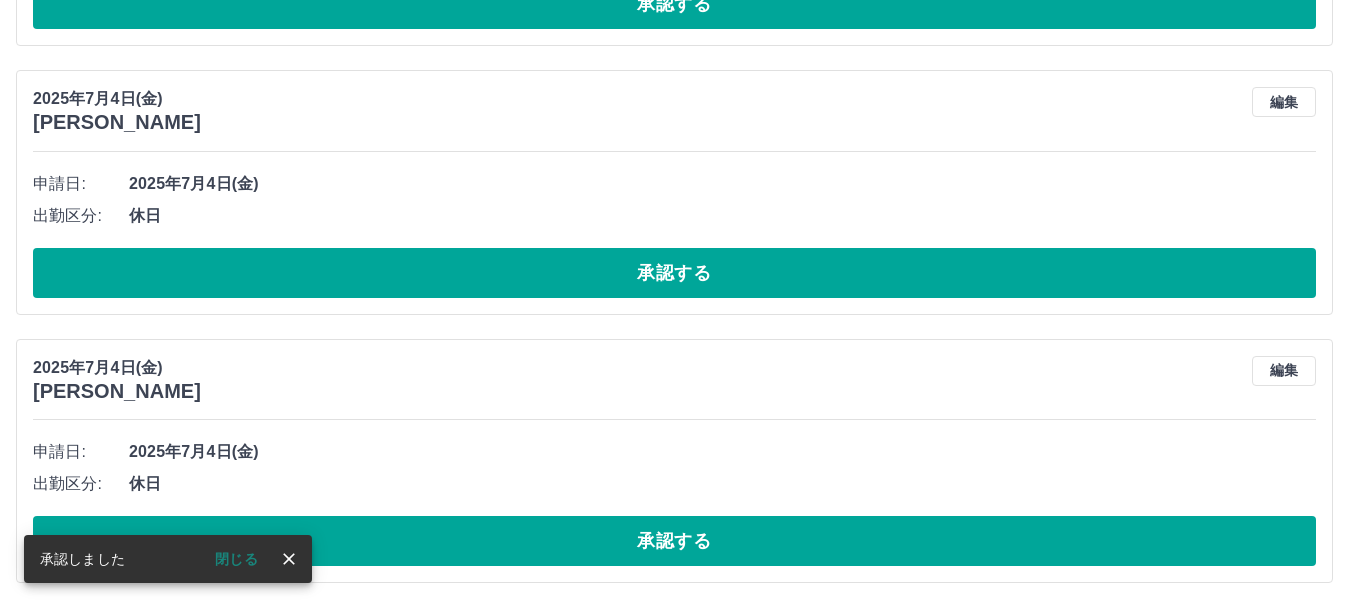 scroll, scrollTop: 7572, scrollLeft: 0, axis: vertical 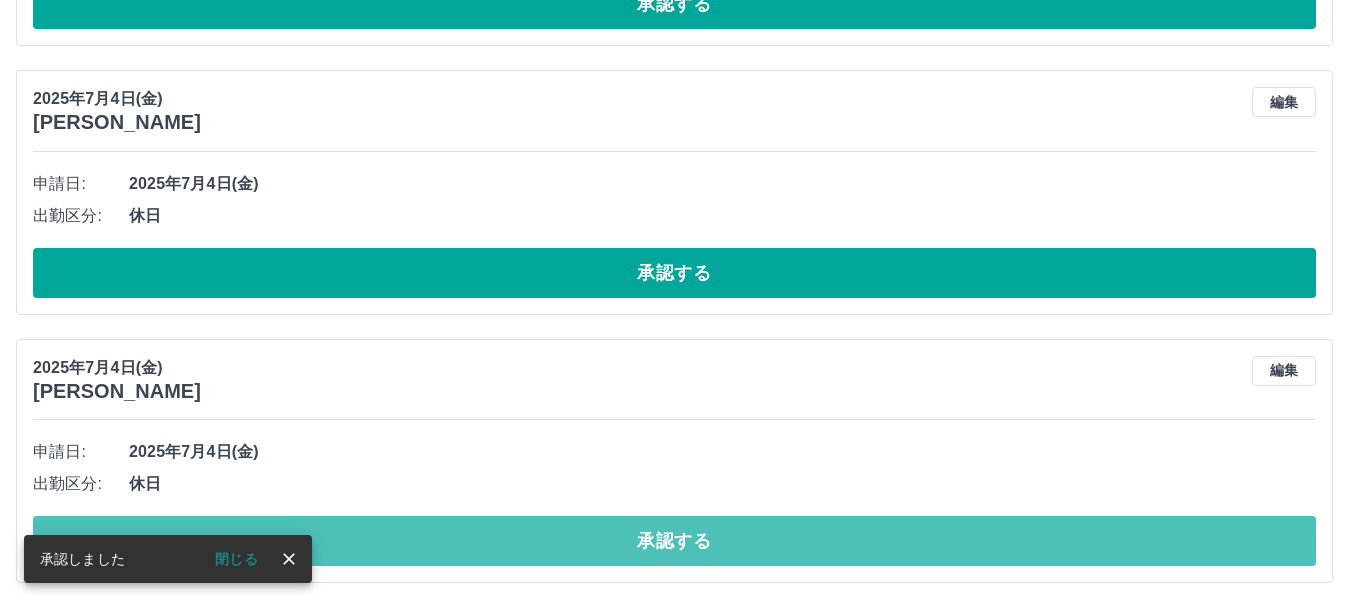 click on "承認する" at bounding box center (674, 541) 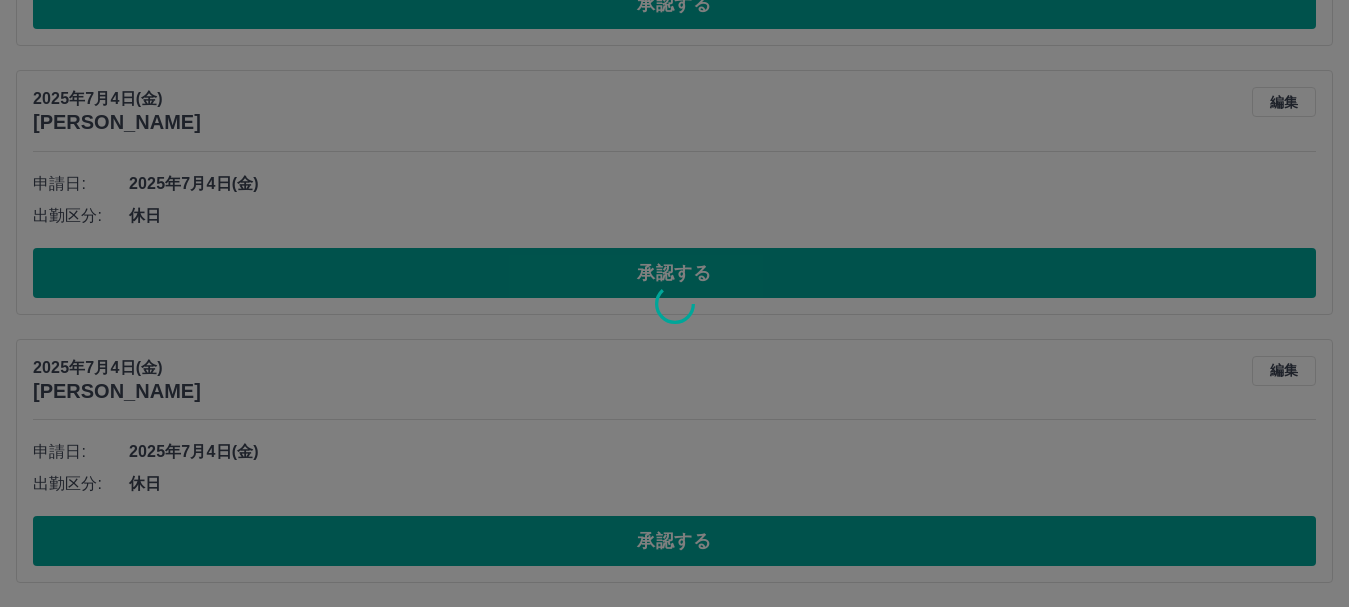 scroll, scrollTop: 7304, scrollLeft: 0, axis: vertical 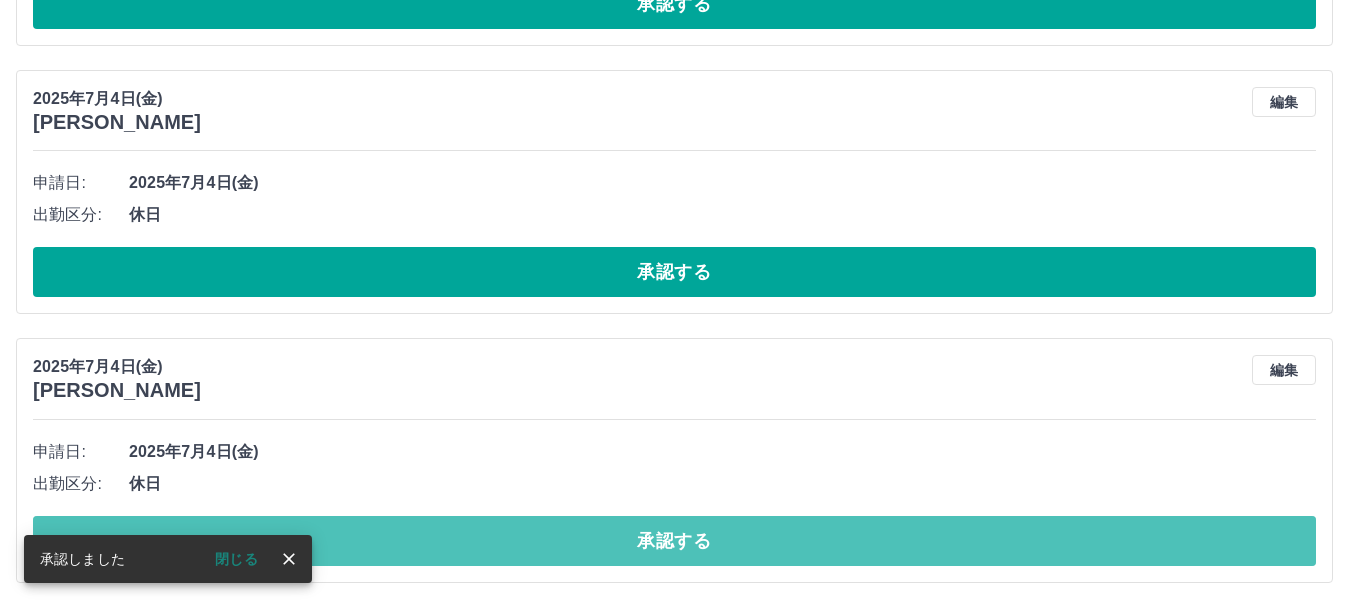 click on "承認する" at bounding box center (674, 541) 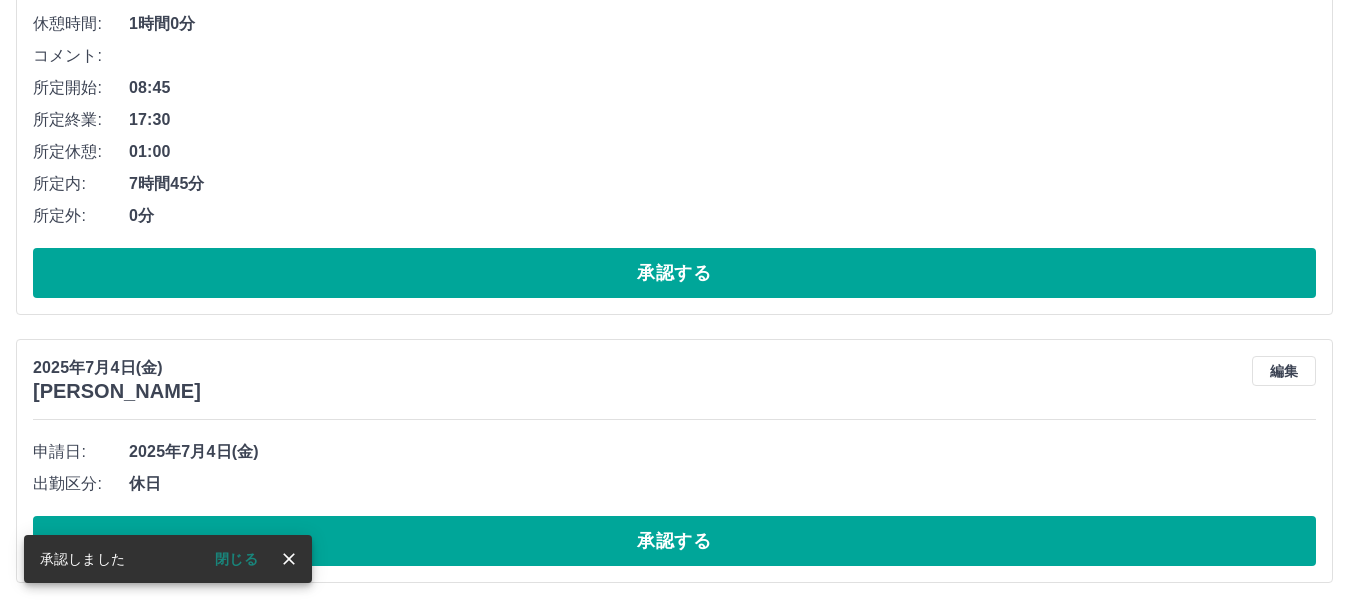scroll, scrollTop: 7035, scrollLeft: 0, axis: vertical 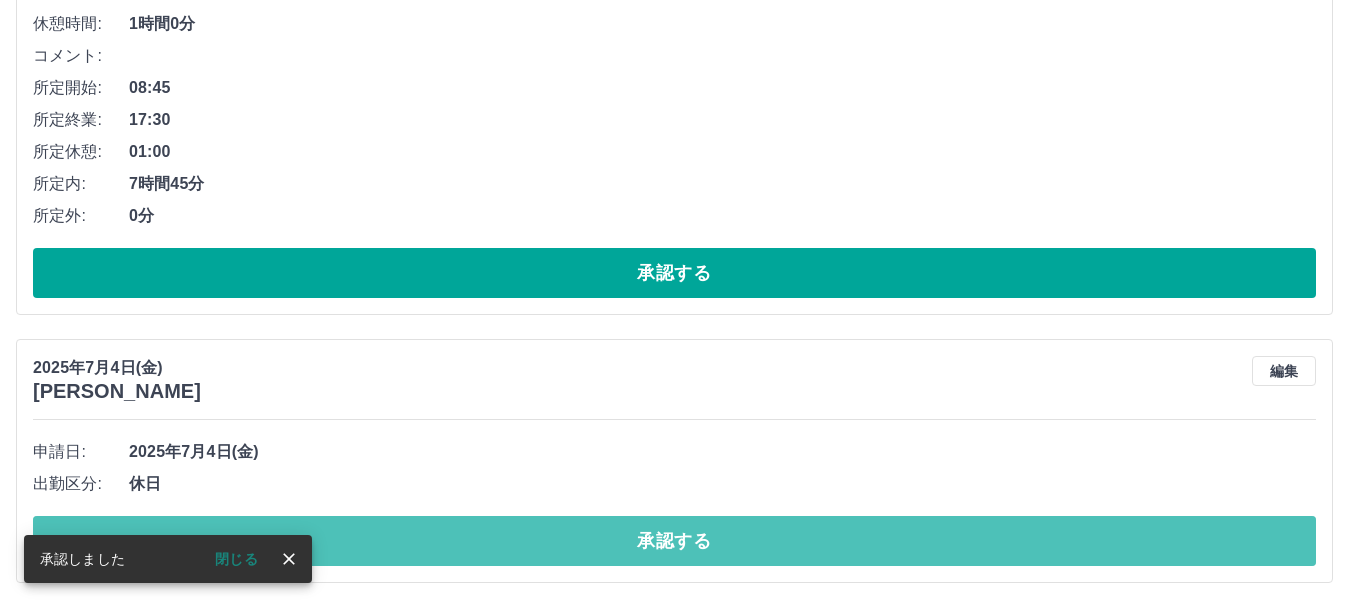 click on "承認する" at bounding box center (674, 541) 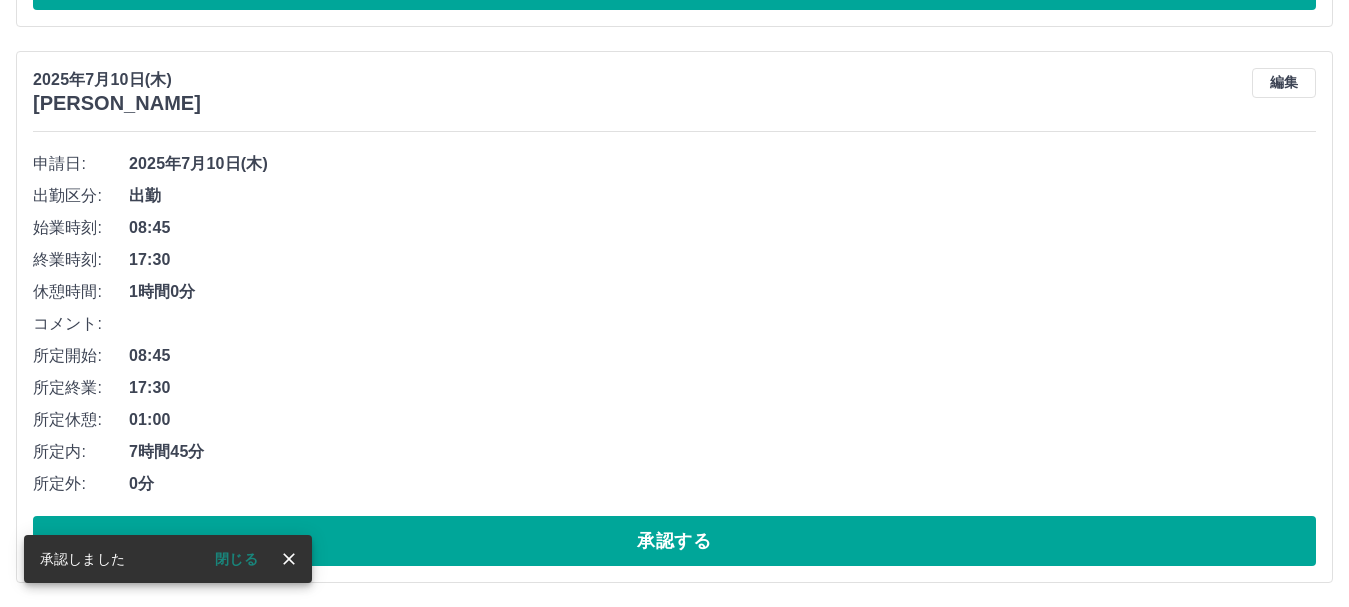 scroll, scrollTop: 6767, scrollLeft: 0, axis: vertical 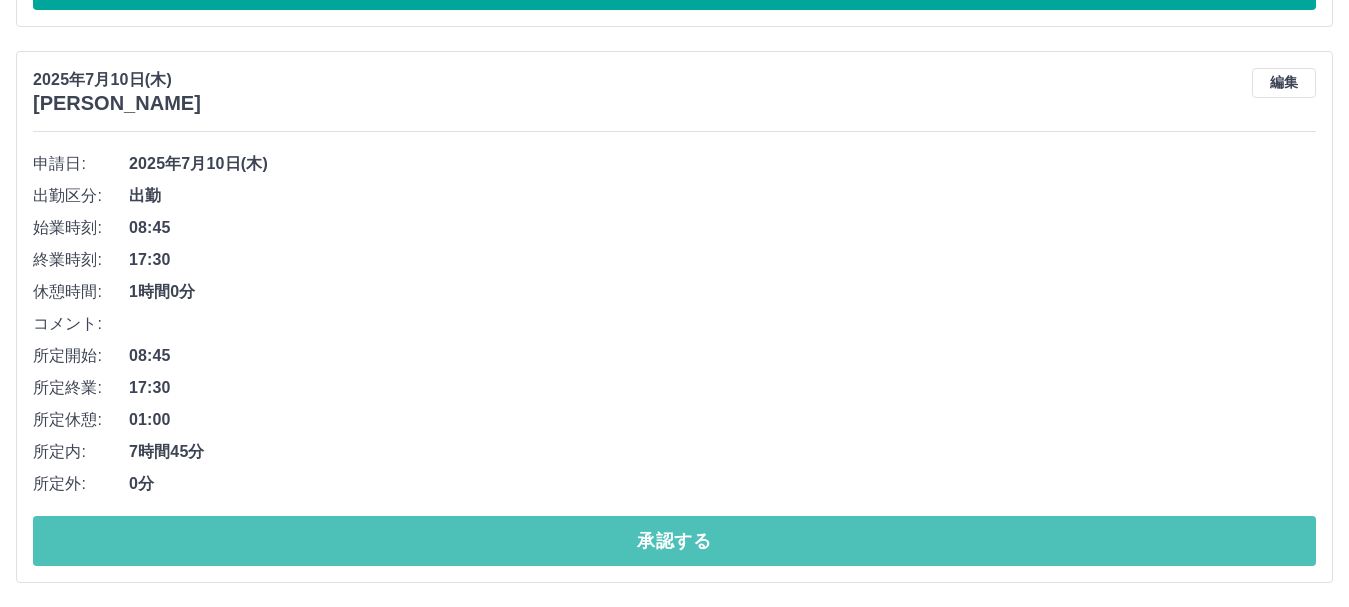 click on "承認する" at bounding box center [674, 541] 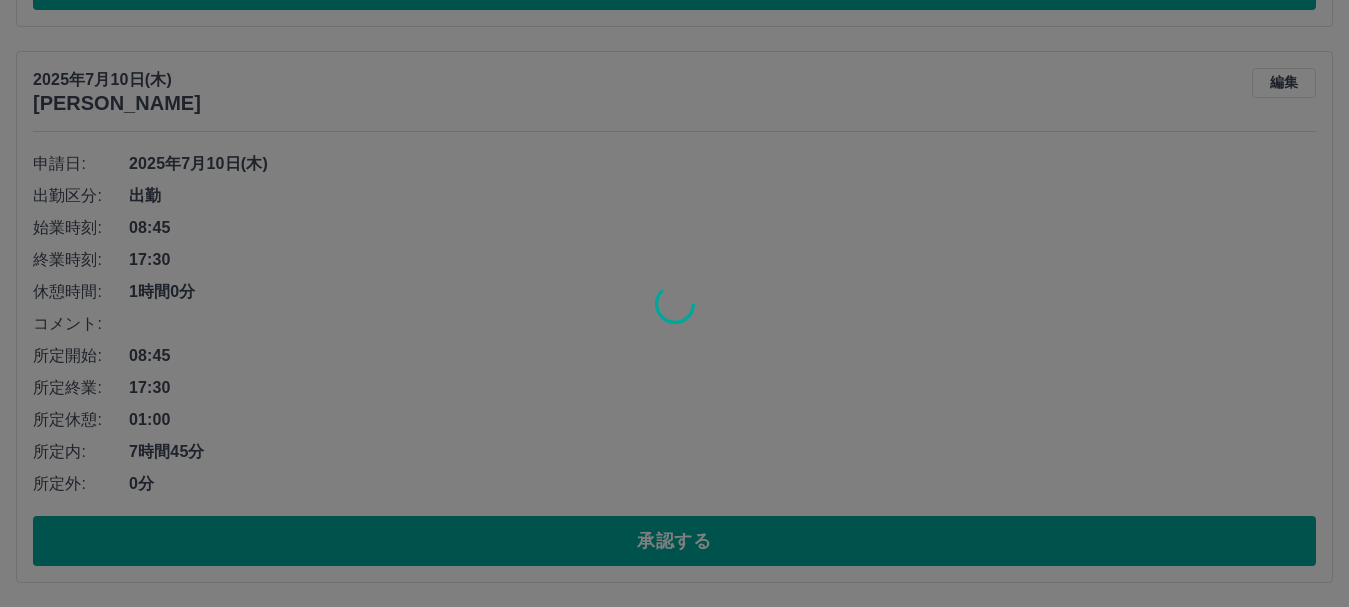 scroll, scrollTop: 6211, scrollLeft: 0, axis: vertical 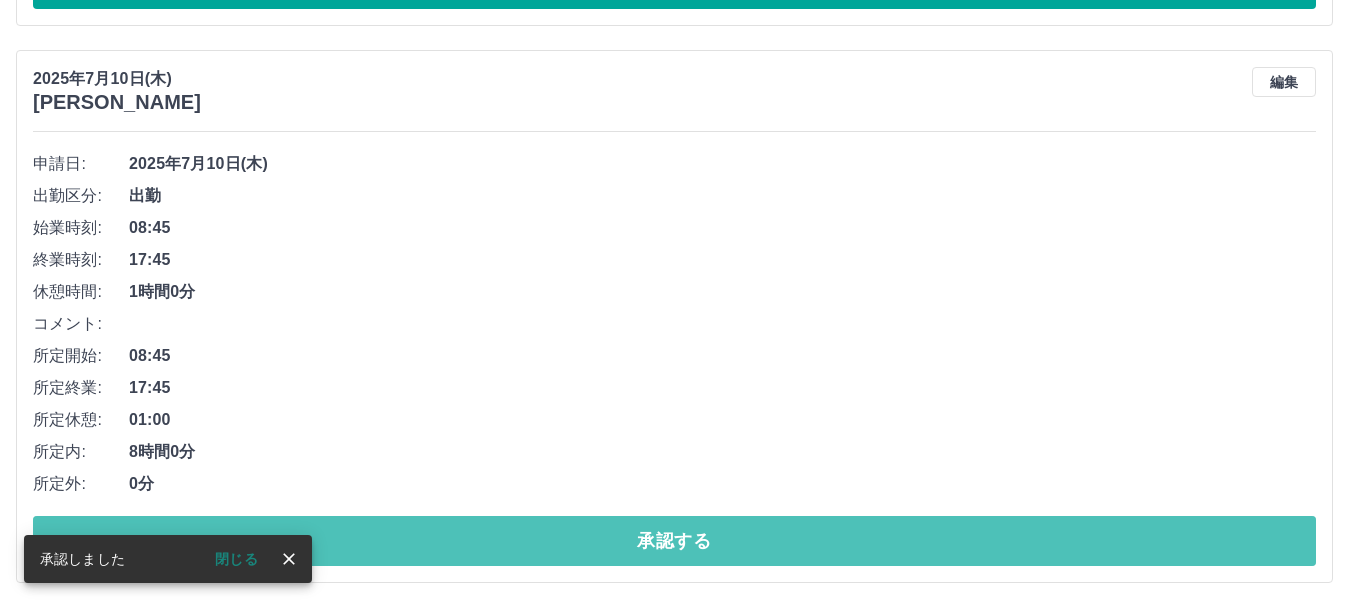 click on "承認する" at bounding box center [674, 541] 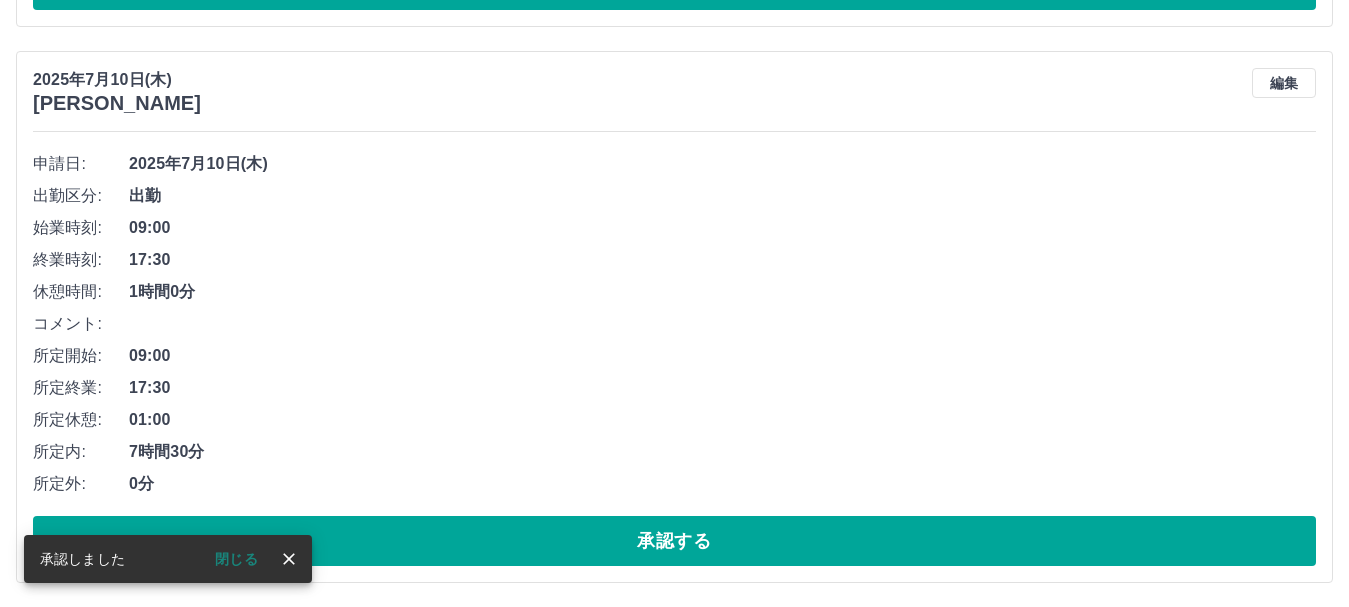 scroll, scrollTop: 5654, scrollLeft: 0, axis: vertical 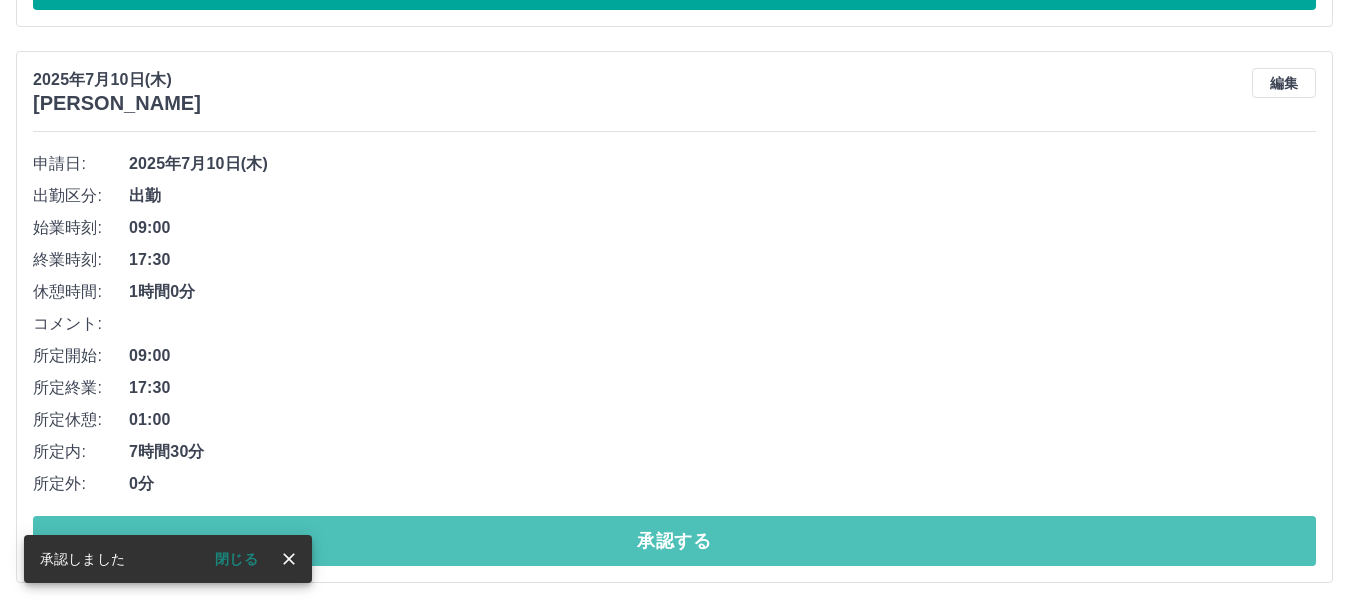click on "承認する" at bounding box center [674, 541] 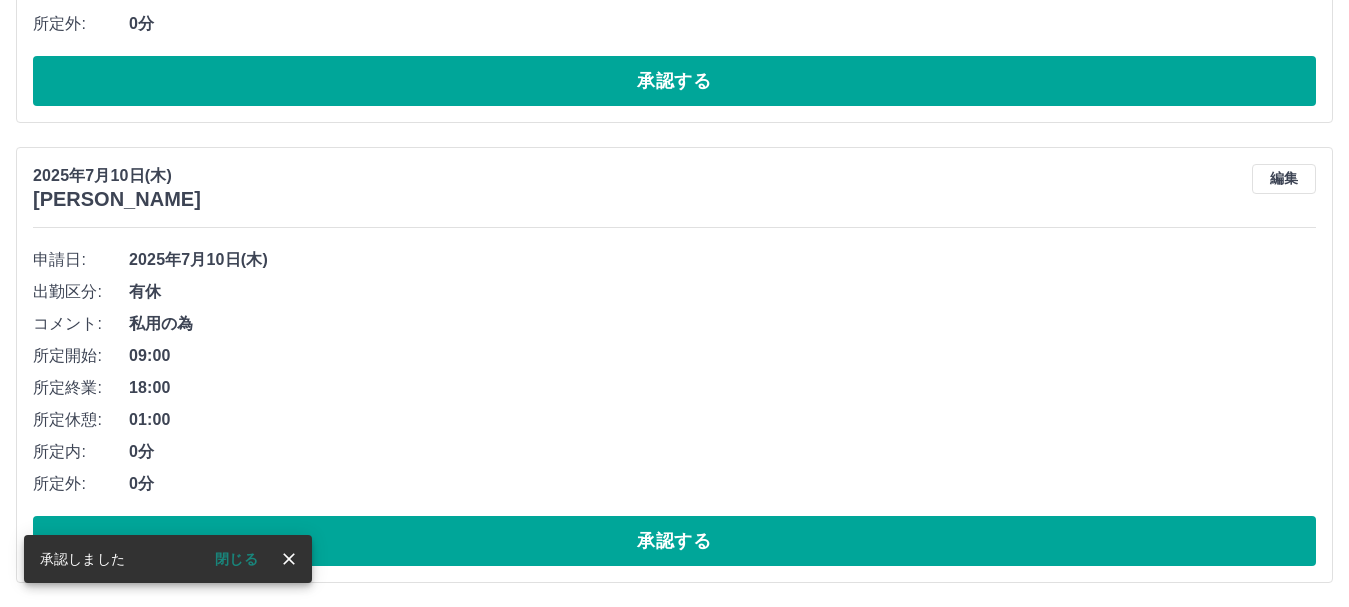 scroll, scrollTop: 5098, scrollLeft: 0, axis: vertical 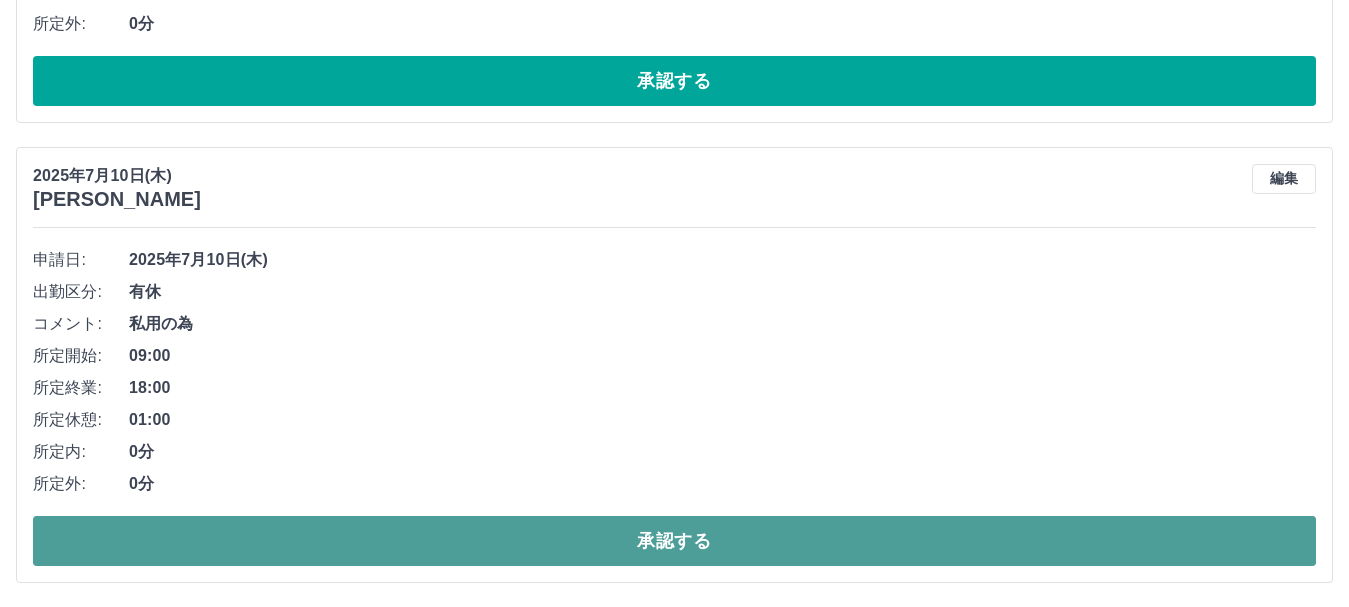 click on "承認する" at bounding box center [674, 541] 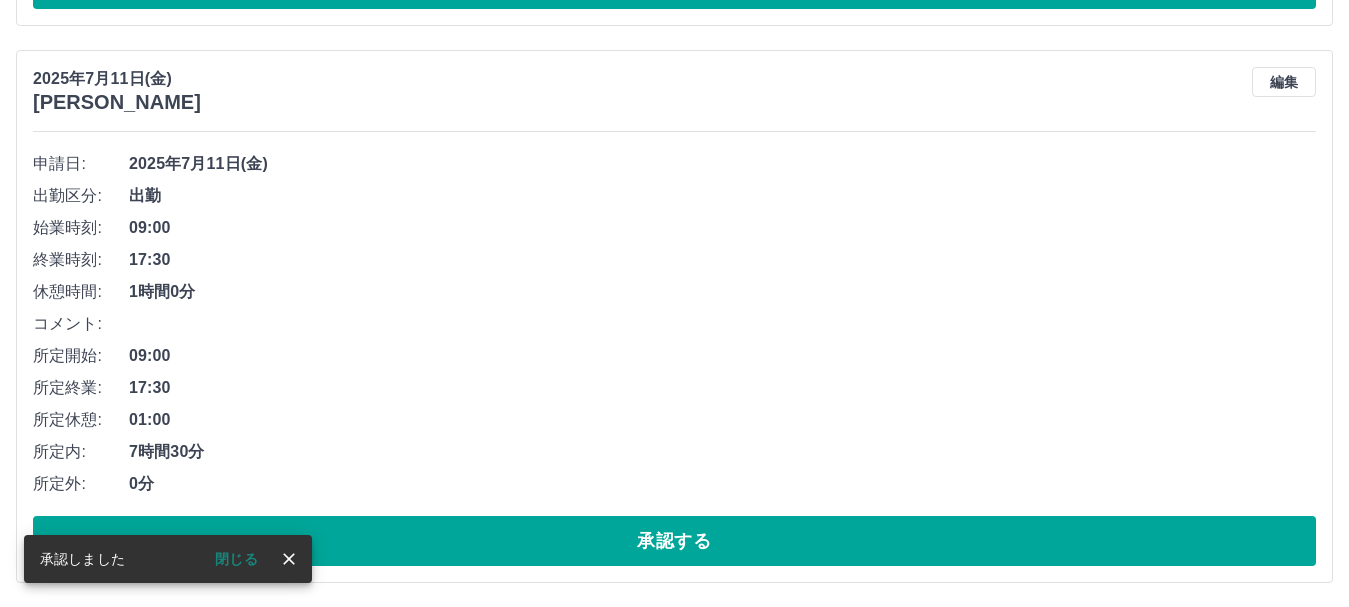 scroll, scrollTop: 4638, scrollLeft: 0, axis: vertical 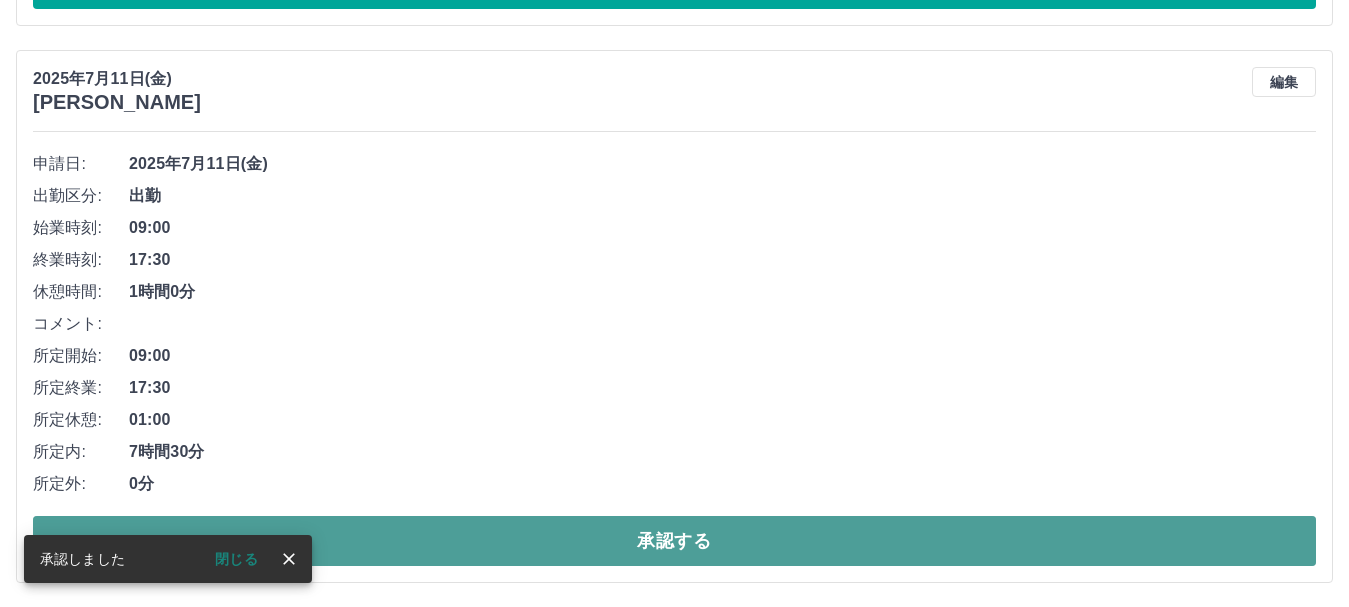 click on "承認する" at bounding box center [674, 541] 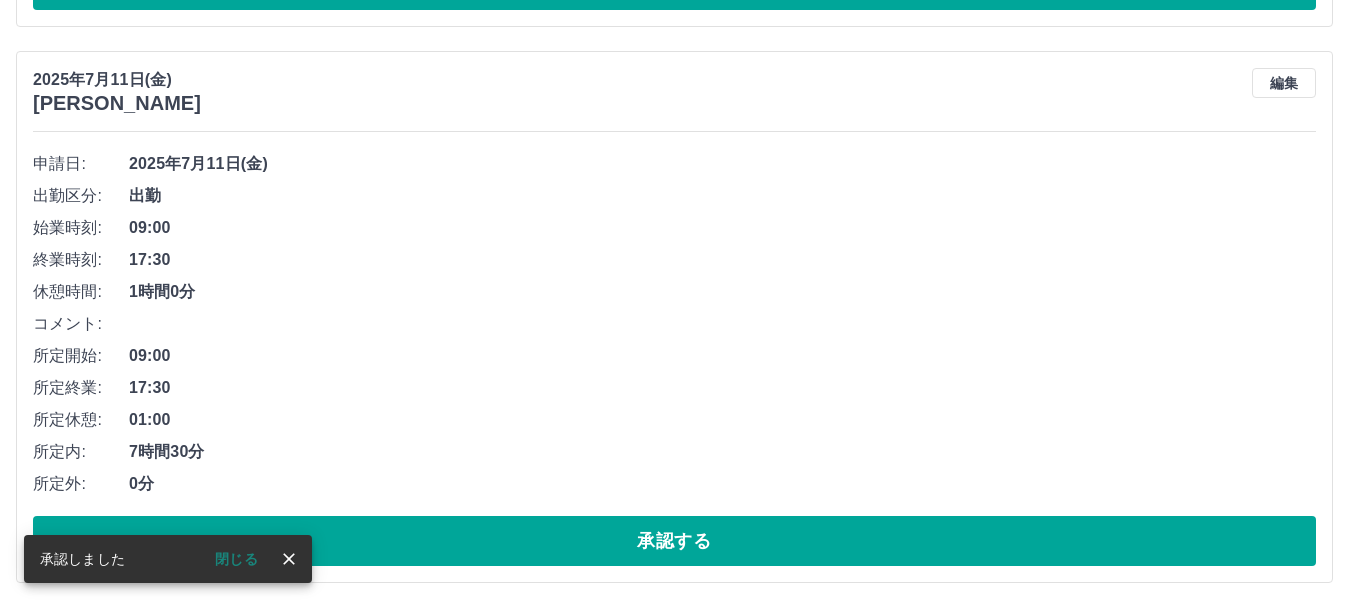 scroll, scrollTop: 4081, scrollLeft: 0, axis: vertical 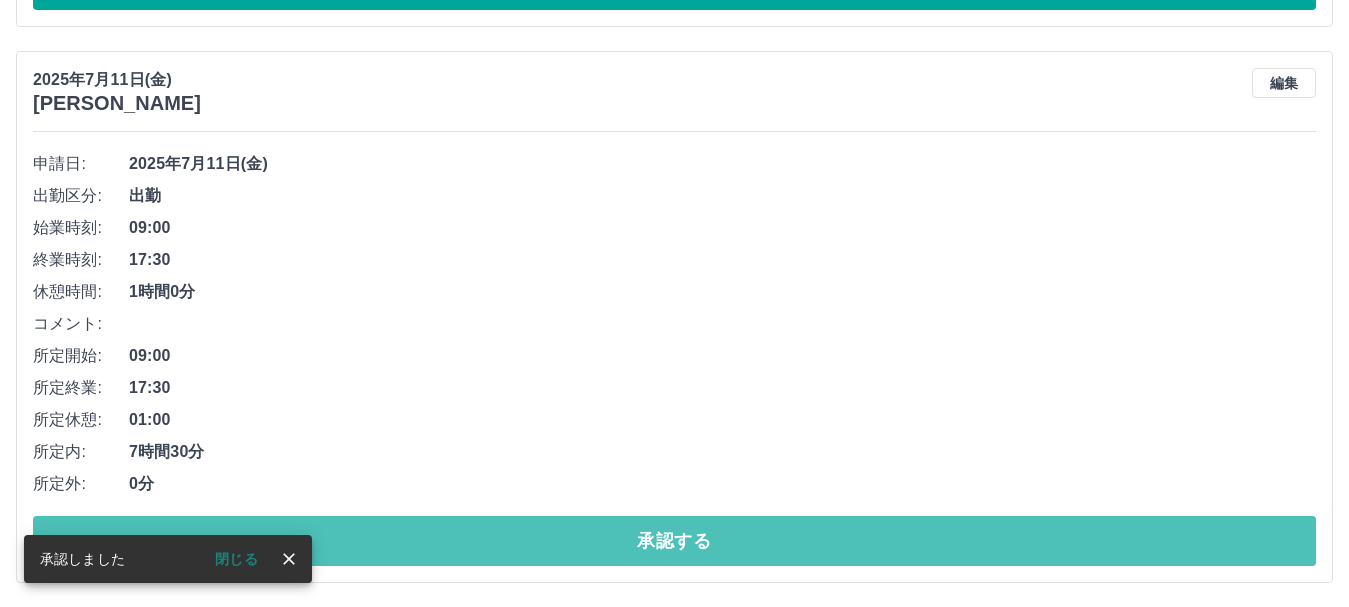 click on "承認する" at bounding box center [674, 541] 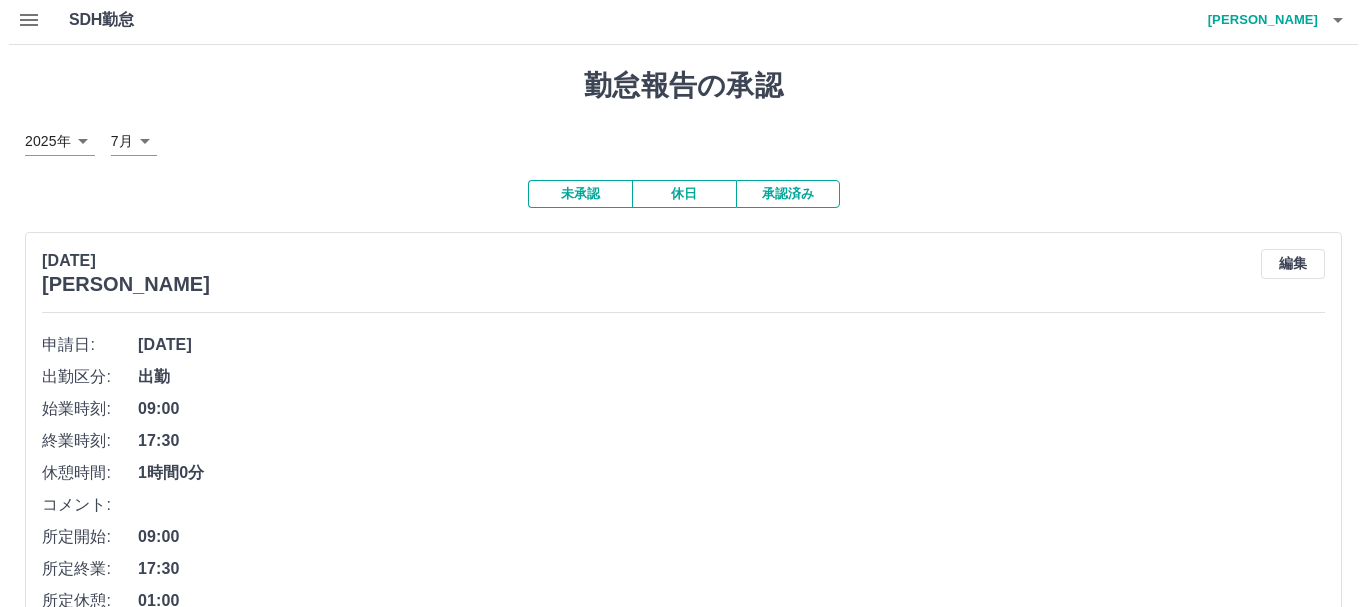 scroll, scrollTop: 0, scrollLeft: 0, axis: both 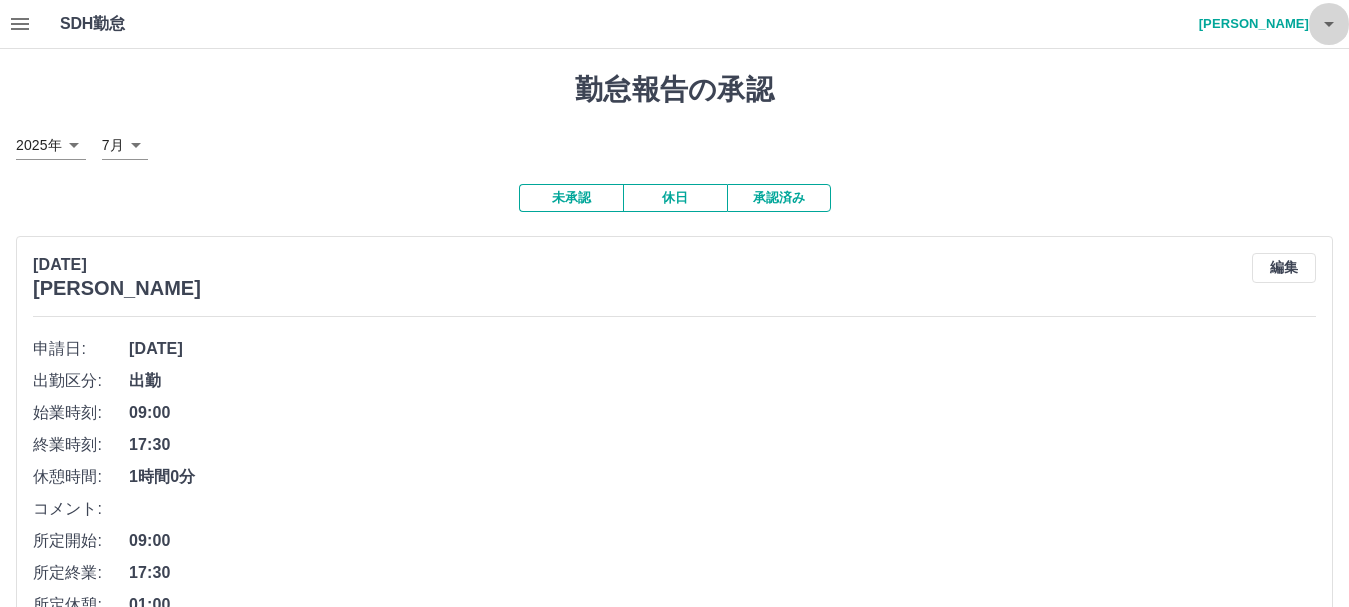 click 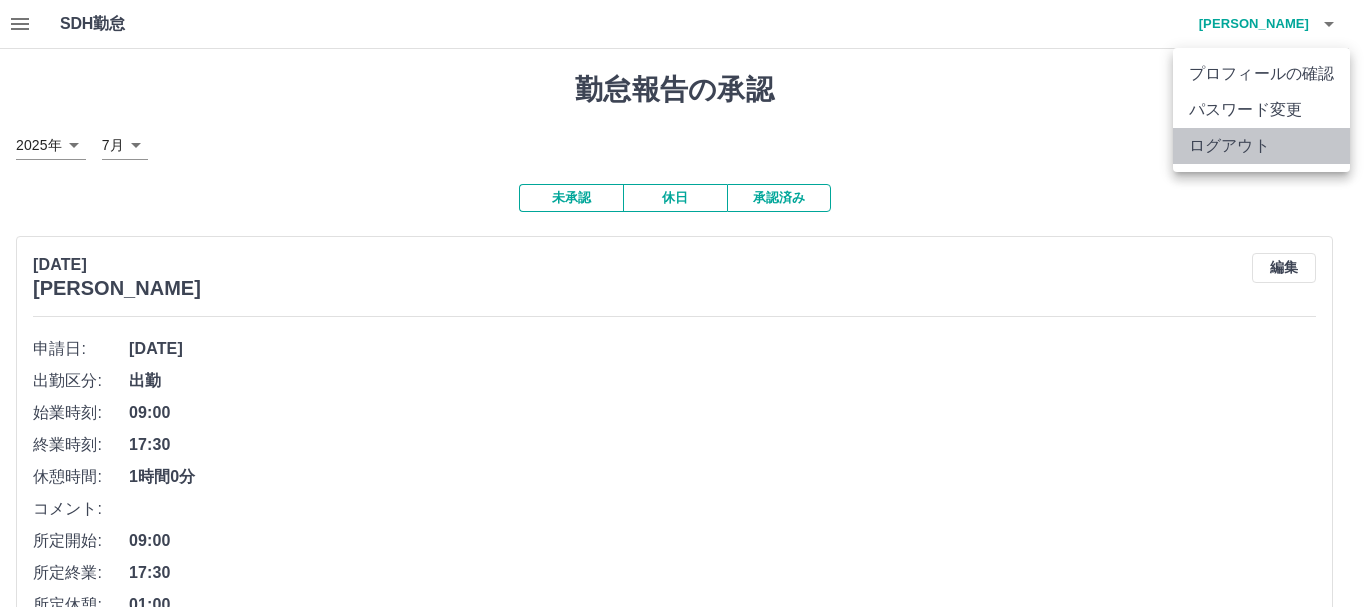 click on "ログアウト" at bounding box center (1261, 146) 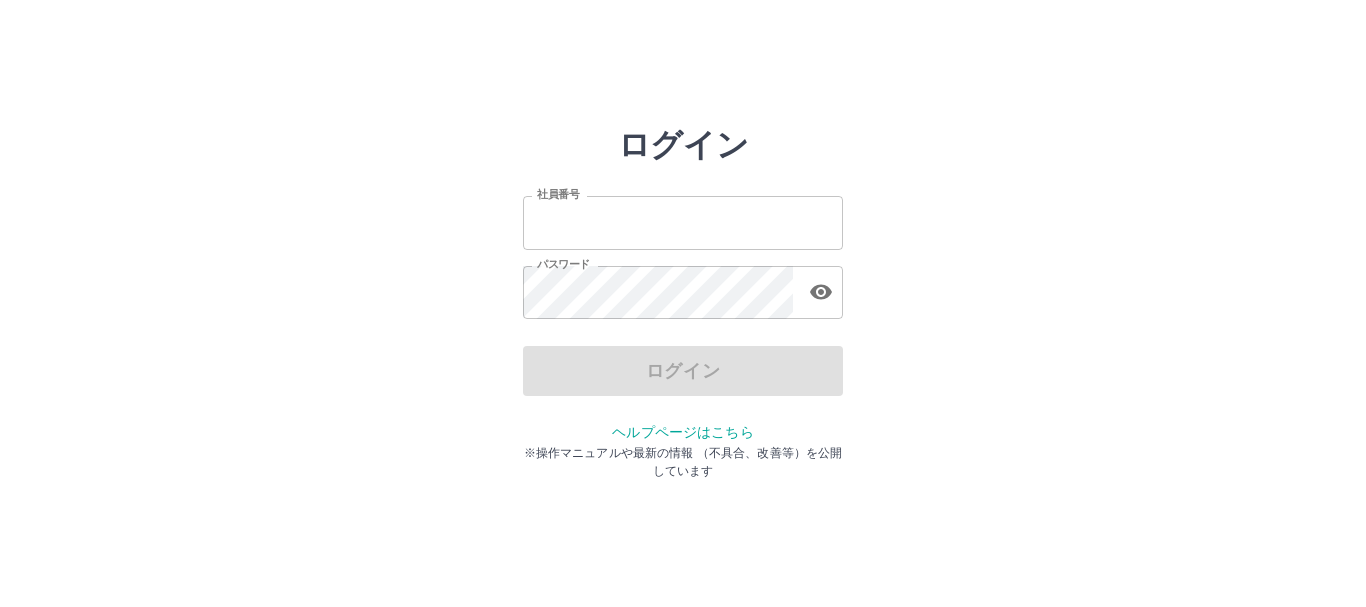 scroll, scrollTop: 0, scrollLeft: 0, axis: both 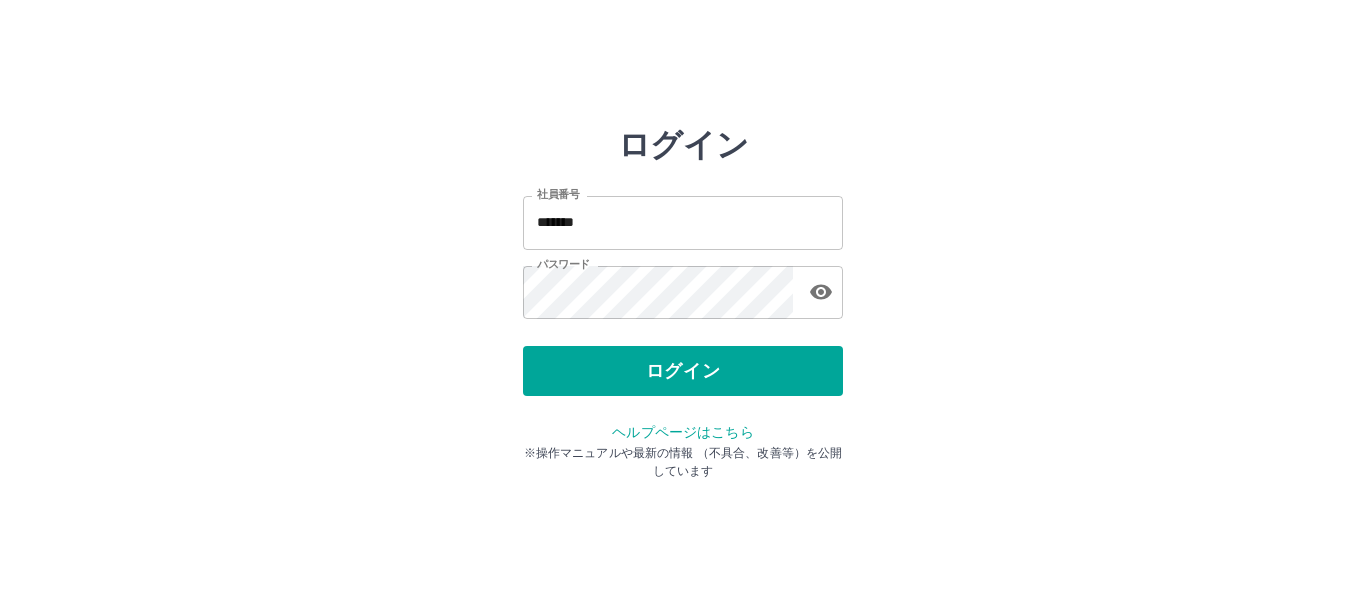 click on "ログイン" at bounding box center [683, 371] 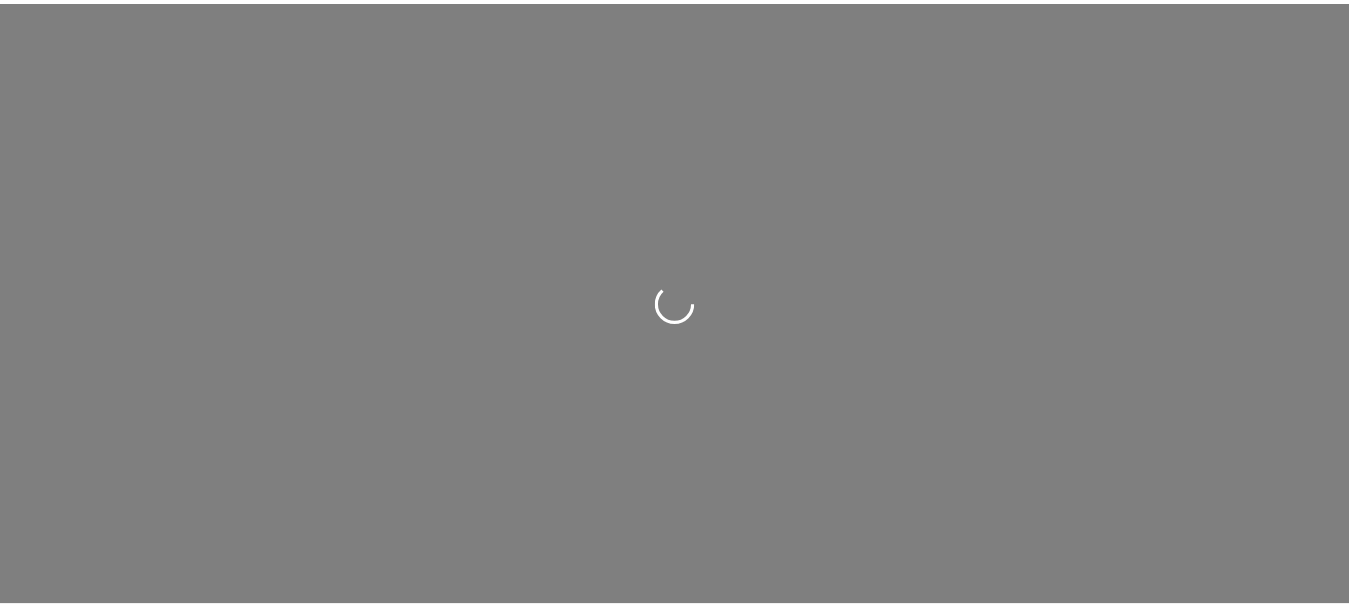 scroll, scrollTop: 0, scrollLeft: 0, axis: both 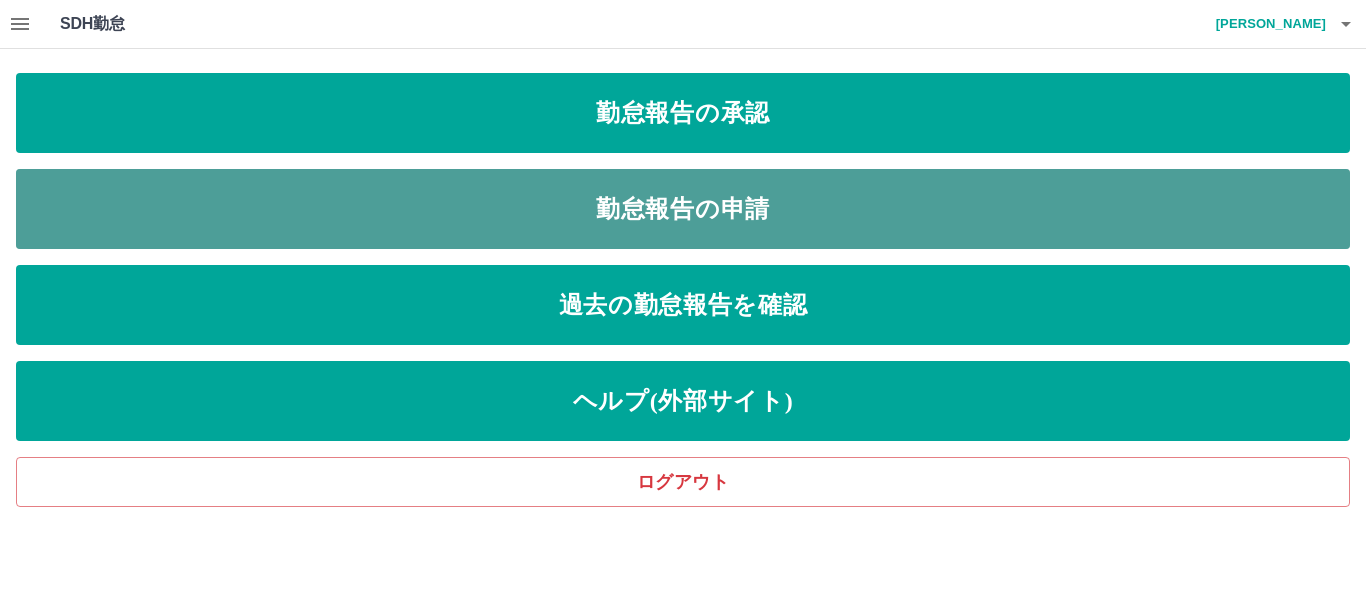 click on "勤怠報告の申請" at bounding box center (683, 209) 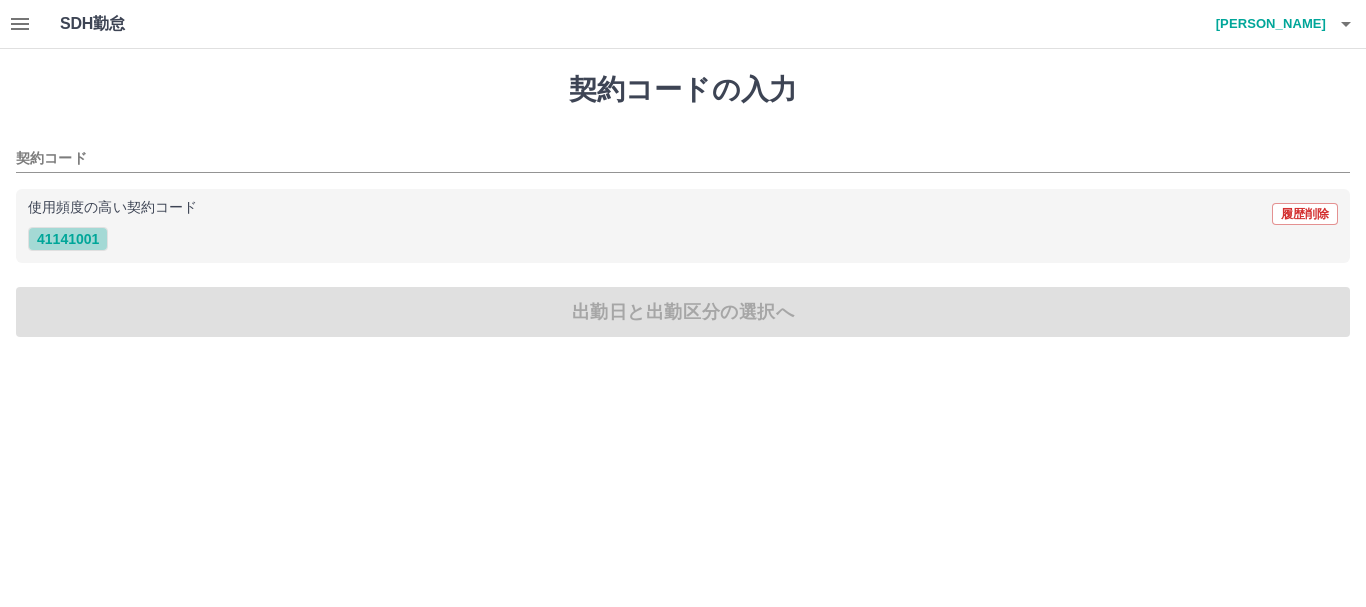 click on "41141001" at bounding box center (68, 239) 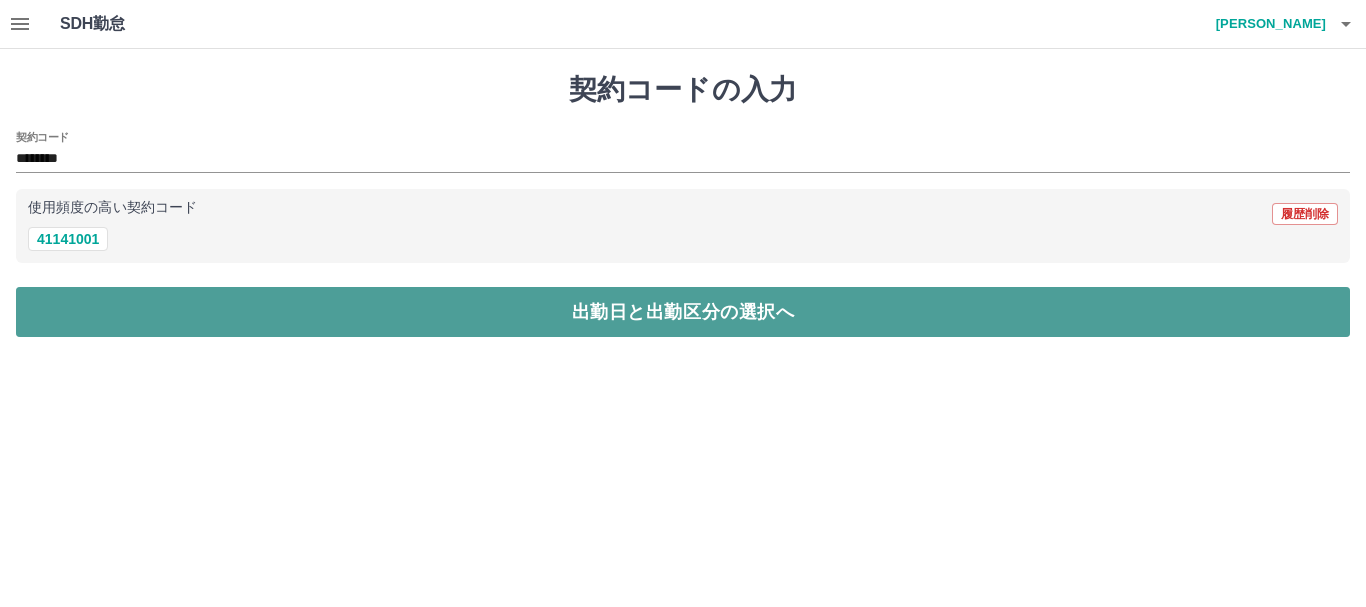 click on "出勤日と出勤区分の選択へ" at bounding box center (683, 312) 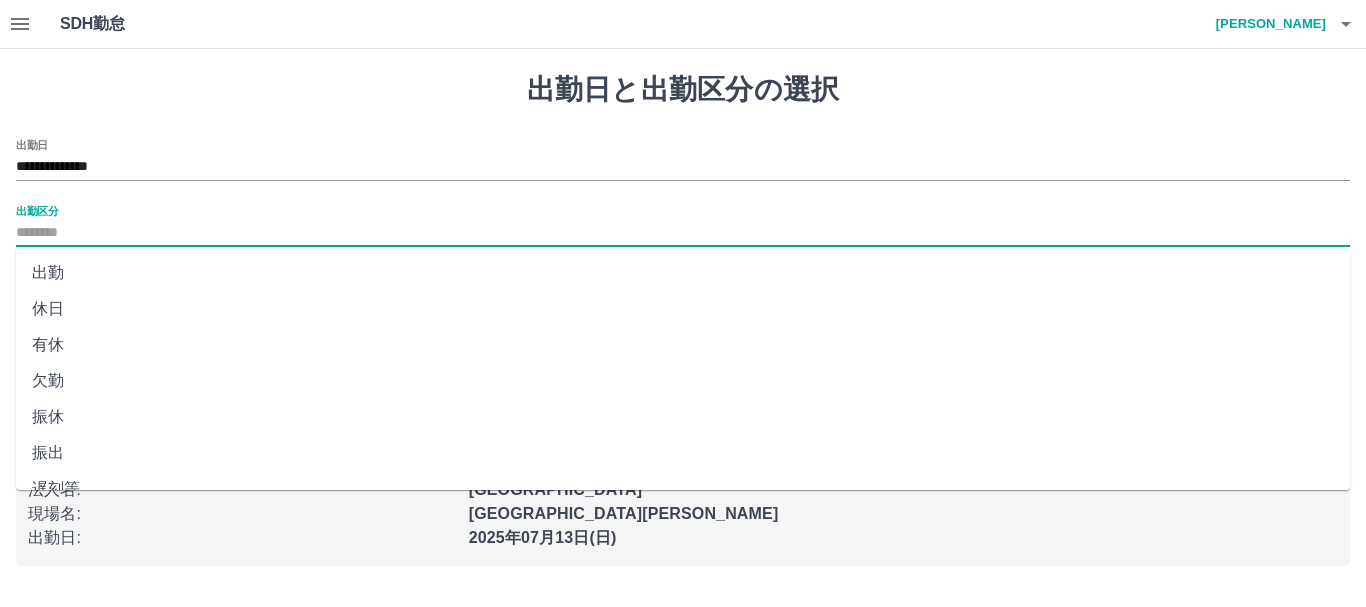 click on "出勤区分" at bounding box center (683, 233) 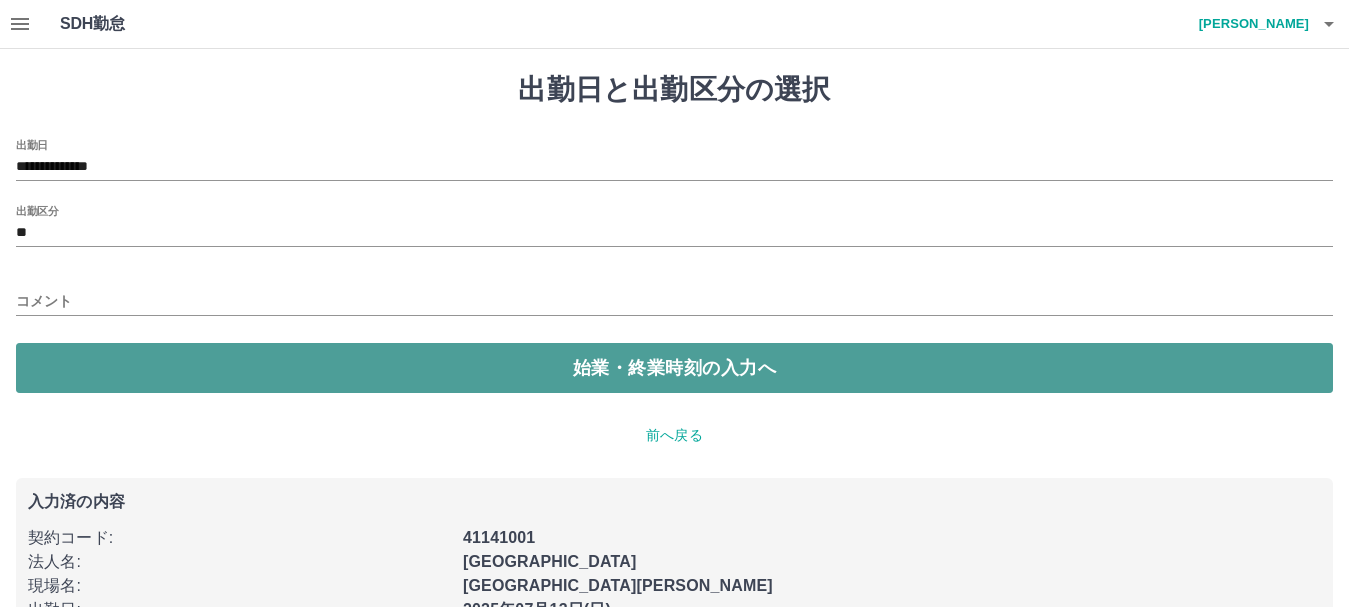 click on "始業・終業時刻の入力へ" at bounding box center (674, 368) 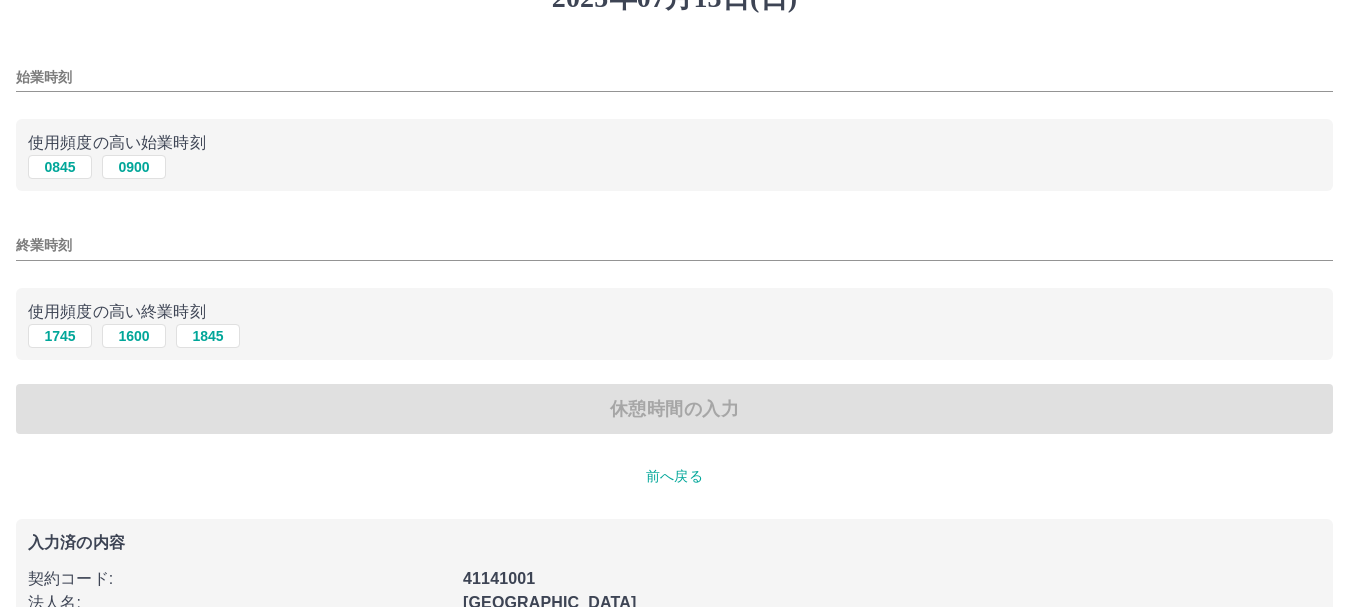 scroll, scrollTop: 213, scrollLeft: 0, axis: vertical 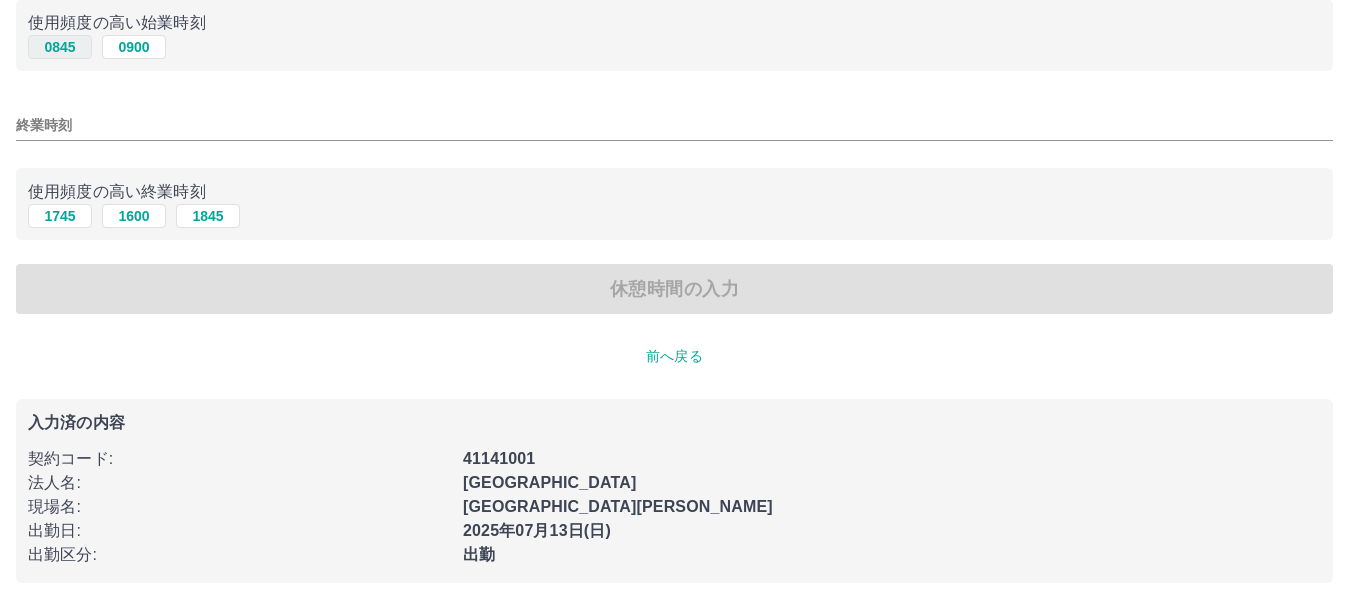 click on "0845" at bounding box center [60, 47] 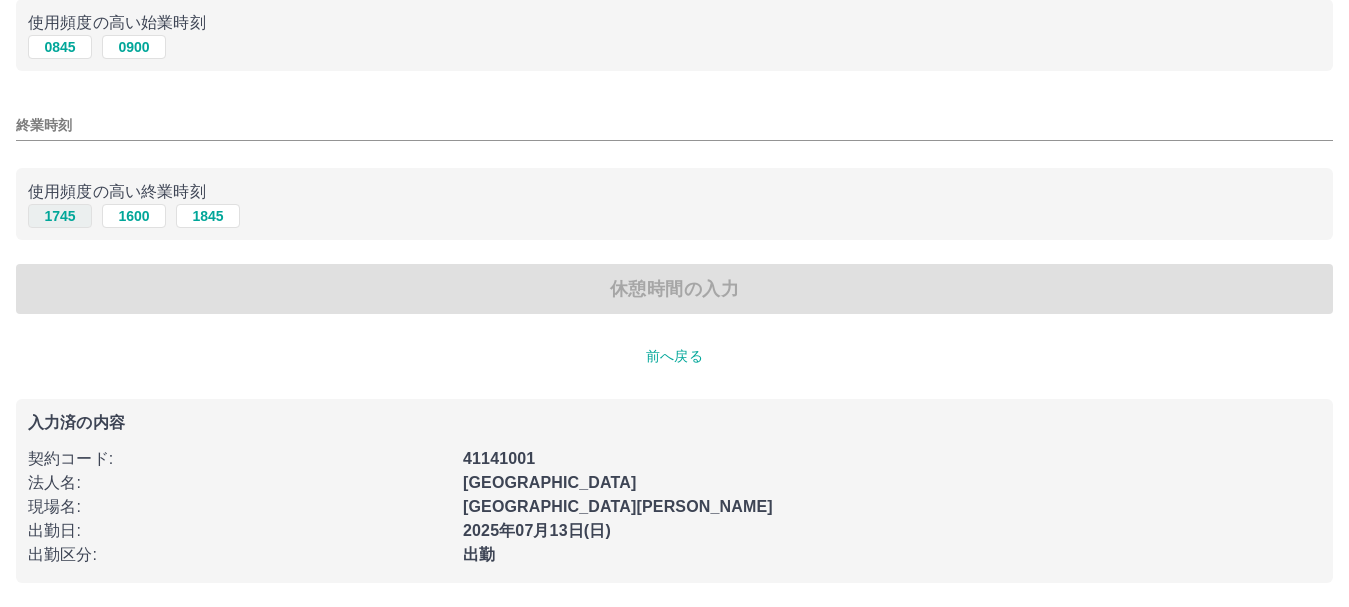 click on "1745" at bounding box center (60, 216) 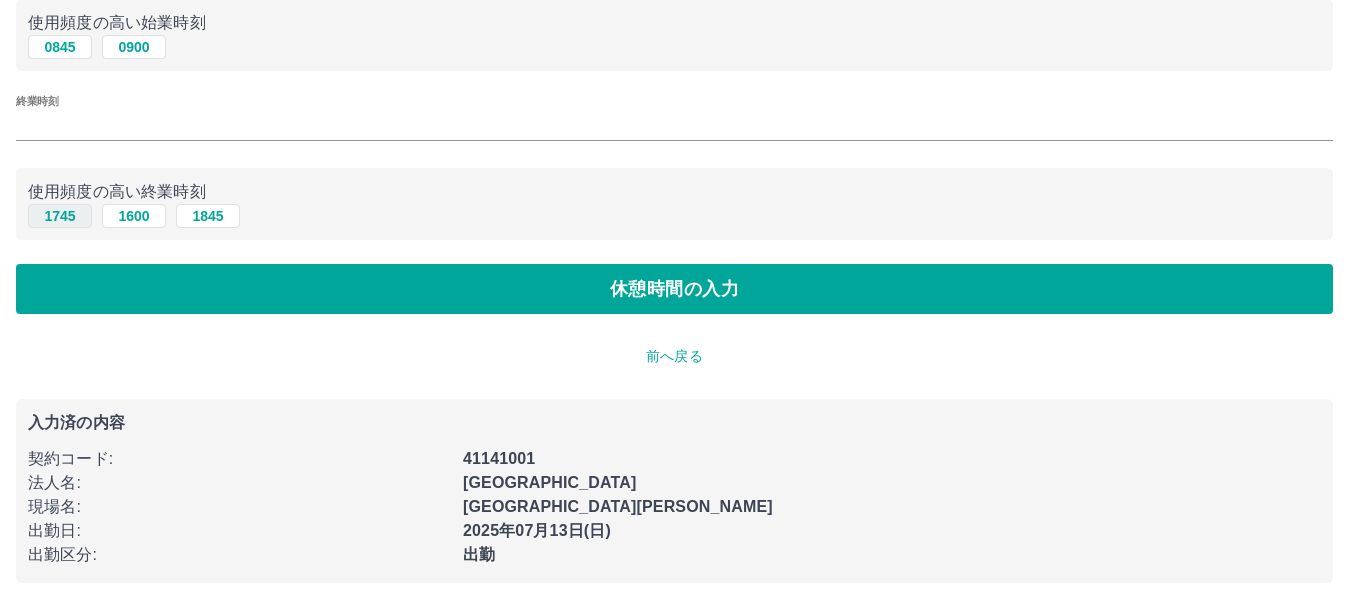 type on "****" 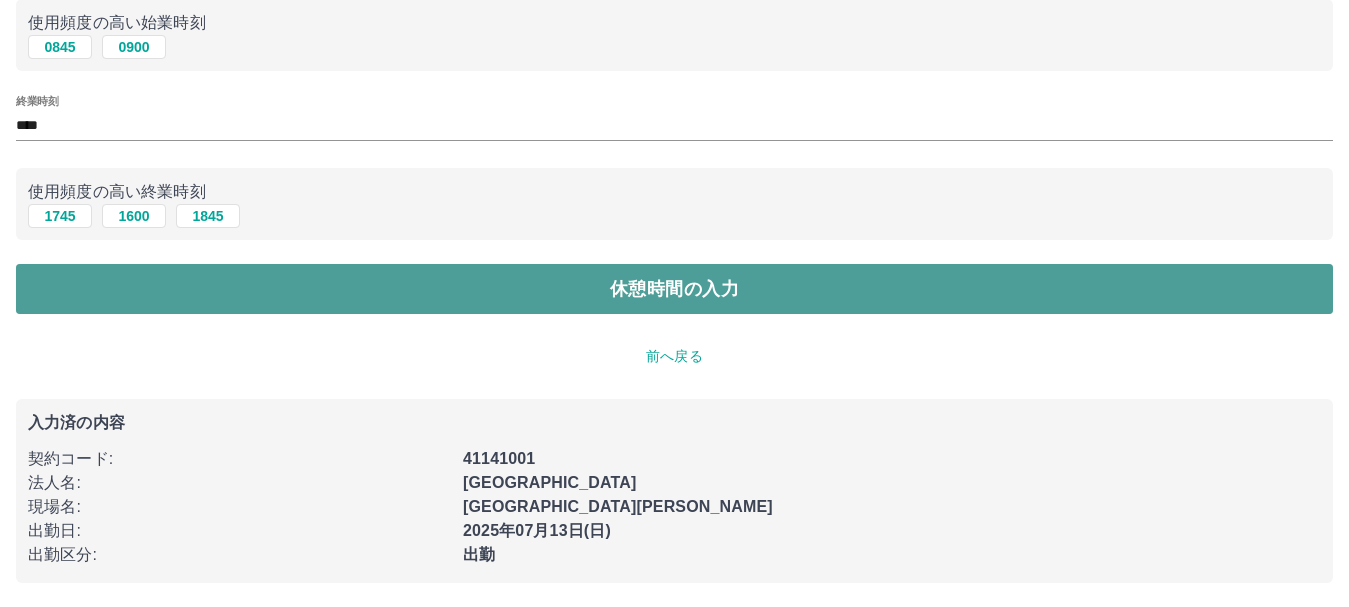 click on "休憩時間の入力" at bounding box center [674, 289] 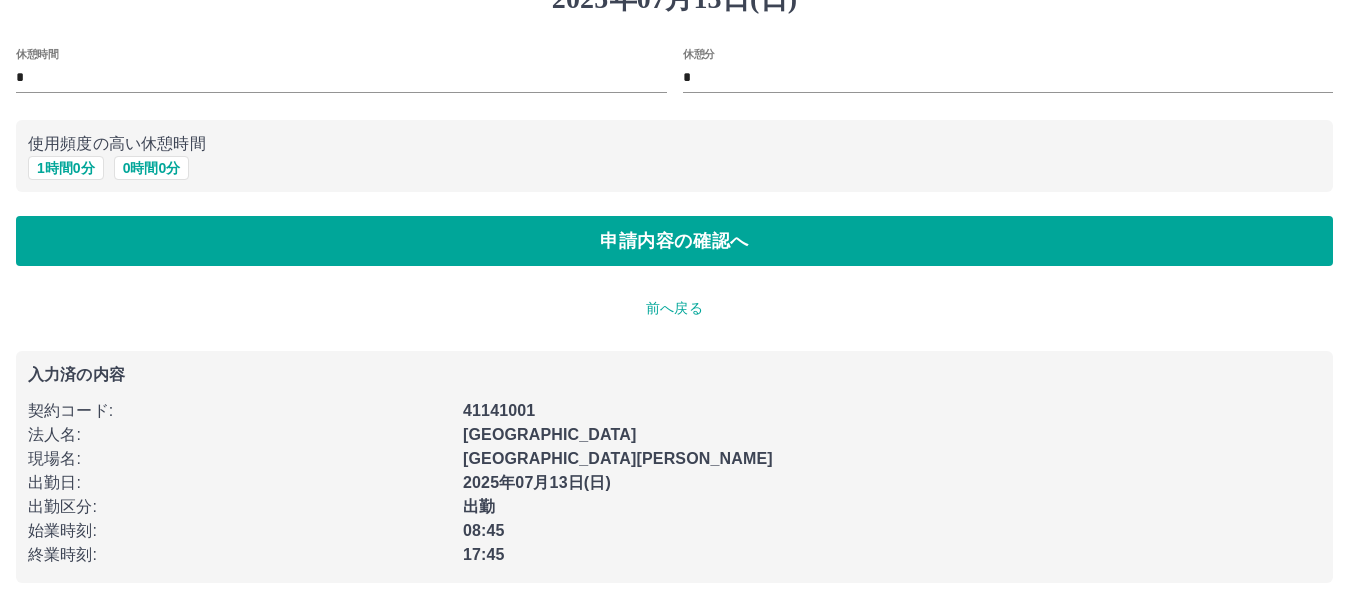 scroll, scrollTop: 0, scrollLeft: 0, axis: both 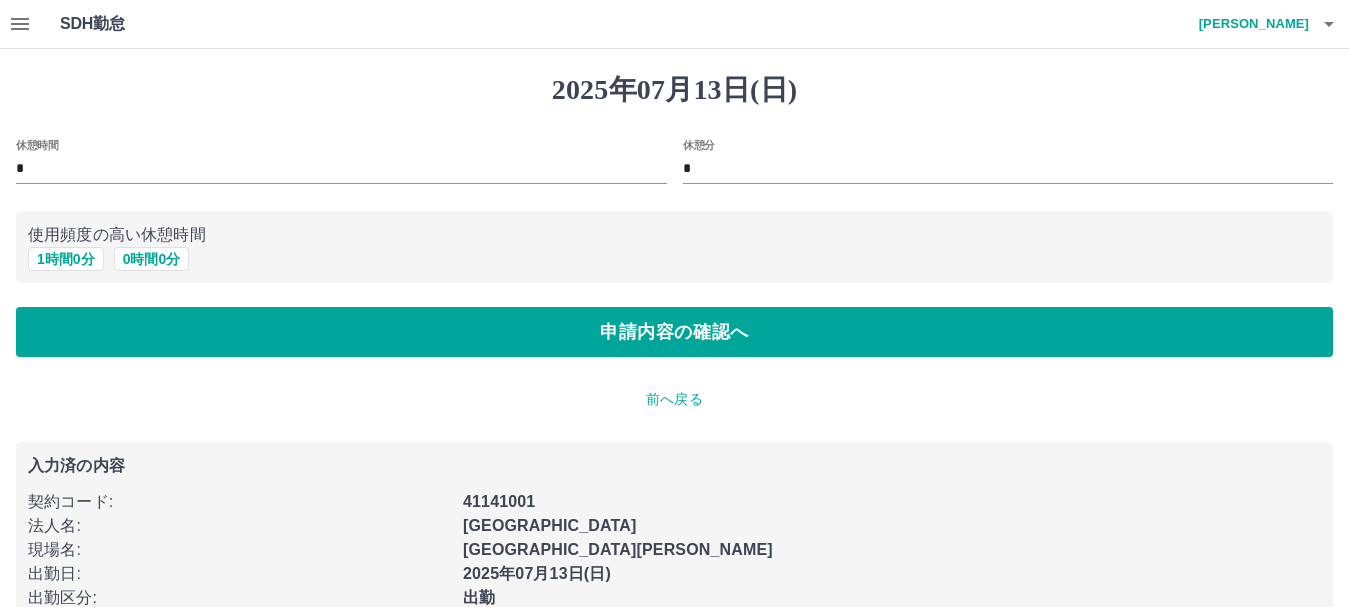 click on "前へ戻る" at bounding box center [674, 399] 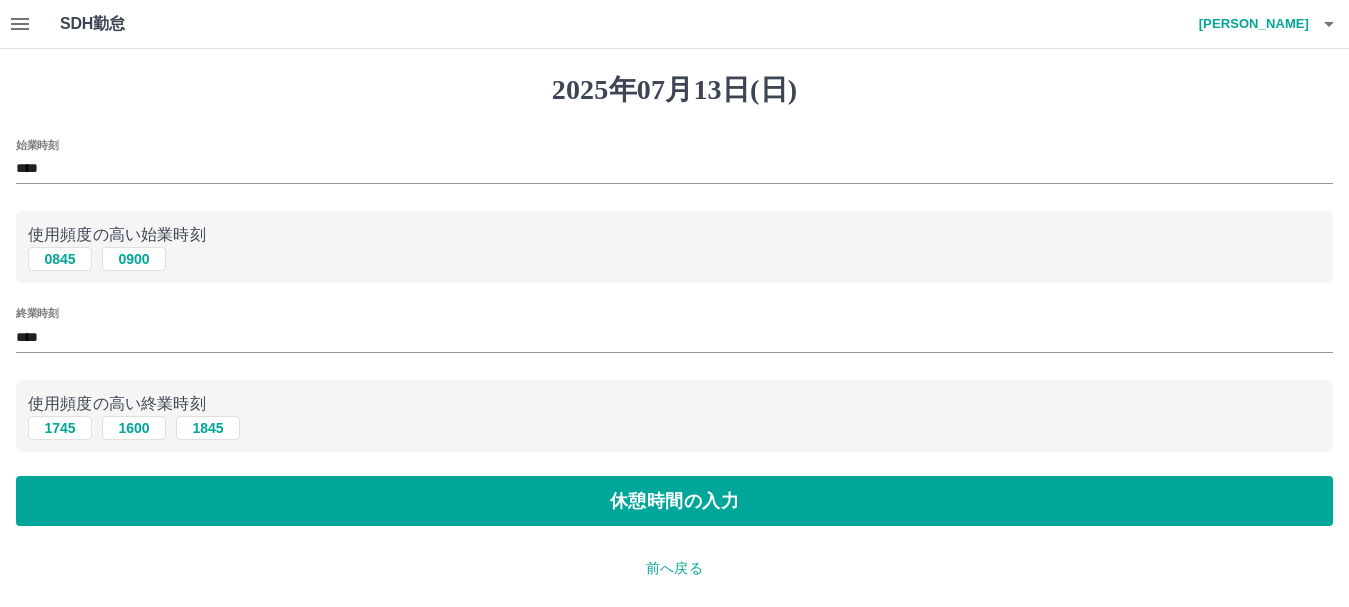 click on "前へ戻る" at bounding box center [674, 568] 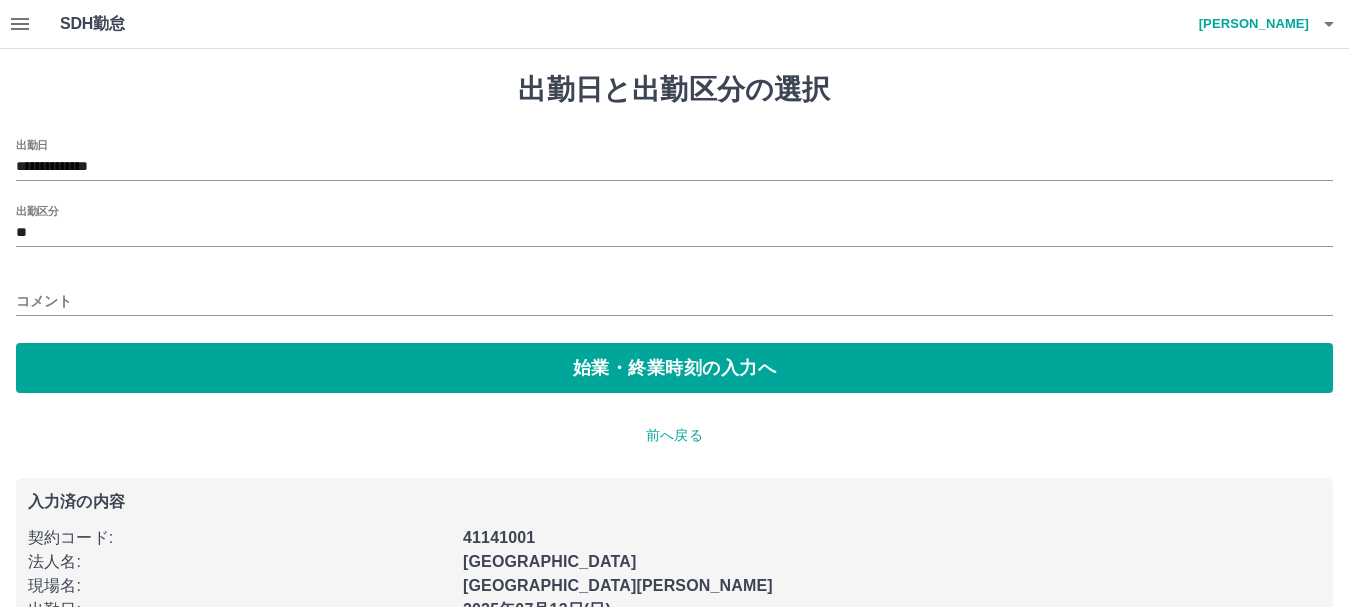 click on "**********" at bounding box center [674, 160] 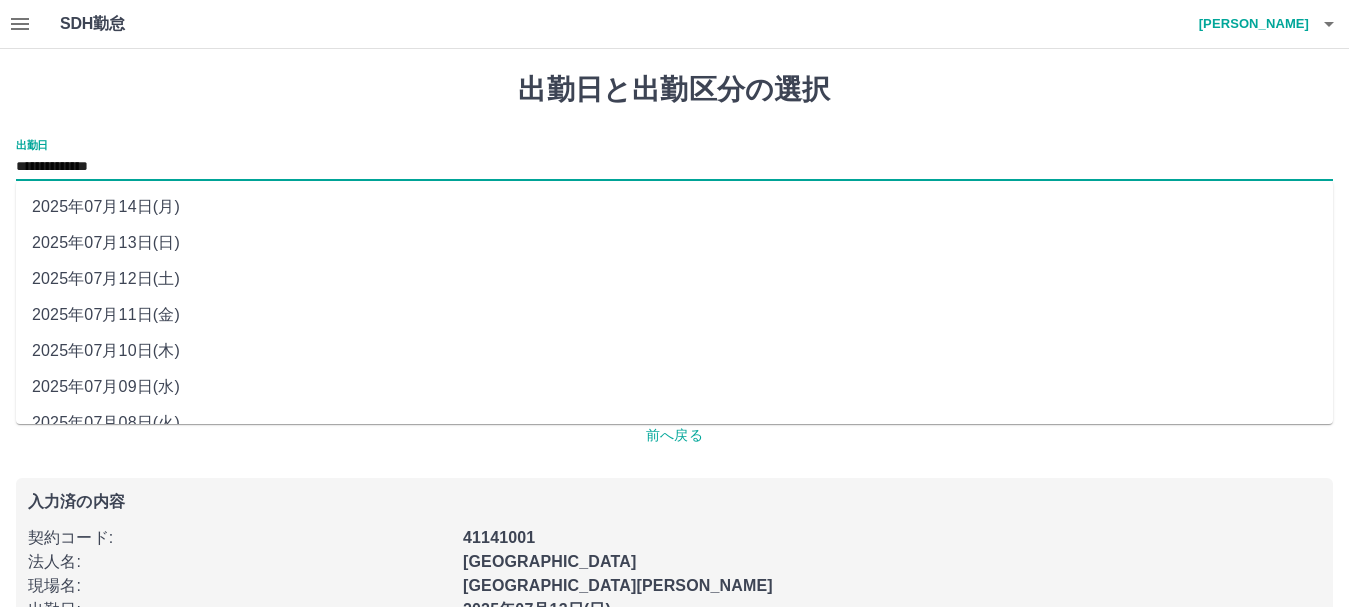 click on "**********" at bounding box center (674, 167) 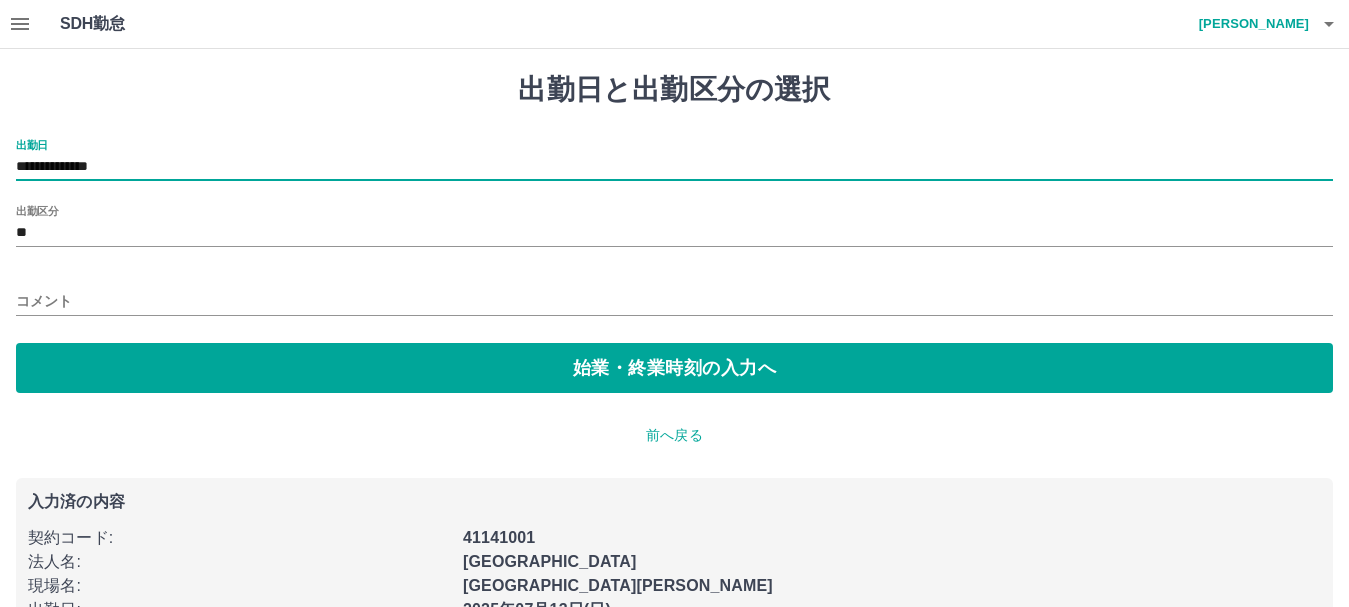 click on "**********" at bounding box center (674, 167) 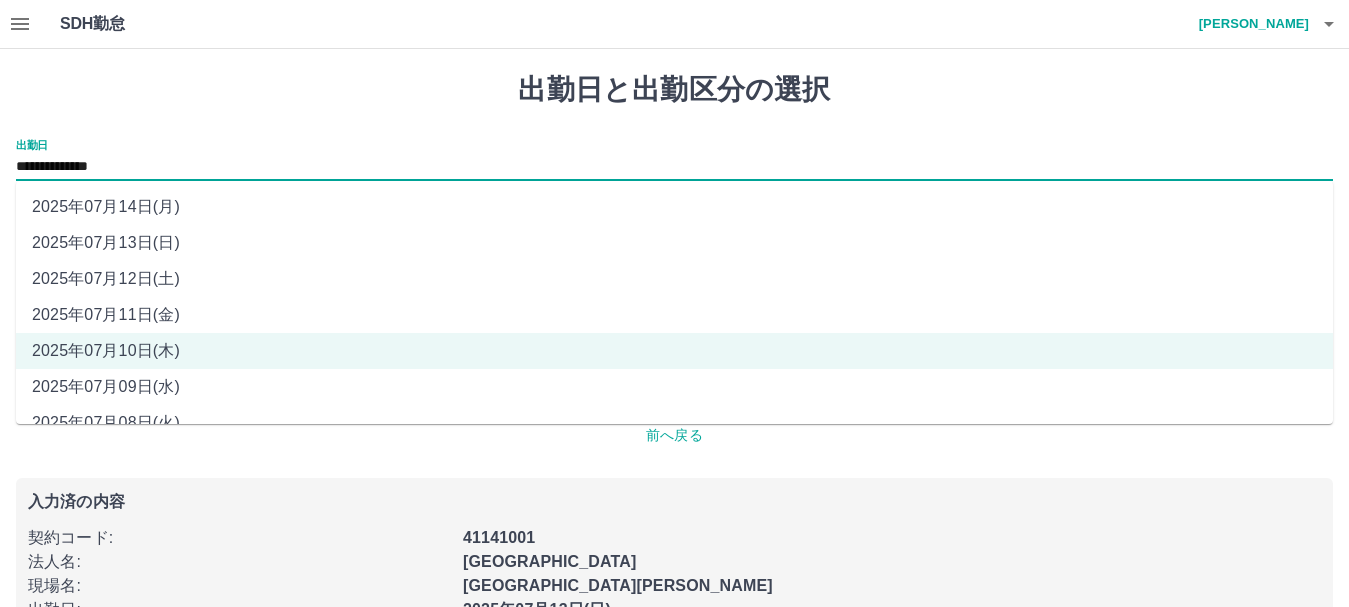 click on "2025年07月11日(金)" at bounding box center [674, 315] 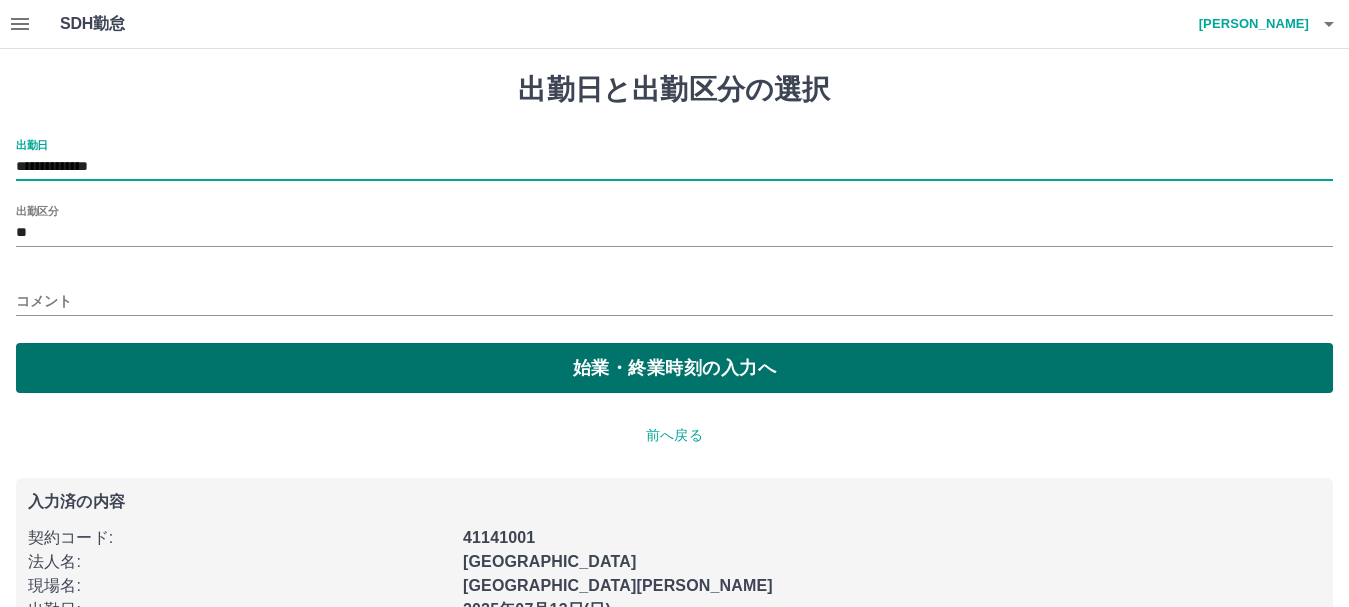 click on "始業・終業時刻の入力へ" at bounding box center (674, 368) 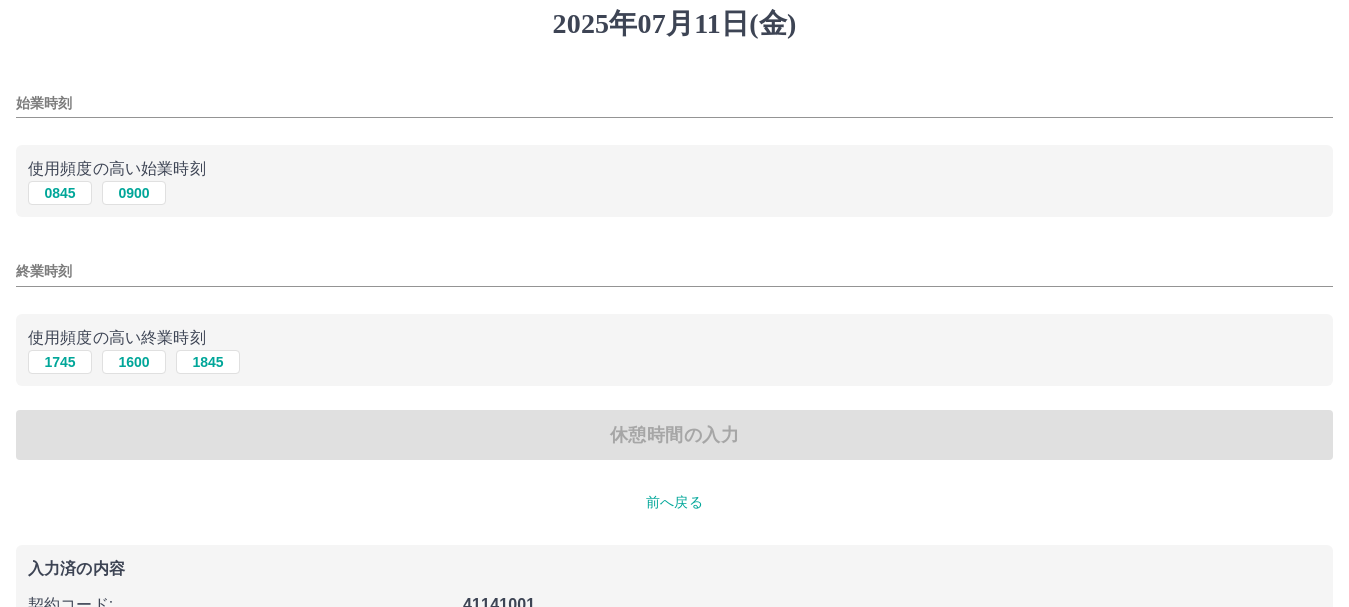 scroll, scrollTop: 100, scrollLeft: 0, axis: vertical 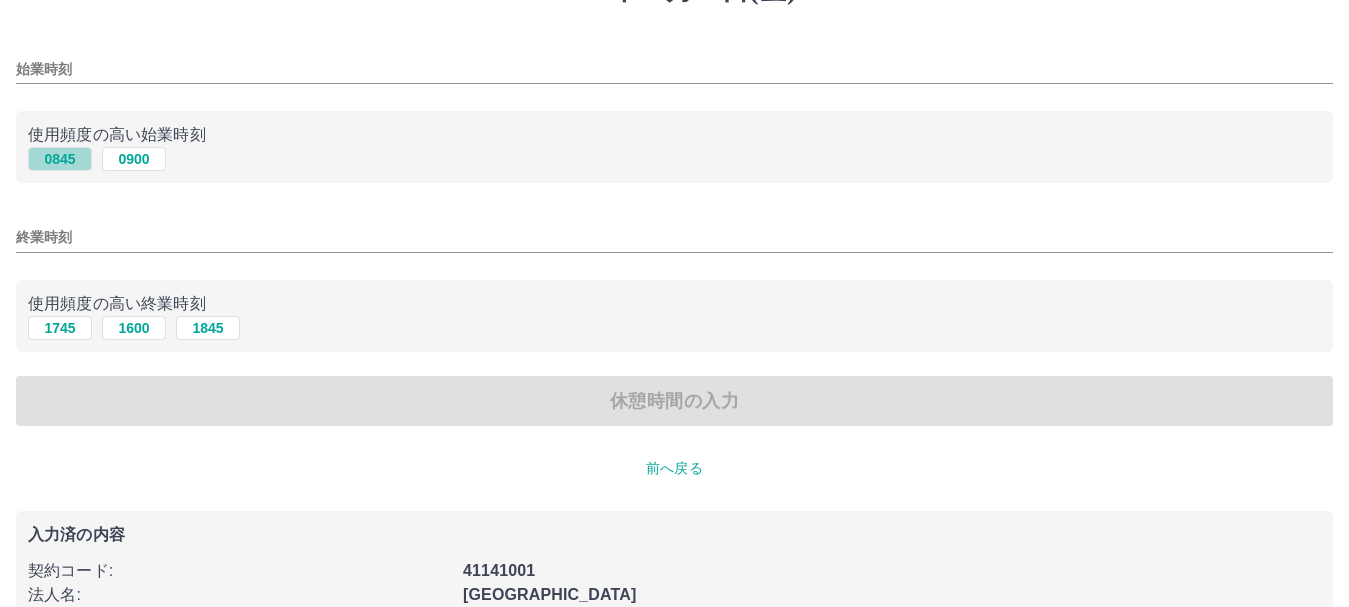 click on "0845" at bounding box center [60, 159] 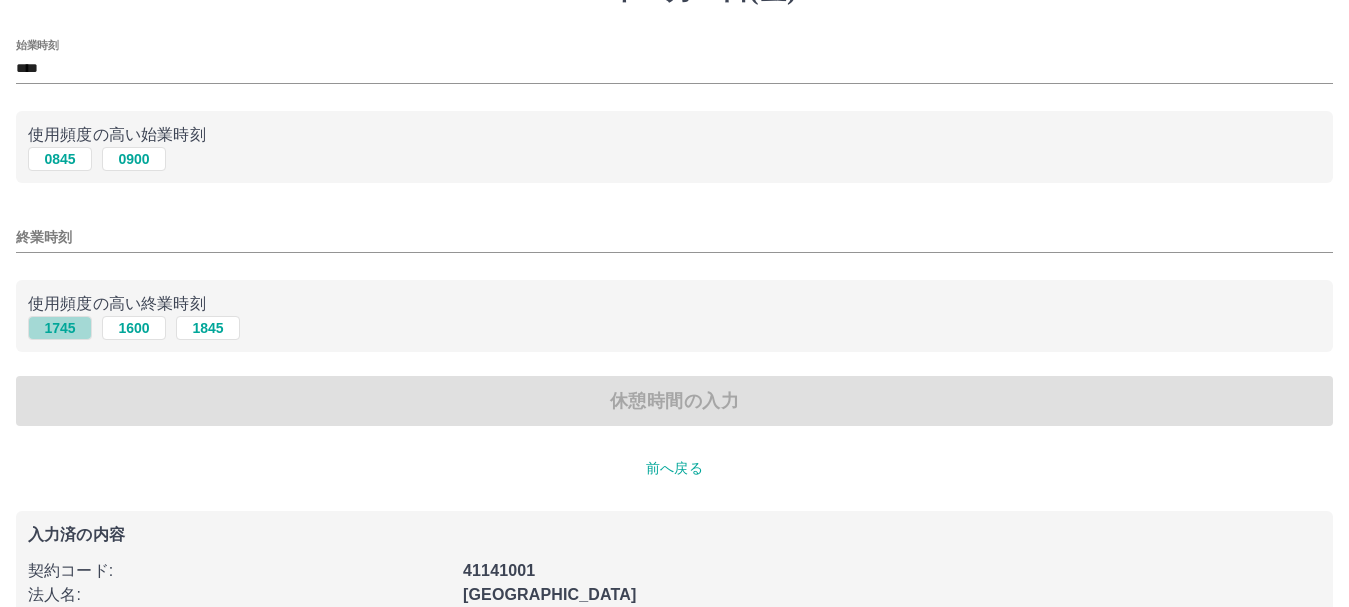 click on "1745" at bounding box center [60, 328] 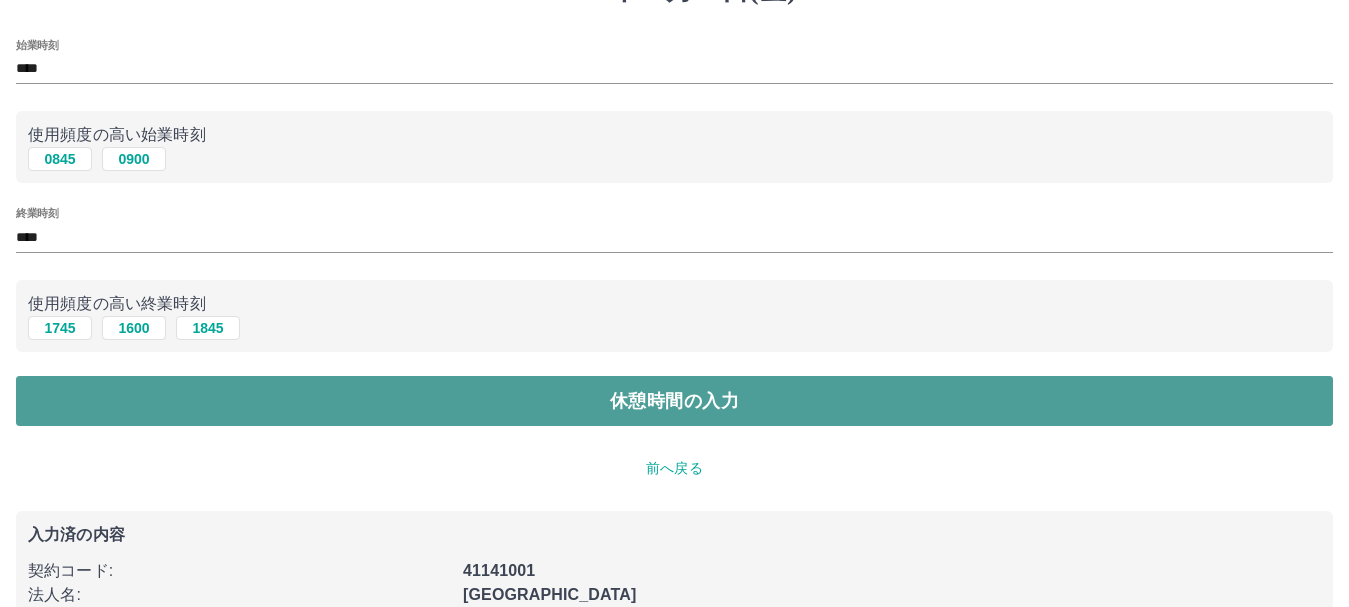 click on "休憩時間の入力" at bounding box center (674, 401) 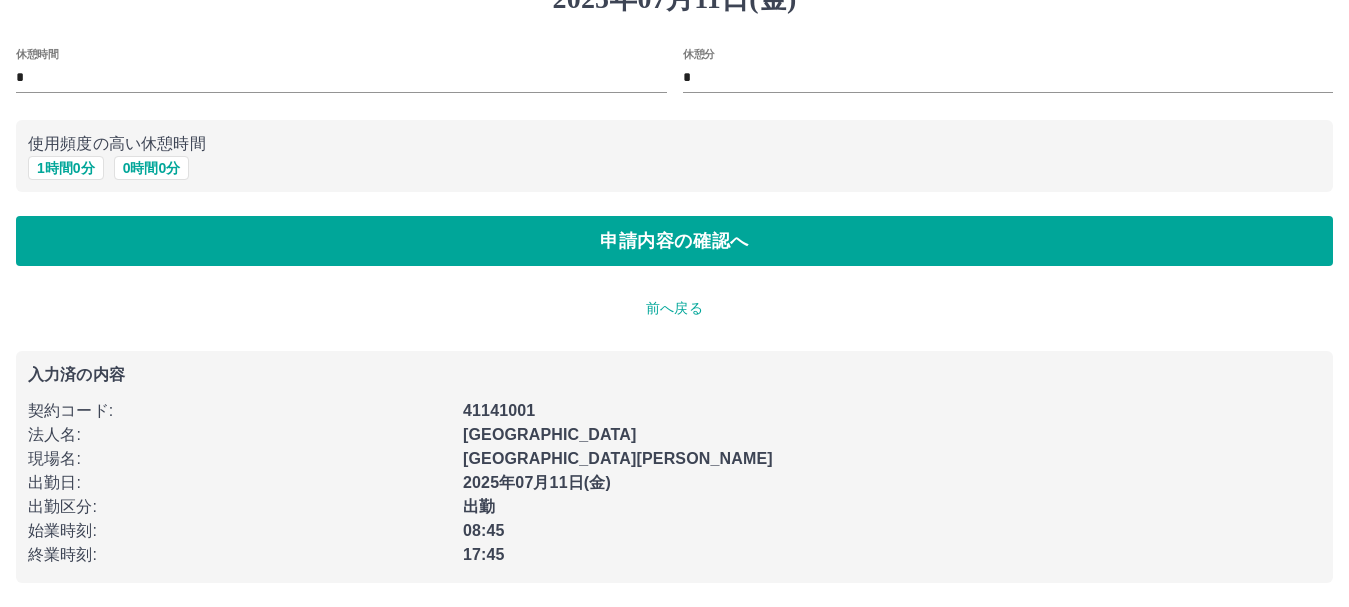 scroll, scrollTop: 0, scrollLeft: 0, axis: both 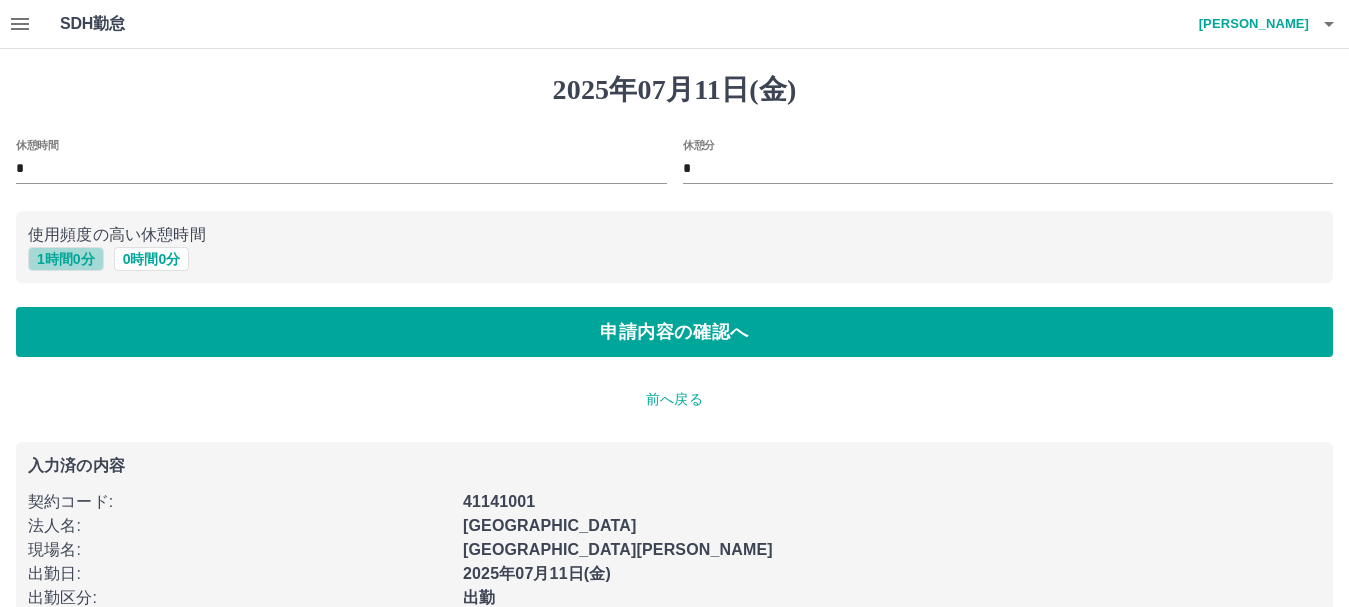 click on "1 時間 0 分" at bounding box center (66, 259) 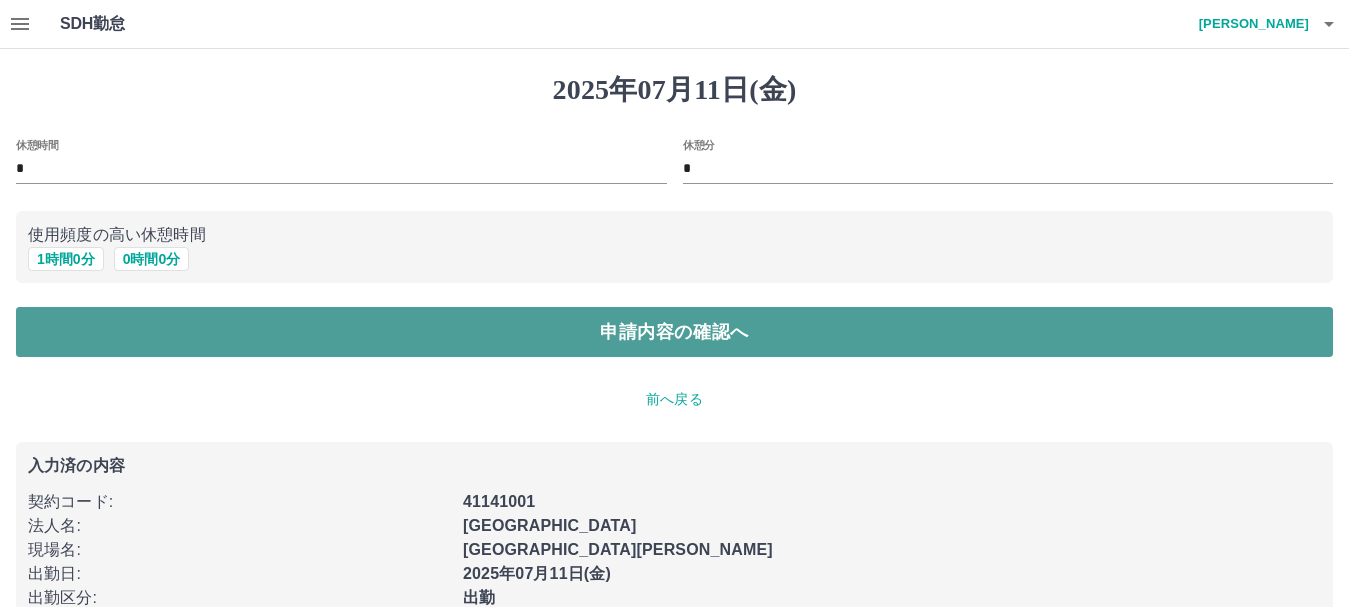 click on "申請内容の確認へ" at bounding box center (674, 332) 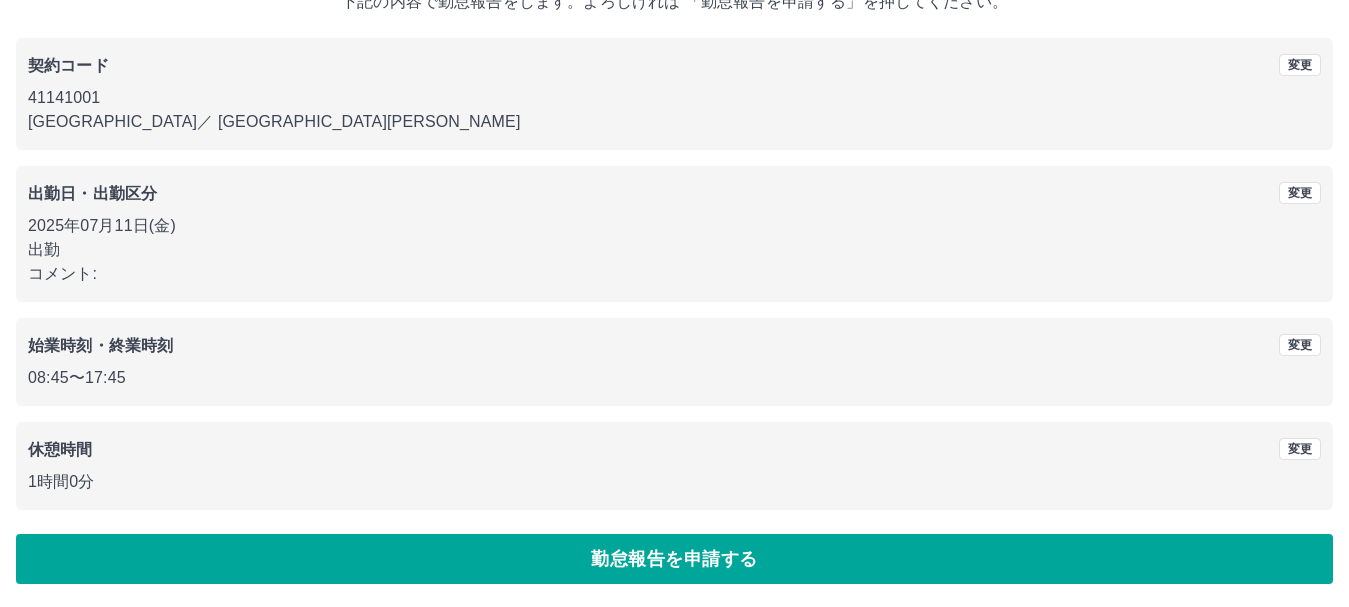 scroll, scrollTop: 142, scrollLeft: 0, axis: vertical 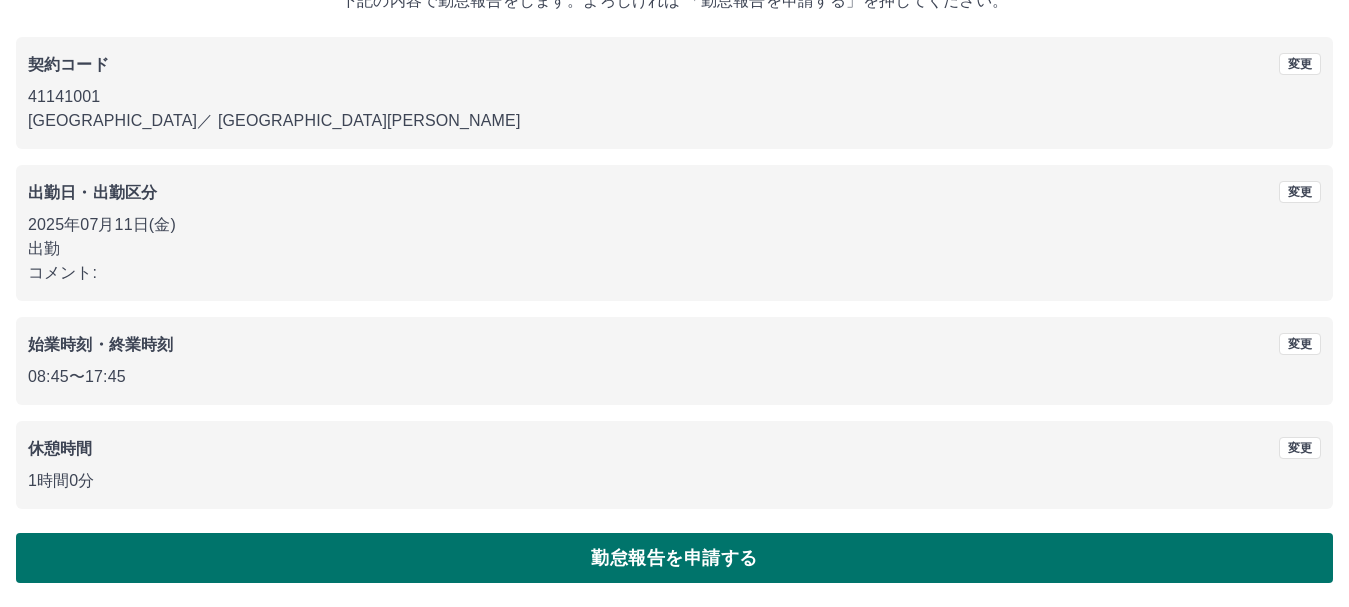 click on "勤怠報告を申請する" at bounding box center (674, 558) 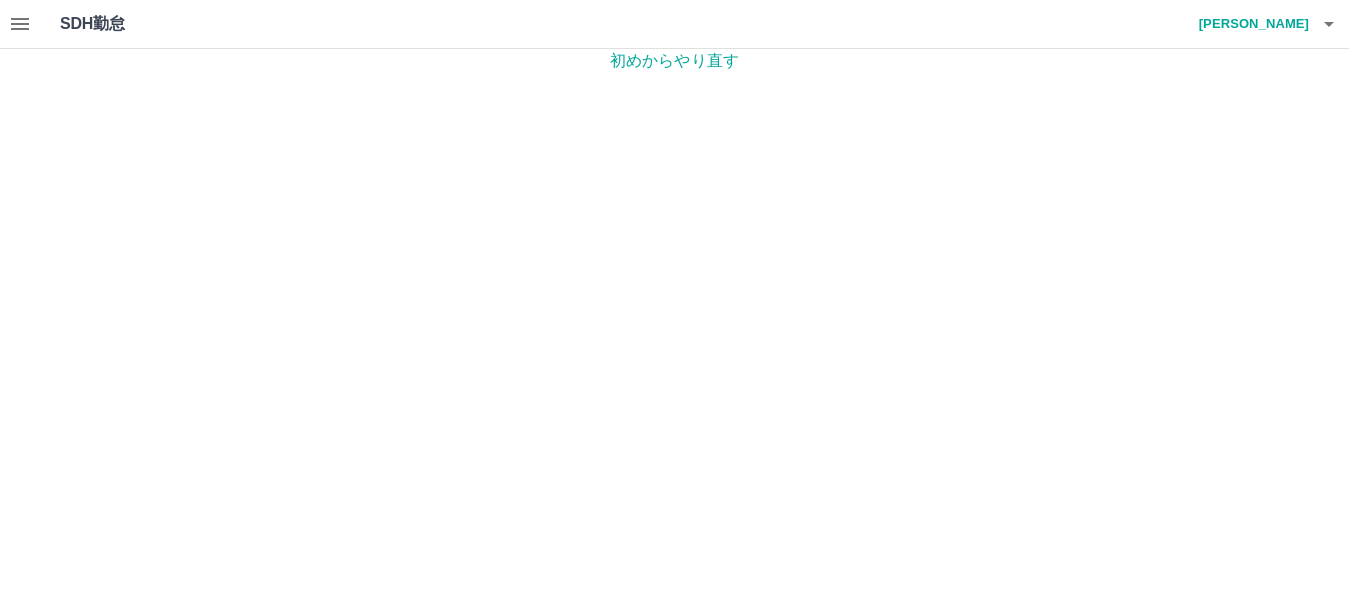 scroll, scrollTop: 0, scrollLeft: 0, axis: both 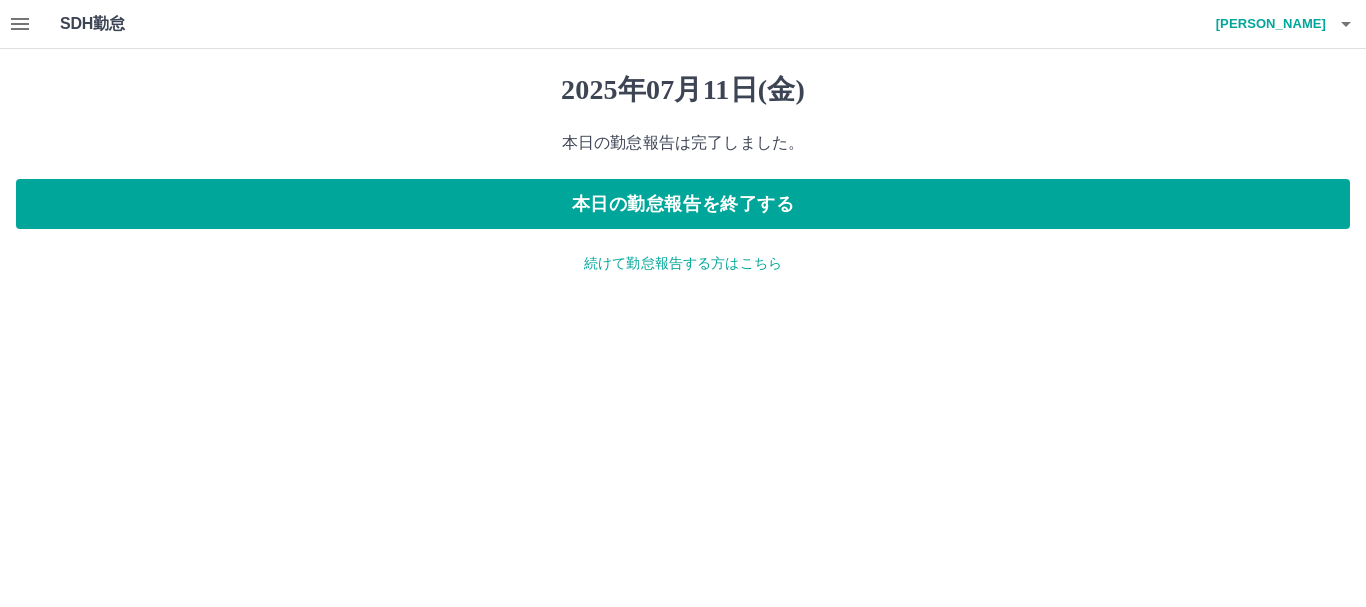 click on "続けて勤怠報告する方はこちら" at bounding box center (683, 263) 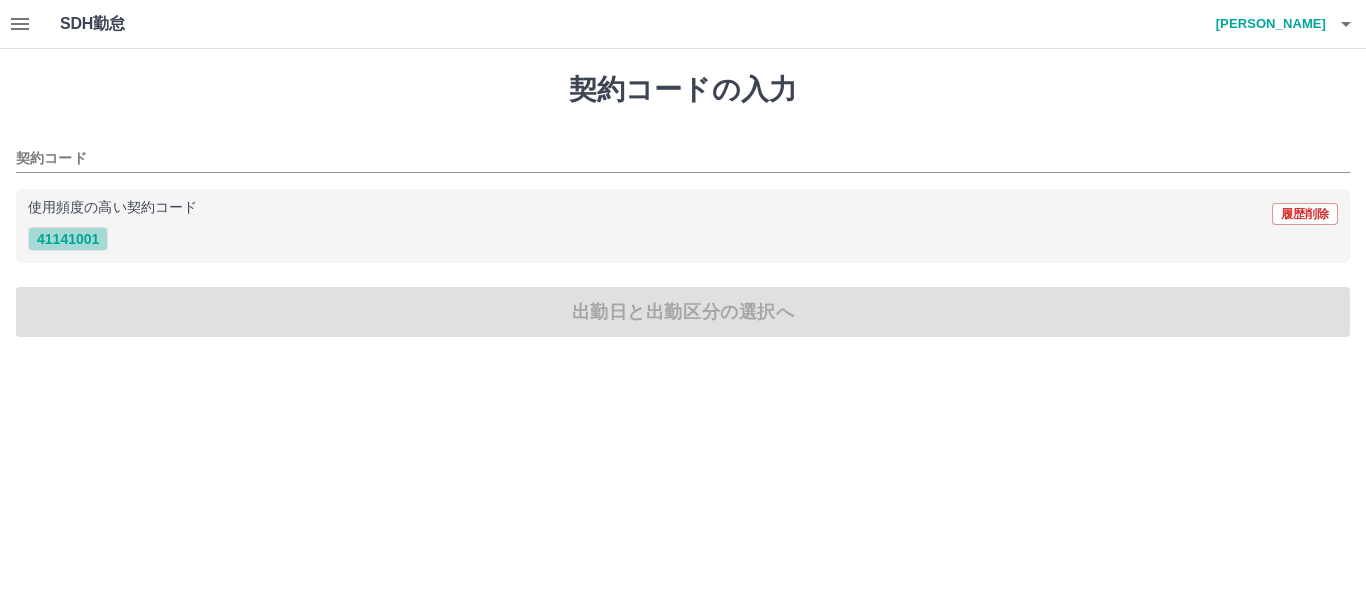 click on "41141001" at bounding box center (68, 239) 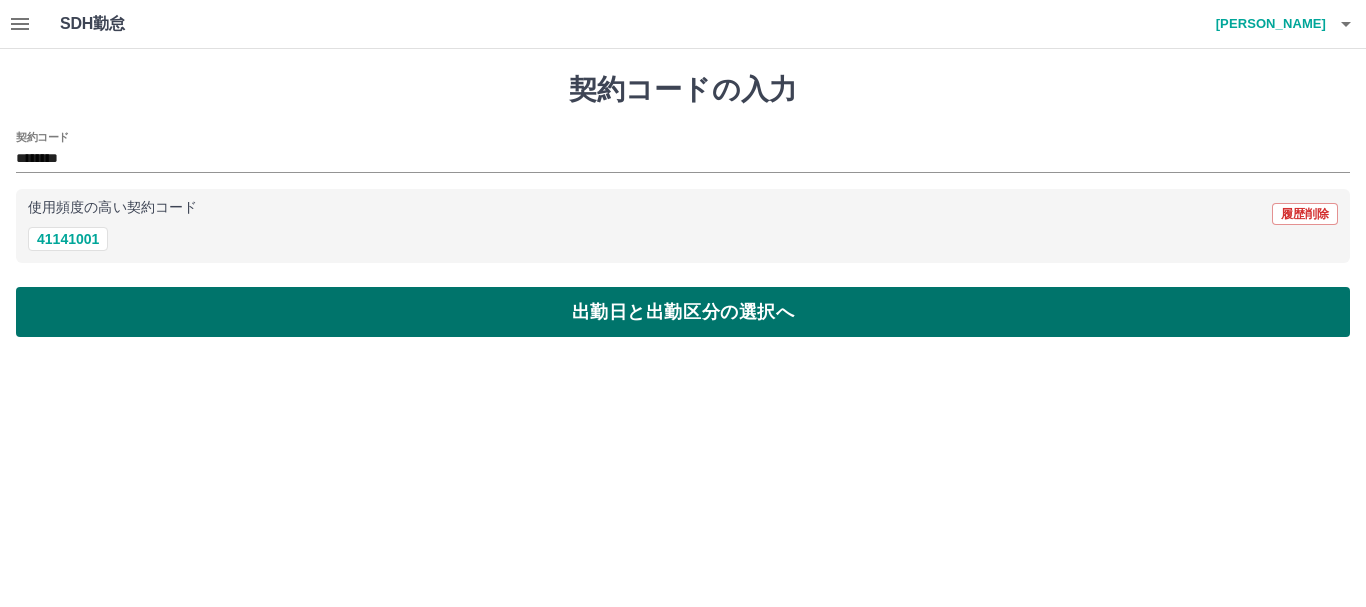 click on "出勤日と出勤区分の選択へ" at bounding box center [683, 312] 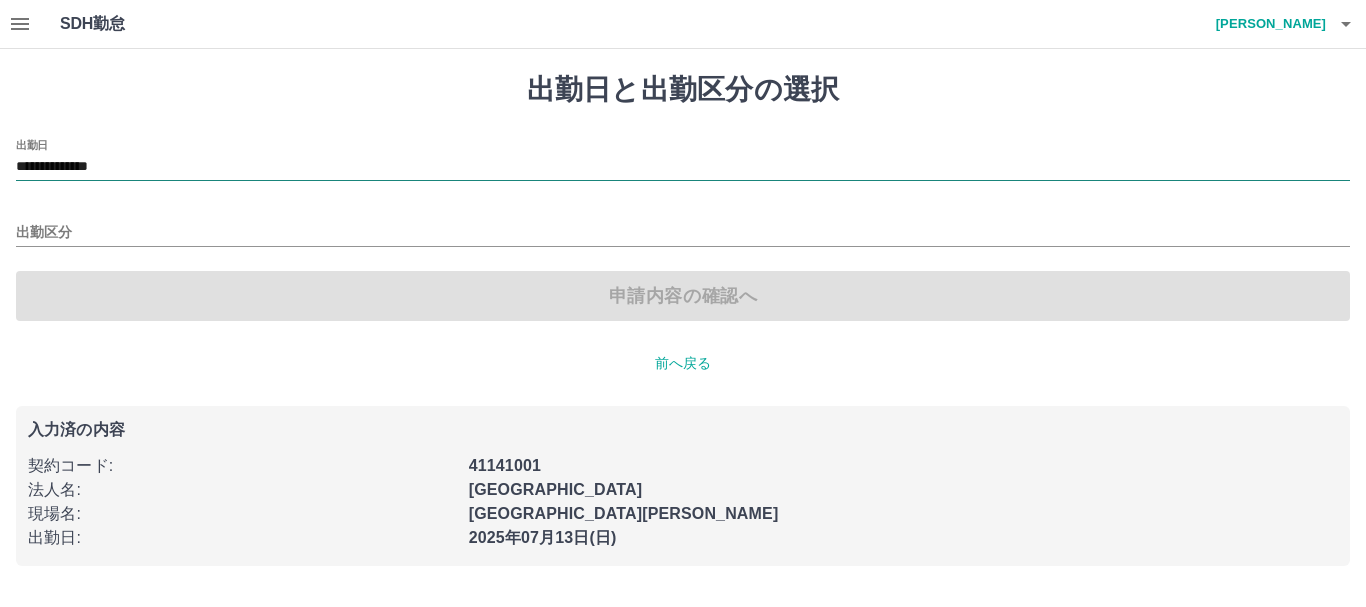click on "**********" at bounding box center (683, 167) 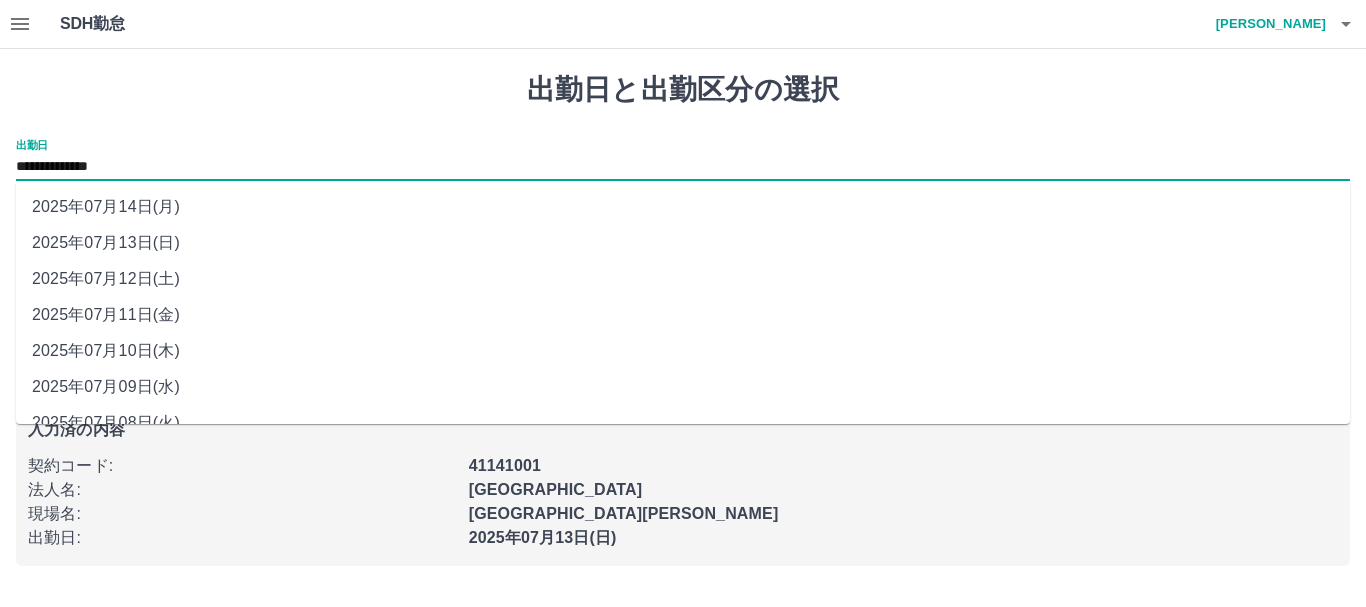 click on "2025年07月12日(土)" at bounding box center [683, 279] 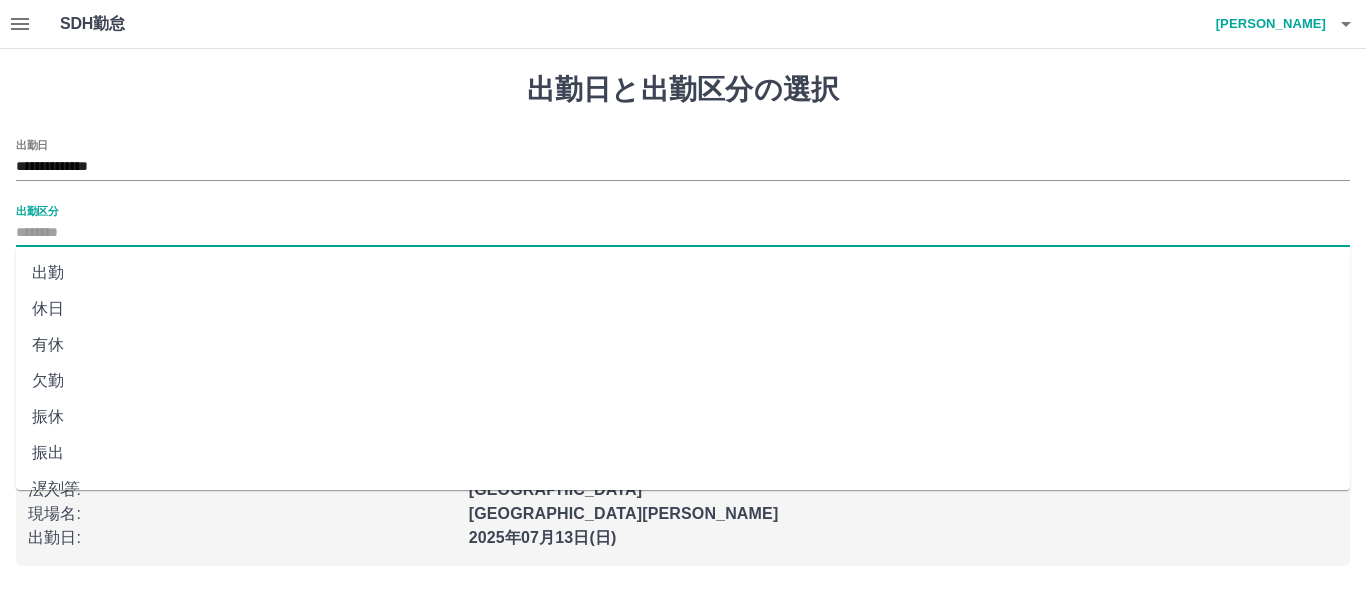 click on "出勤区分" at bounding box center (683, 233) 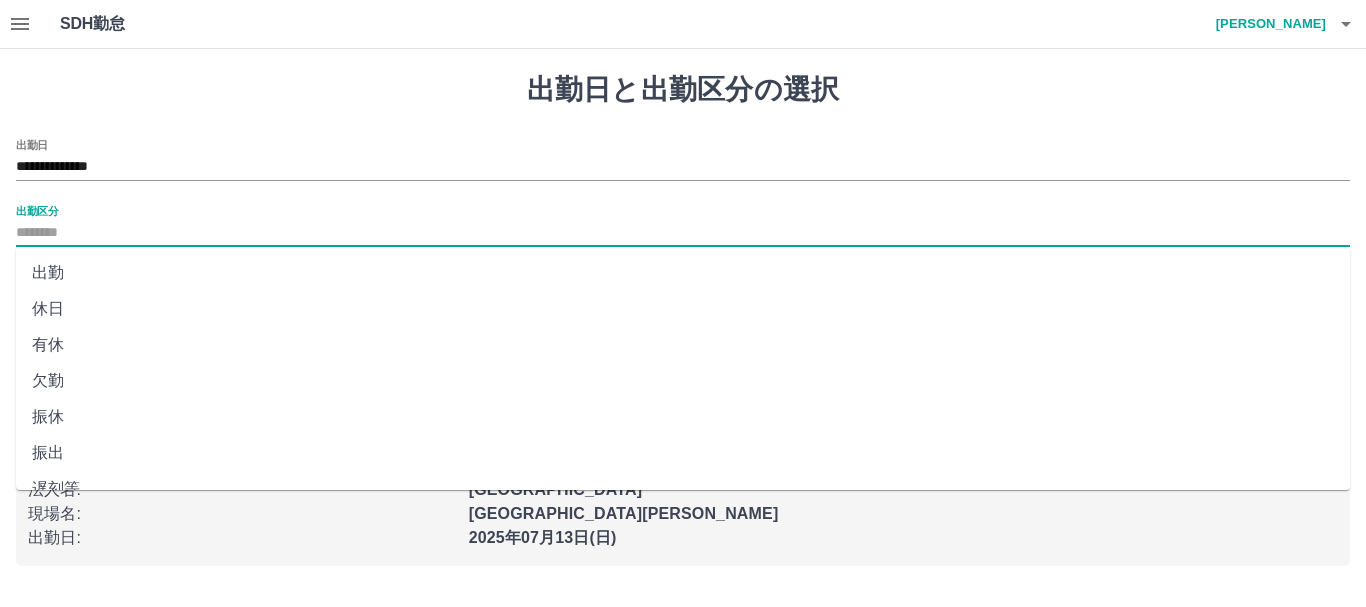 click on "有休" at bounding box center (683, 345) 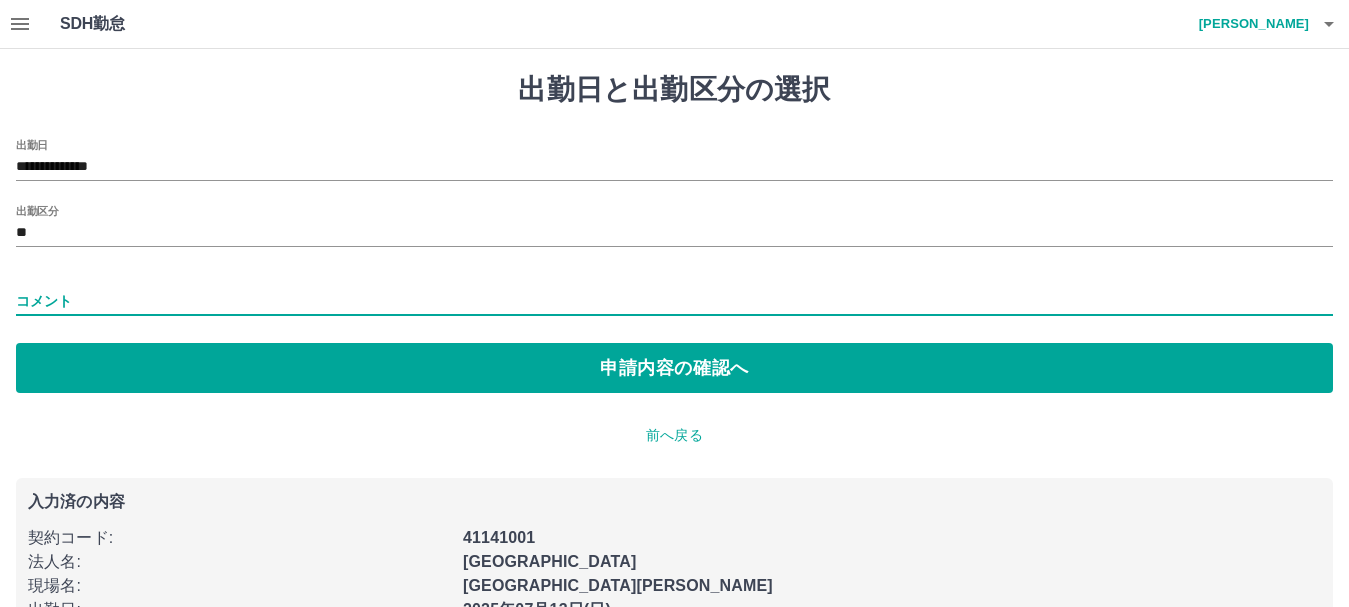 click on "コメント" at bounding box center (674, 301) 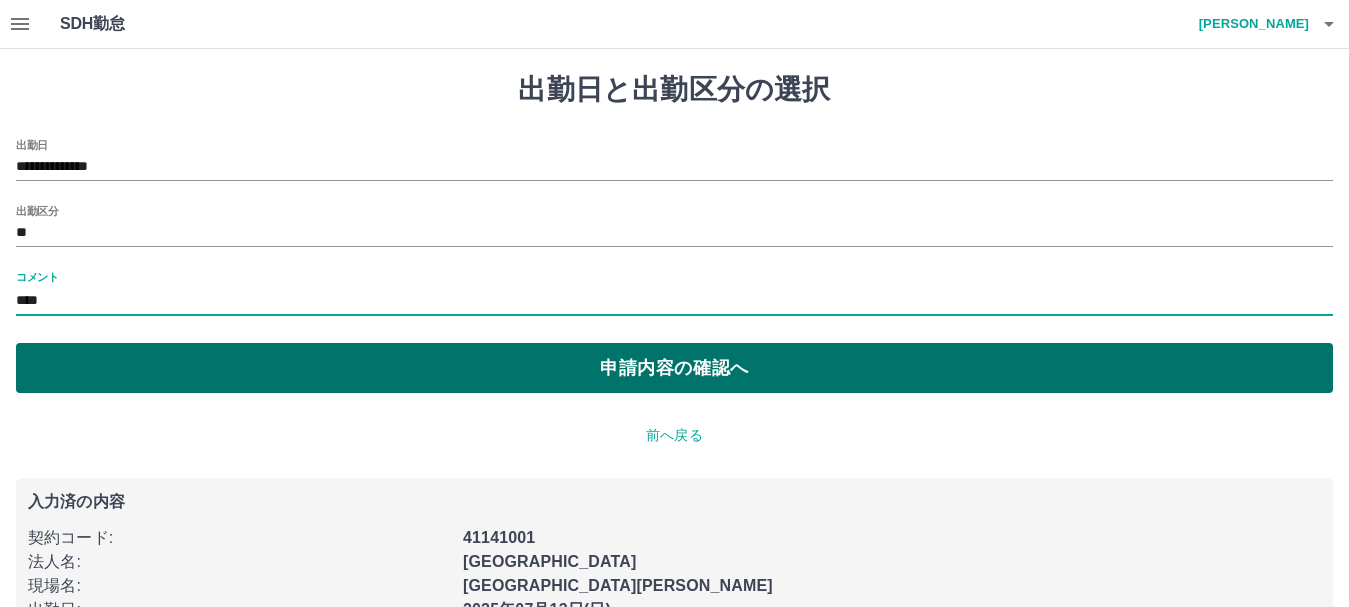 type on "****" 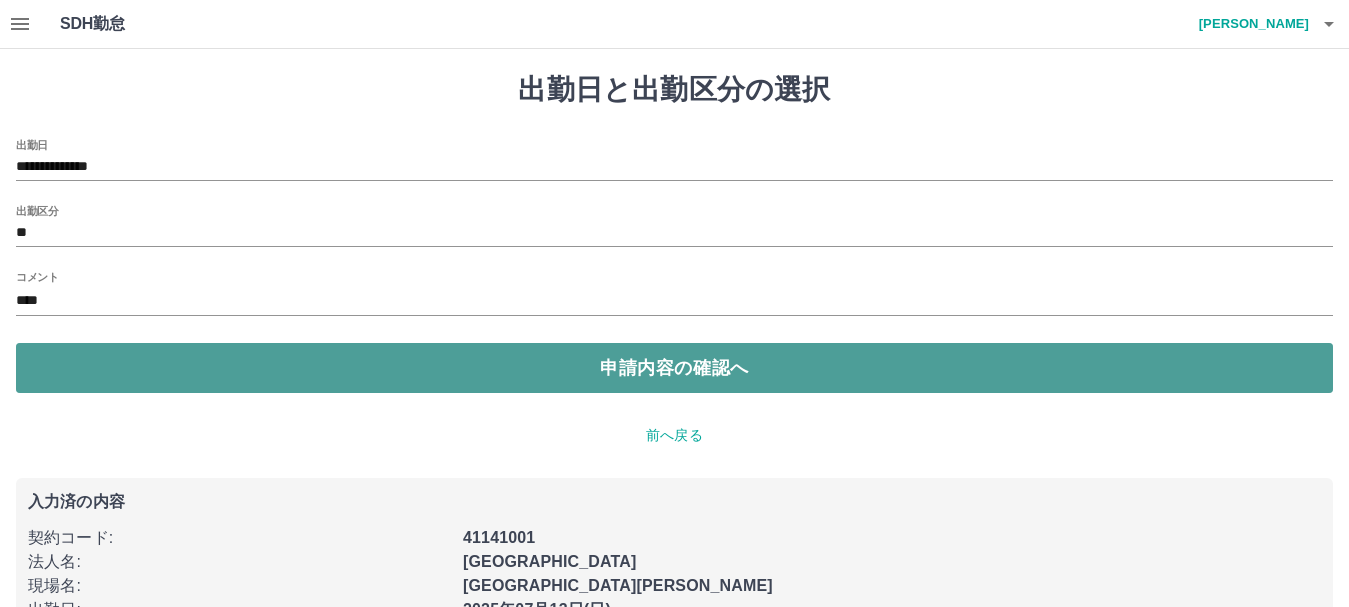 click on "申請内容の確認へ" at bounding box center (674, 368) 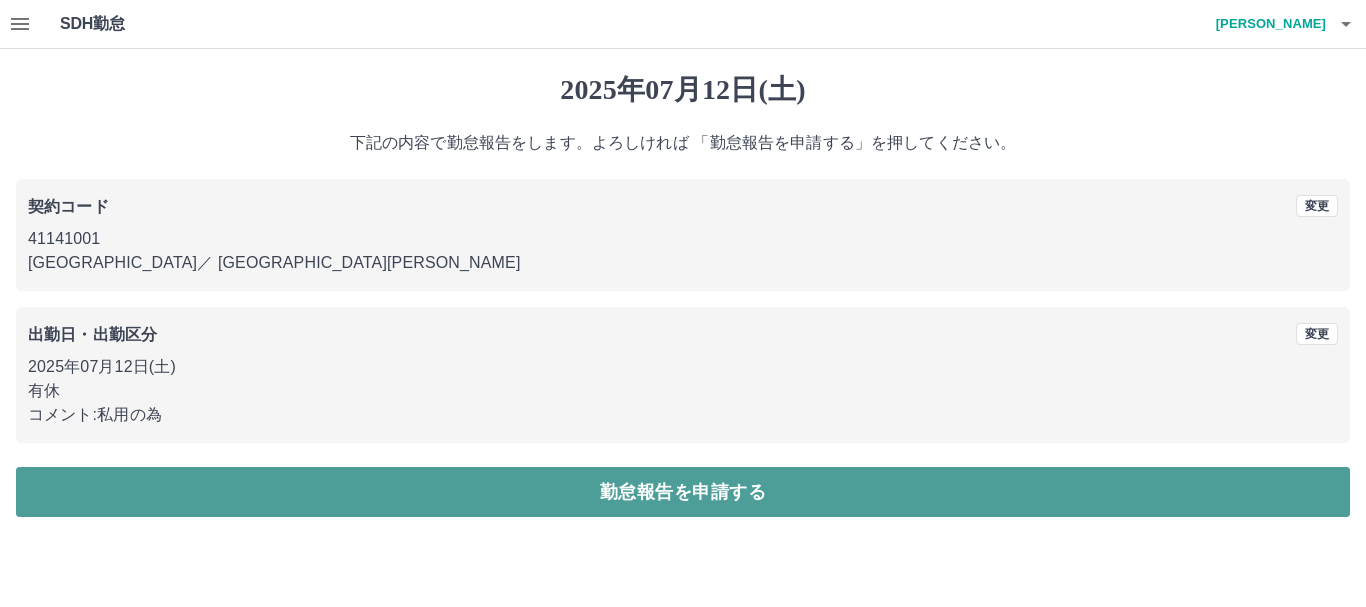 click on "勤怠報告を申請する" at bounding box center (683, 492) 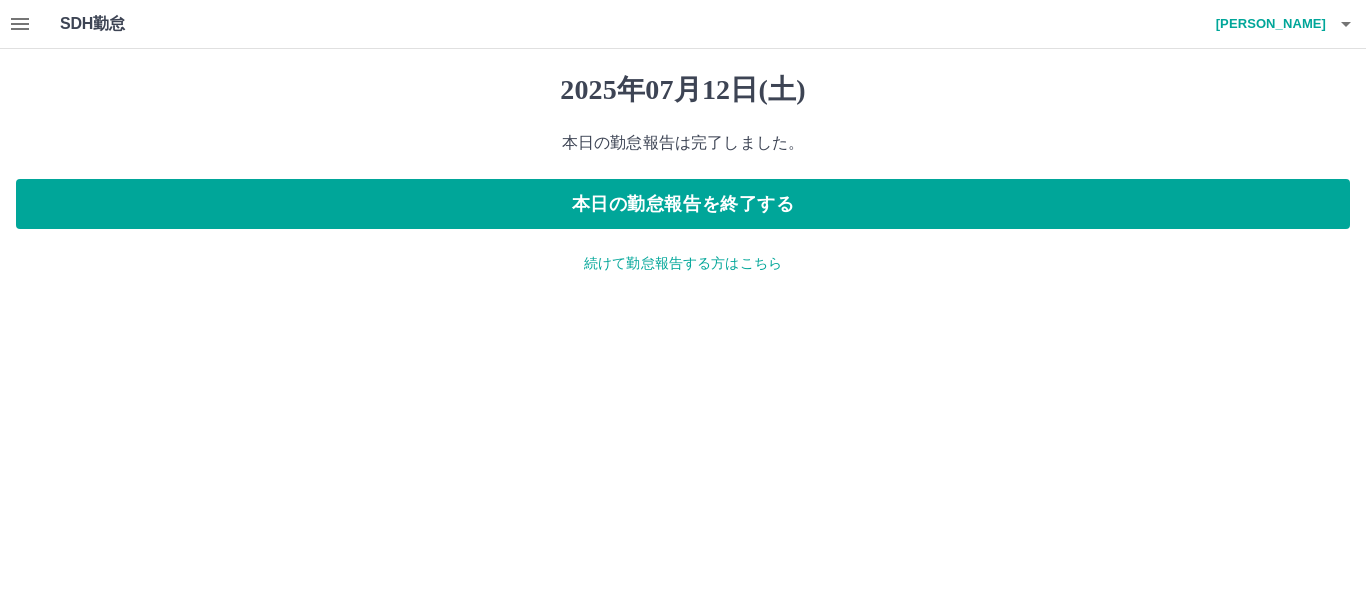 click on "続けて勤怠報告する方はこちら" at bounding box center (683, 263) 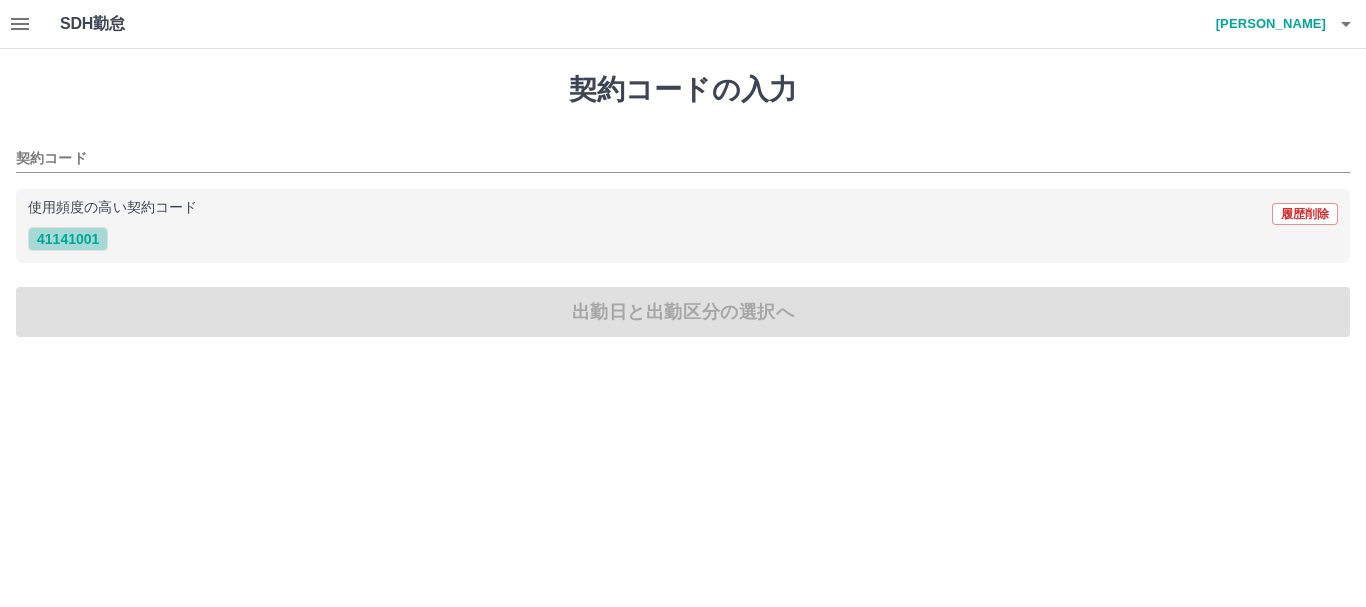 click on "41141001" at bounding box center [68, 239] 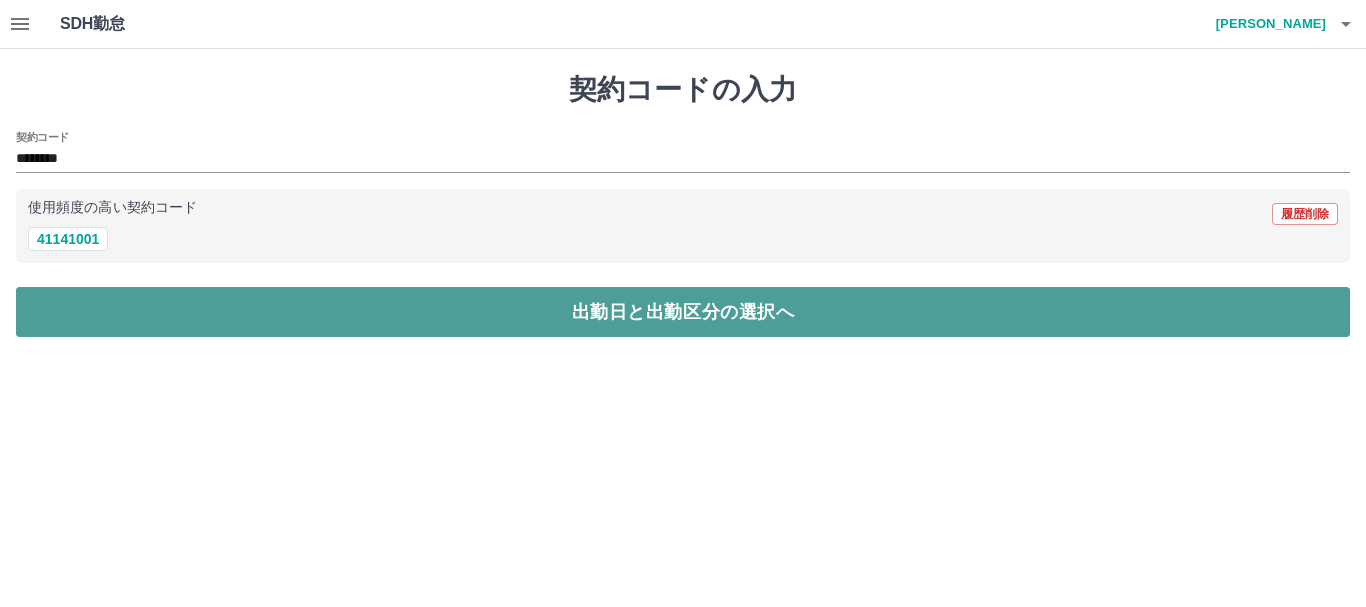 click on "出勤日と出勤区分の選択へ" at bounding box center [683, 312] 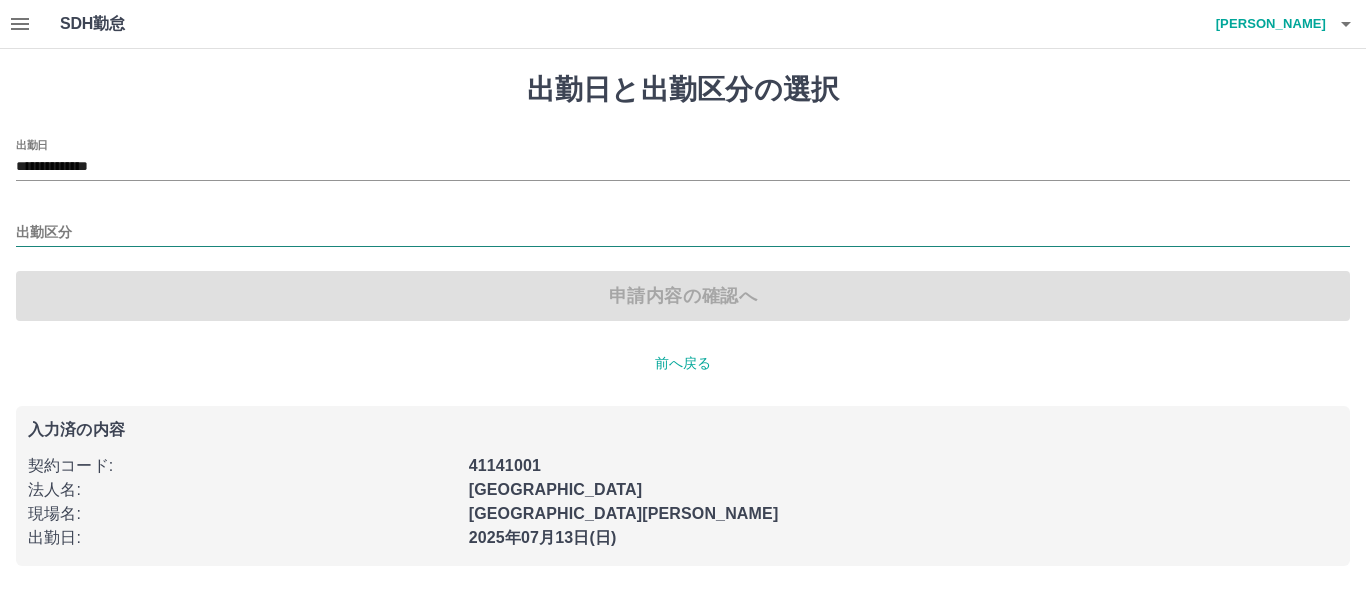 click on "出勤区分" at bounding box center (683, 233) 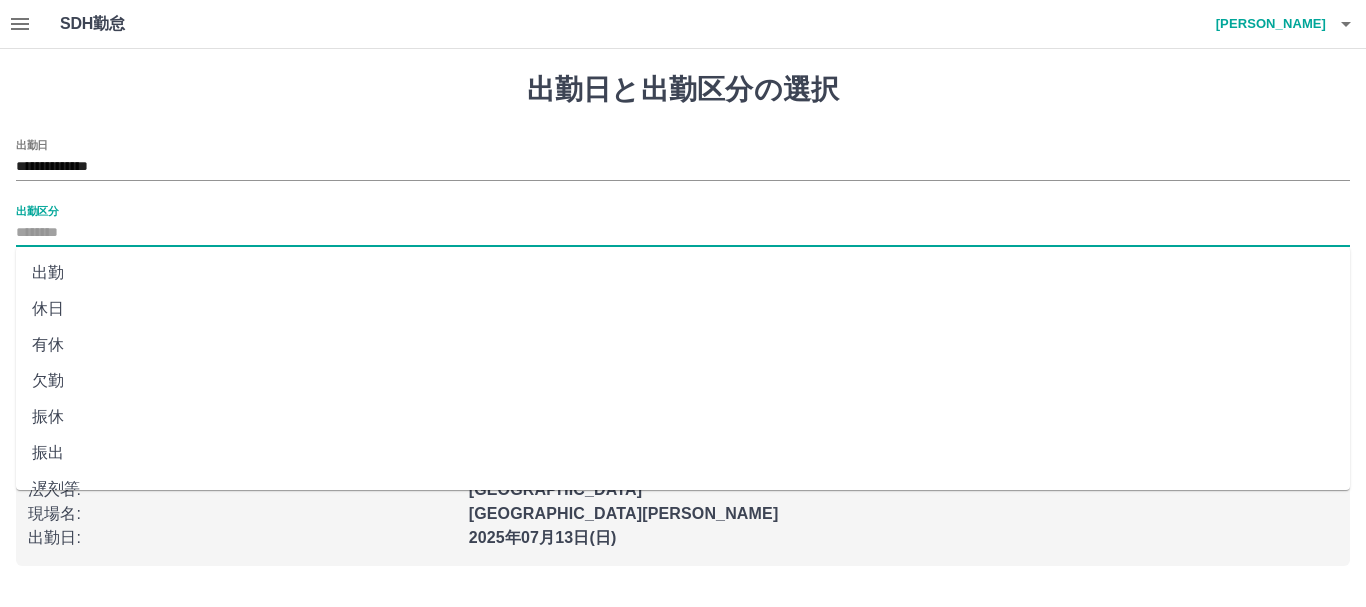 click on "振出" at bounding box center (683, 453) 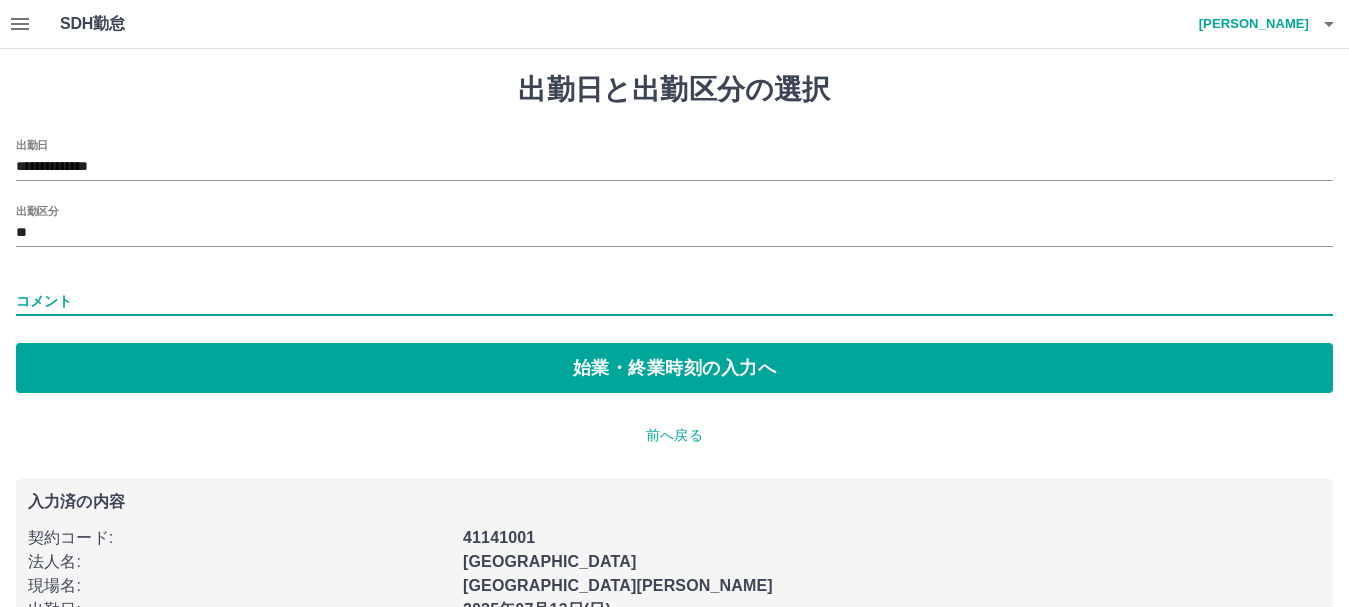 click on "コメント" at bounding box center [674, 301] 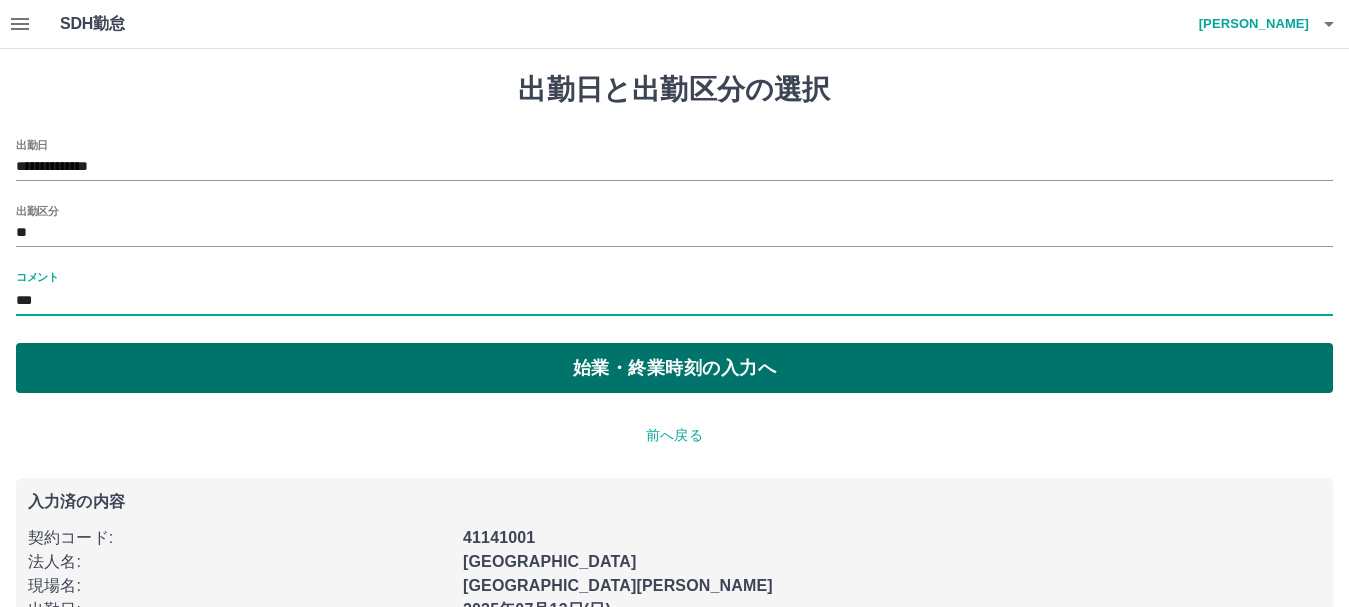 type on "***" 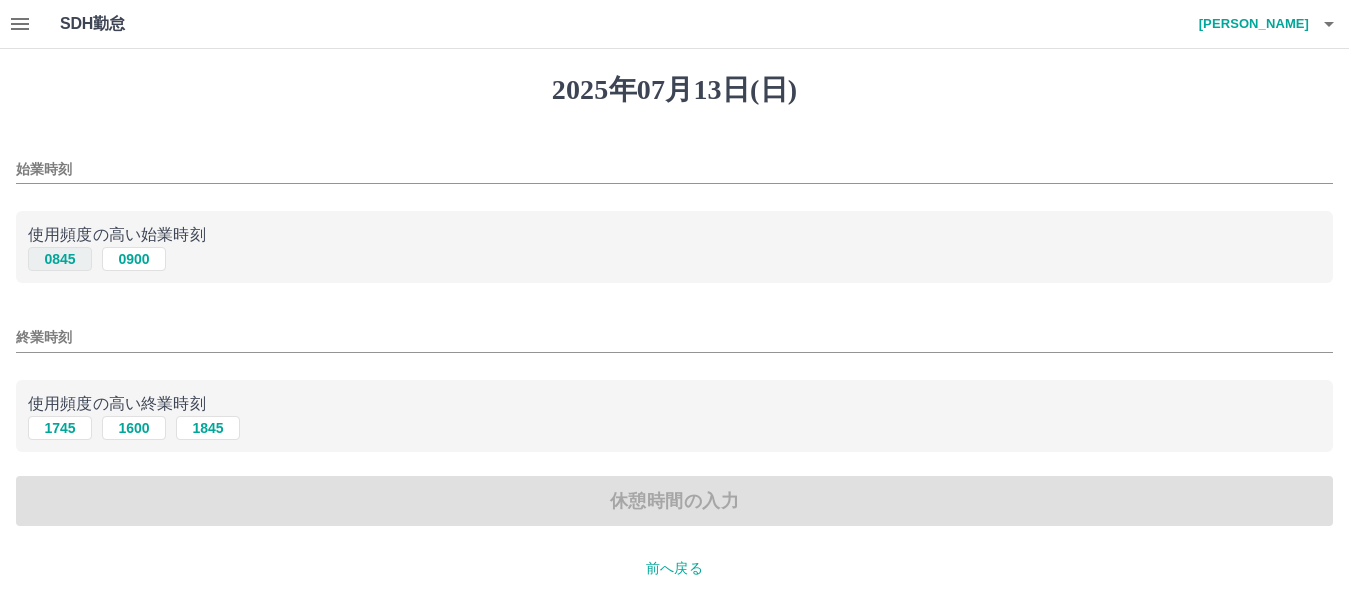 click on "0845" at bounding box center [60, 259] 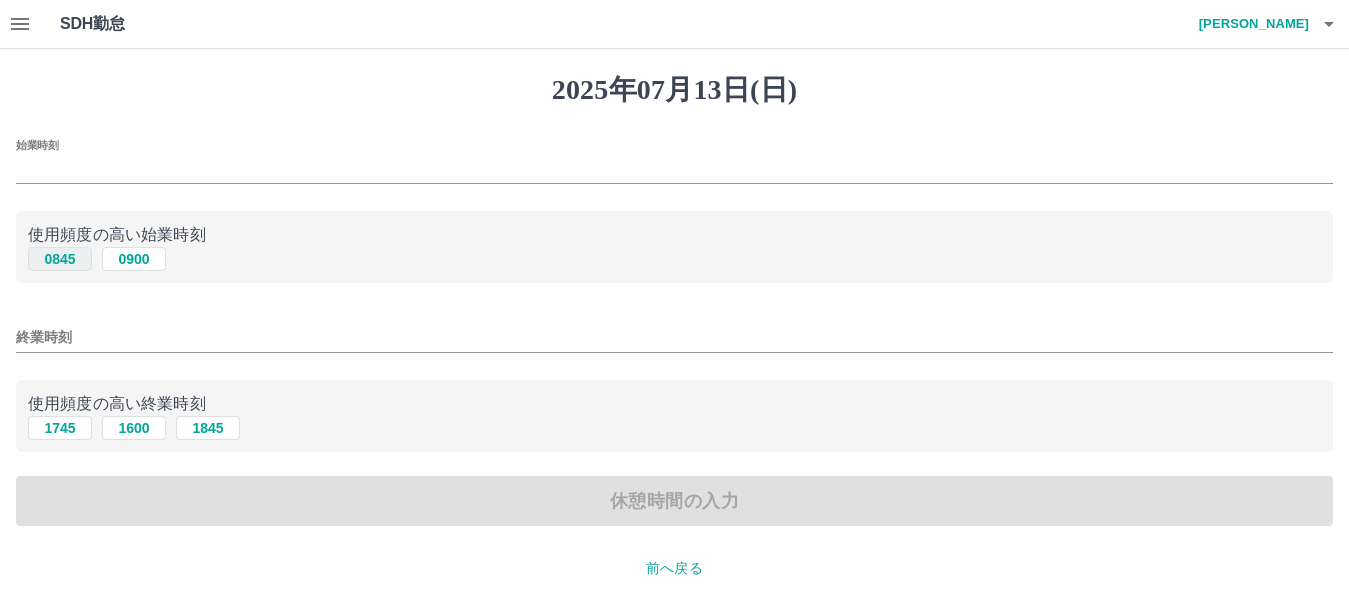 type on "****" 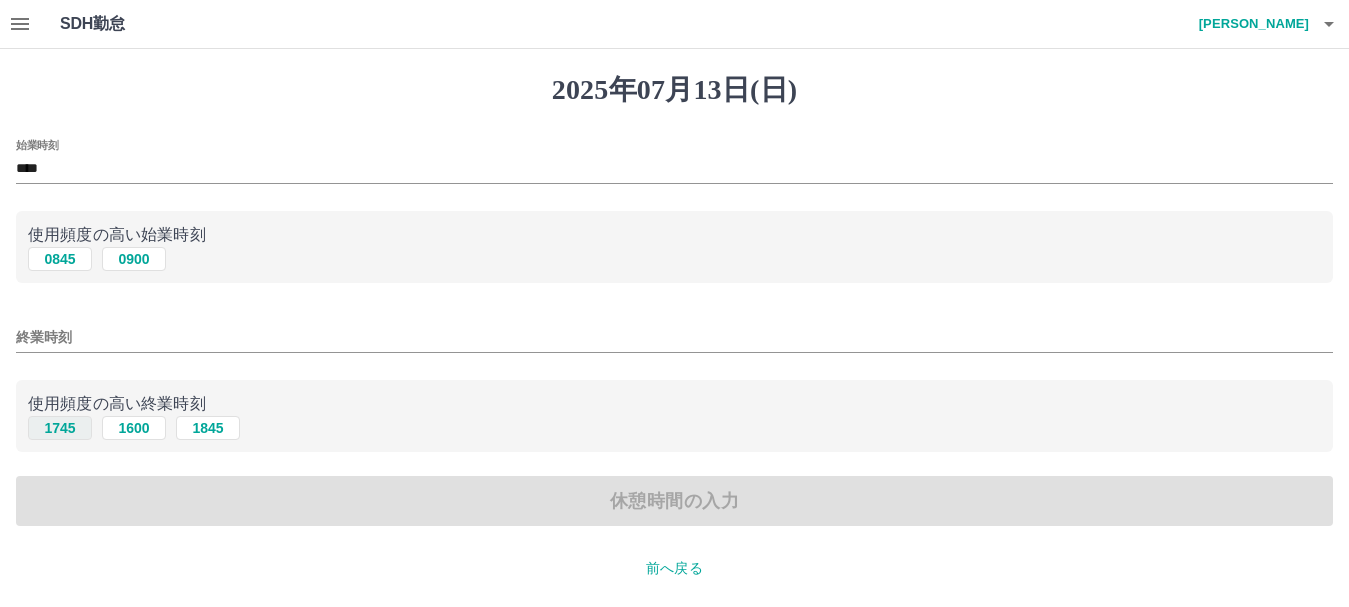 click on "1745" at bounding box center [60, 428] 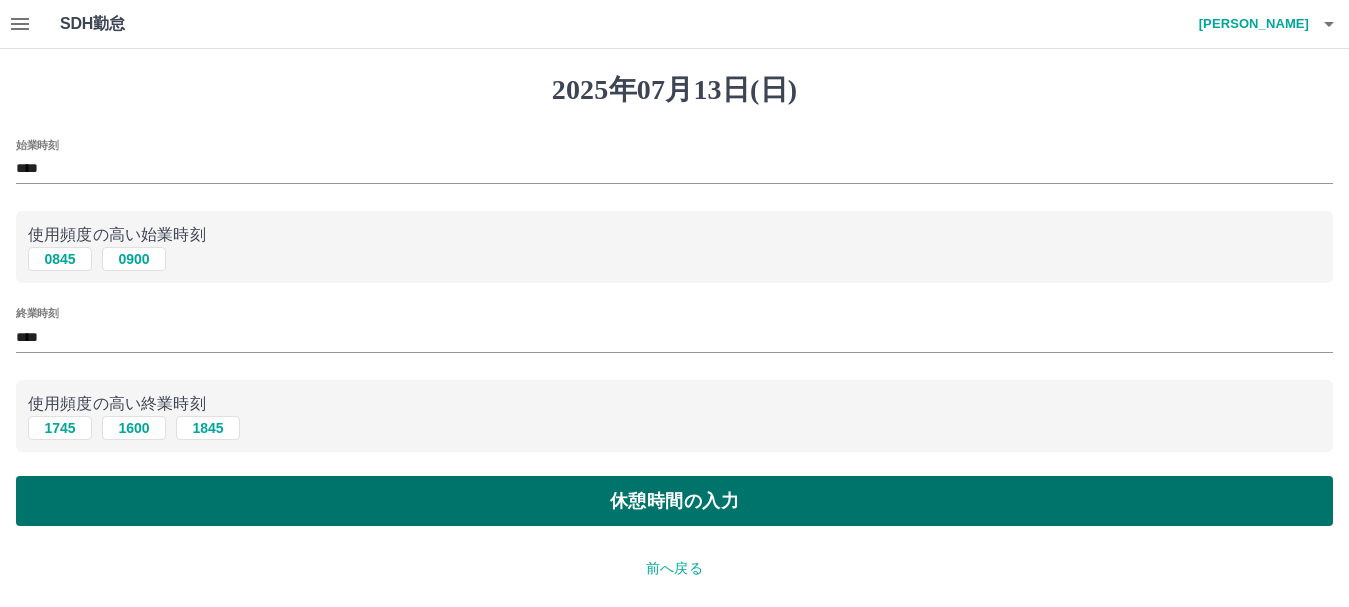 click on "休憩時間の入力" at bounding box center (674, 501) 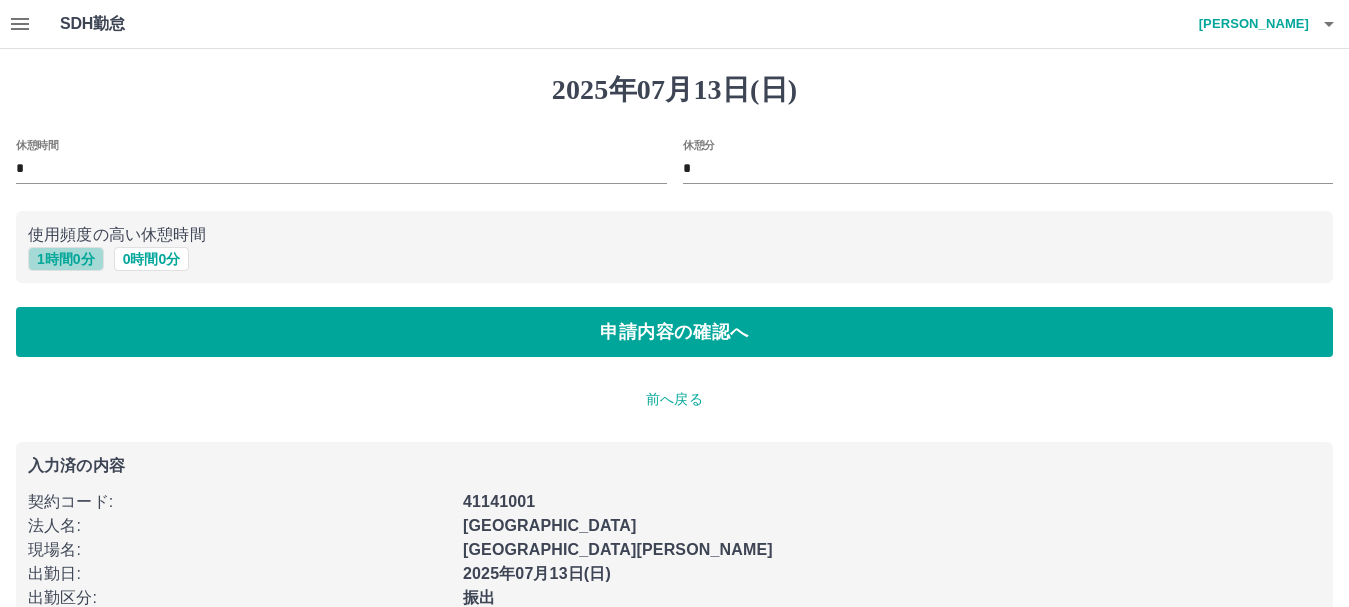 click on "1 時間 0 分" at bounding box center (66, 259) 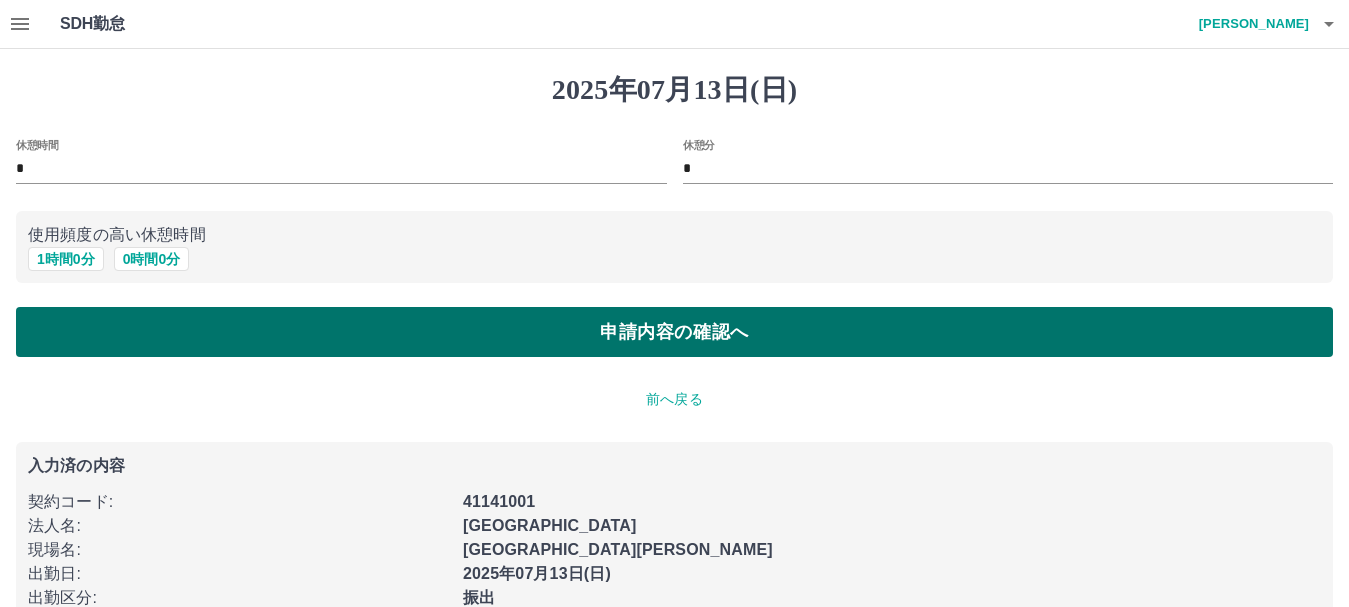 click on "申請内容の確認へ" at bounding box center (674, 332) 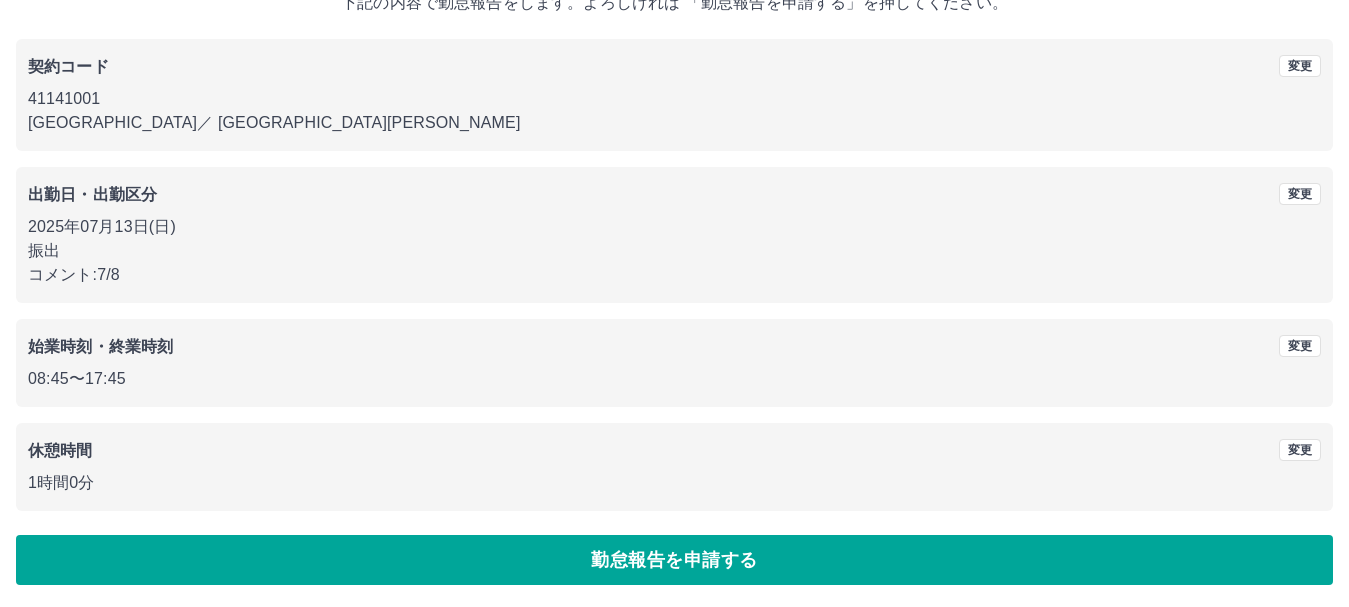 scroll, scrollTop: 142, scrollLeft: 0, axis: vertical 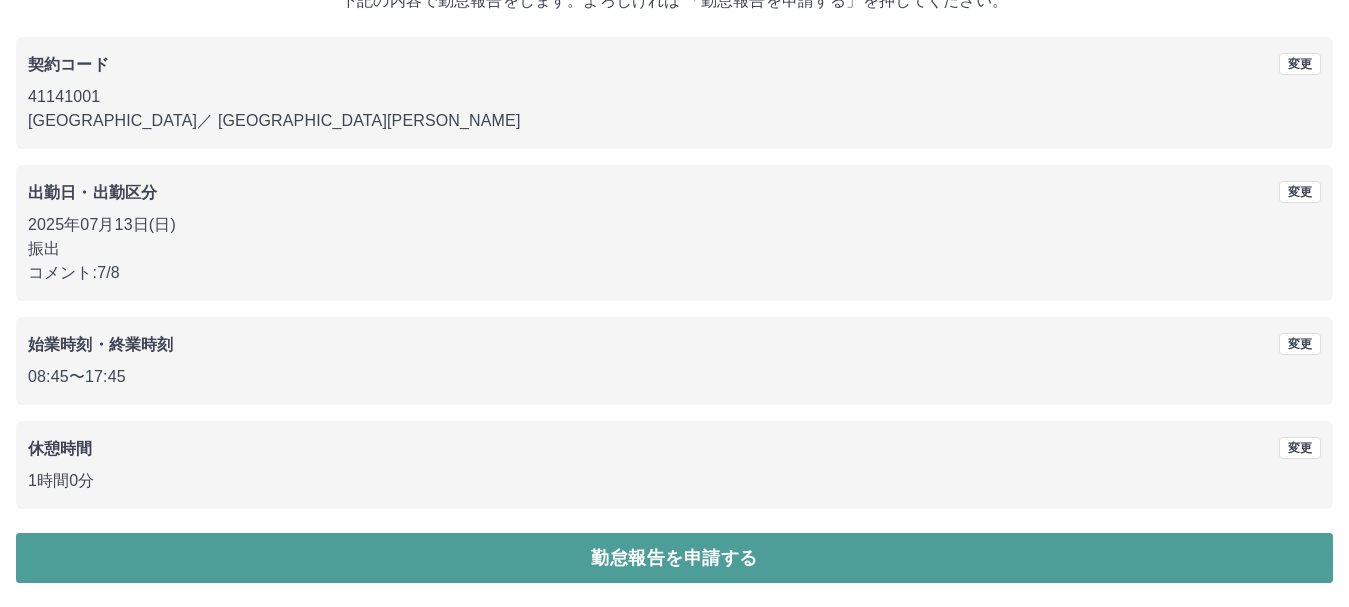 click on "勤怠報告を申請する" at bounding box center (674, 558) 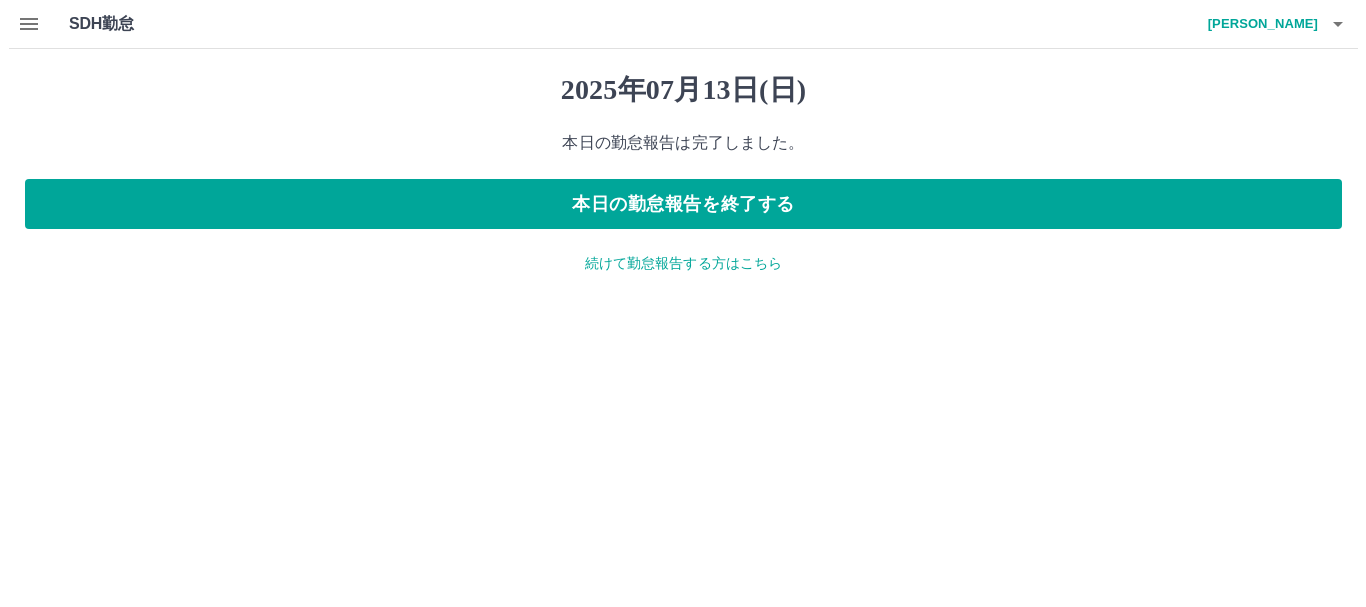 scroll, scrollTop: 0, scrollLeft: 0, axis: both 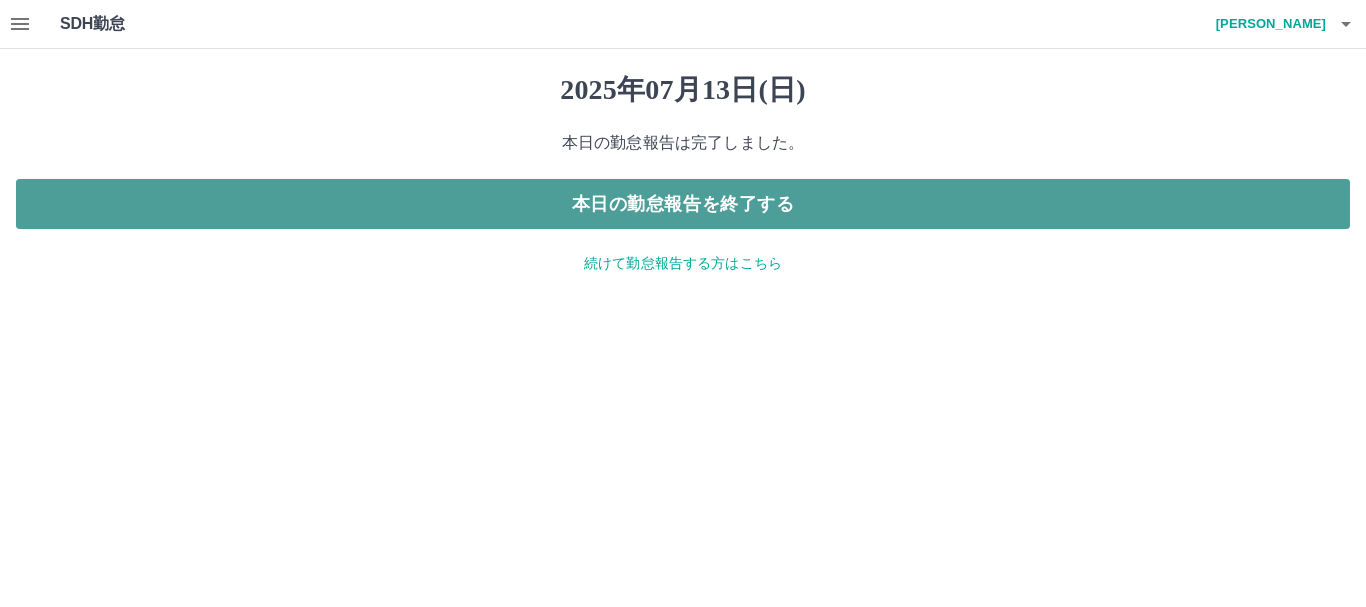 click on "本日の勤怠報告を終了する" at bounding box center [683, 204] 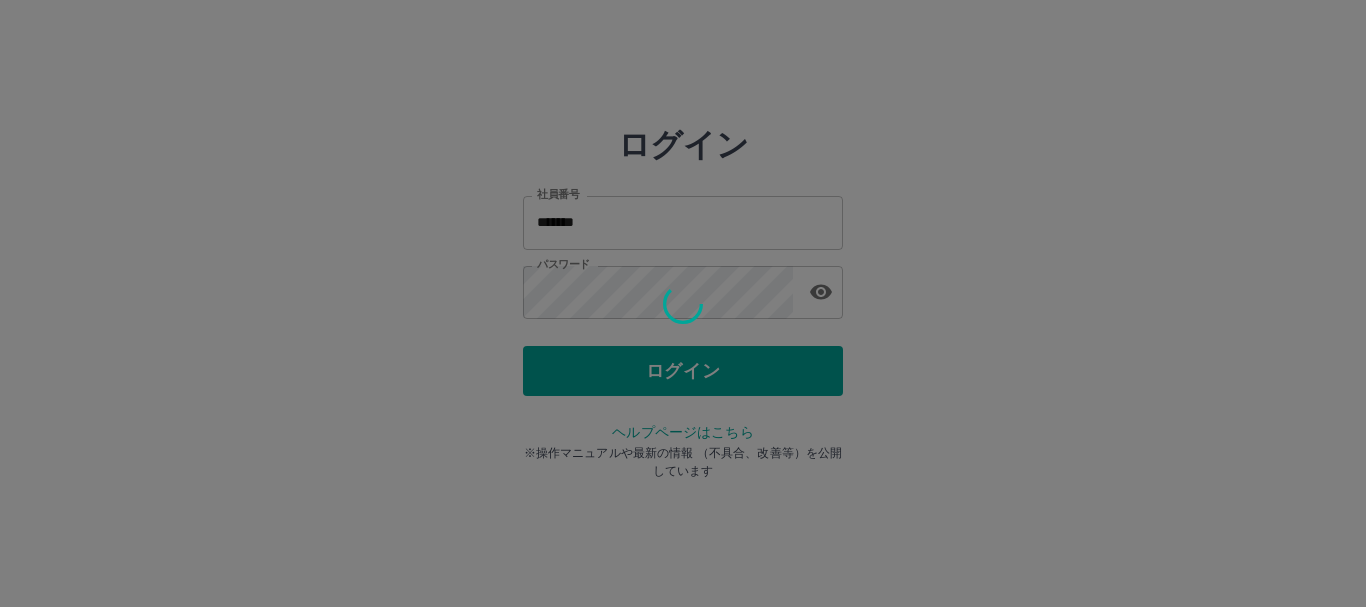 scroll, scrollTop: 0, scrollLeft: 0, axis: both 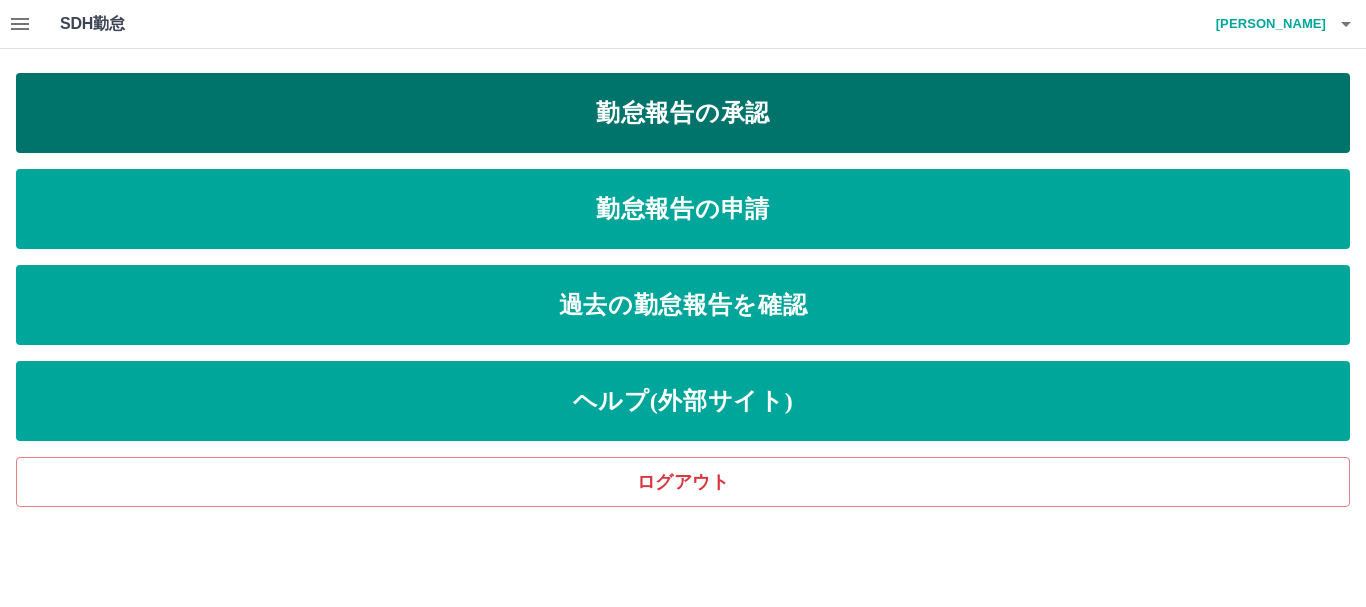click on "勤怠報告の承認" at bounding box center [683, 113] 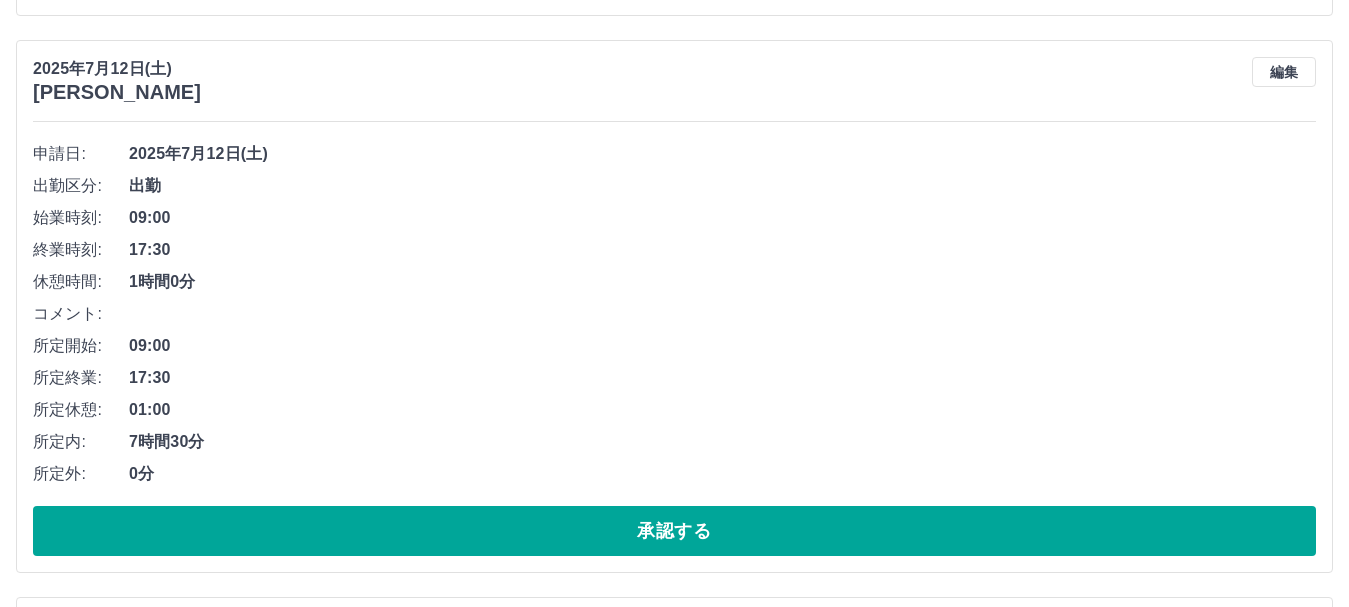 scroll, scrollTop: 5098, scrollLeft: 0, axis: vertical 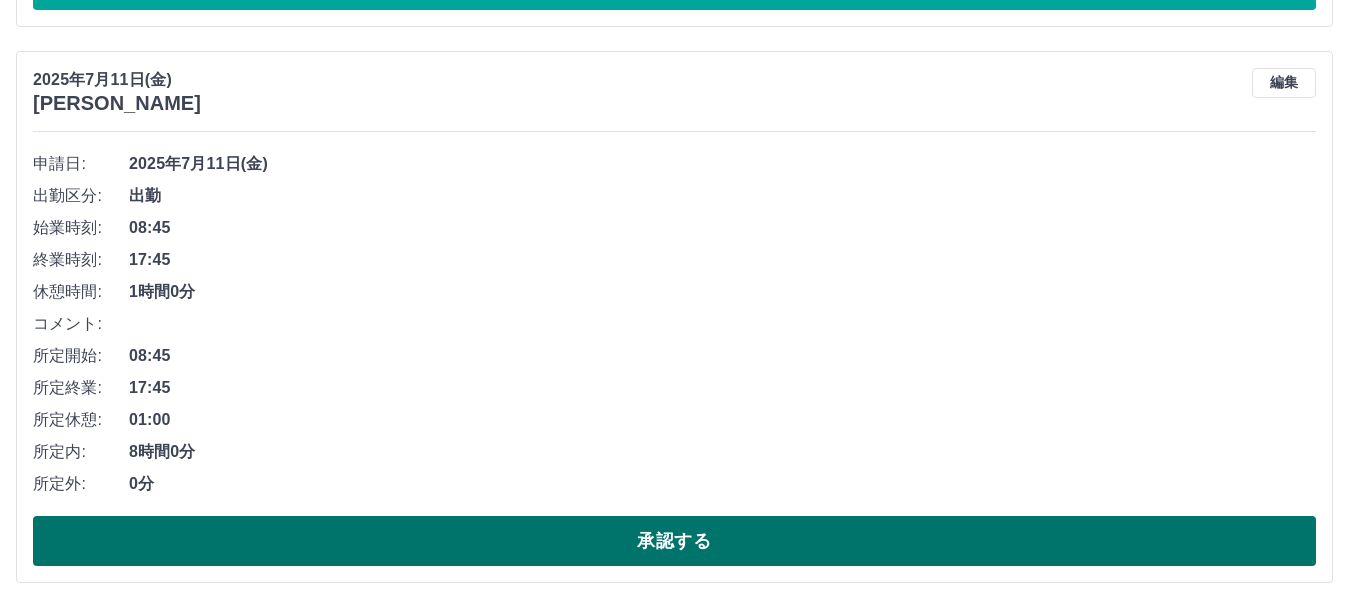 click on "承認する" at bounding box center [674, 541] 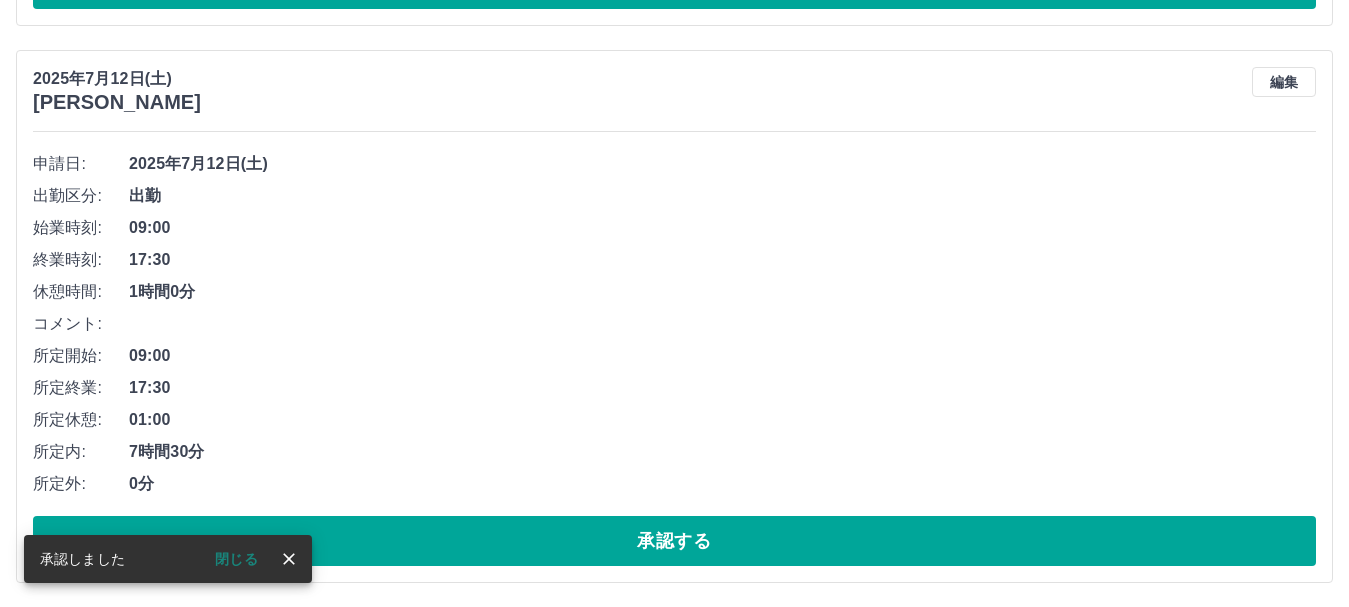 scroll, scrollTop: 4542, scrollLeft: 0, axis: vertical 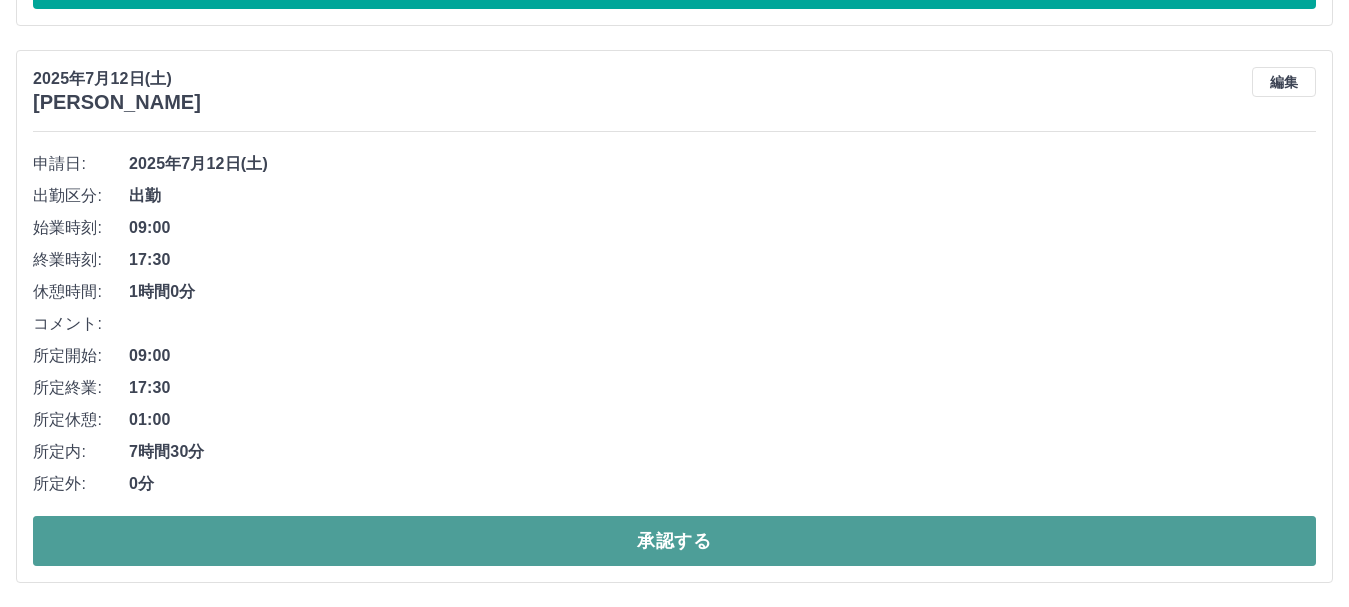 click on "承認する" at bounding box center (674, 541) 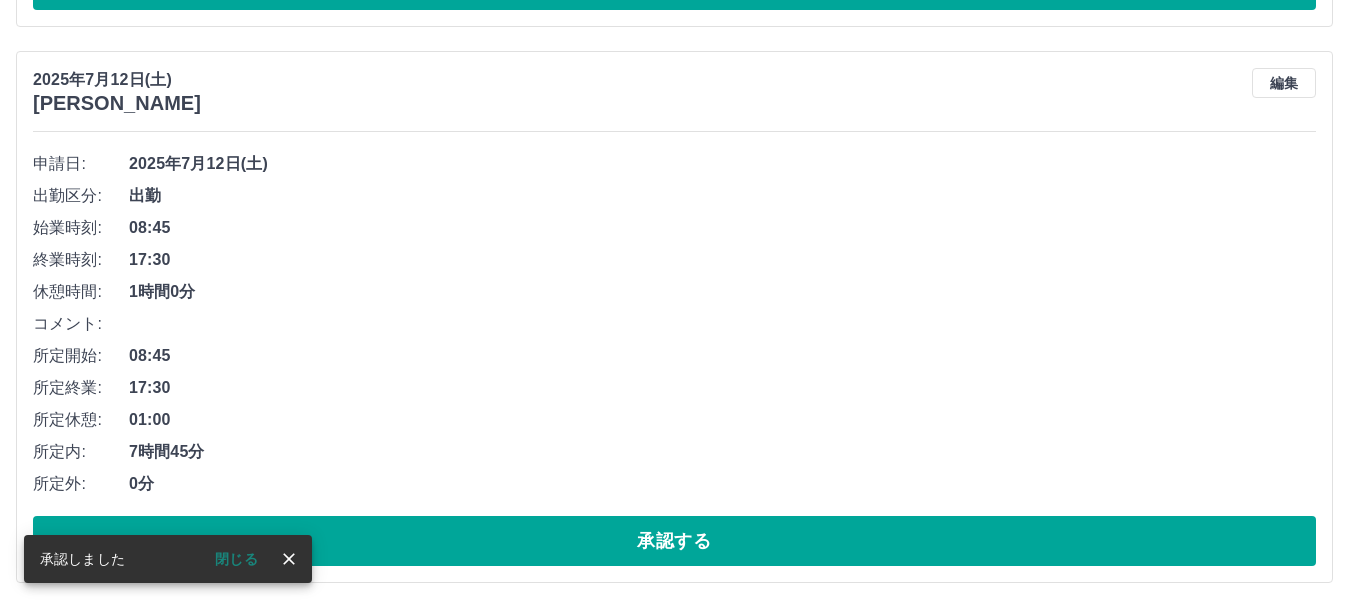 scroll, scrollTop: 3985, scrollLeft: 0, axis: vertical 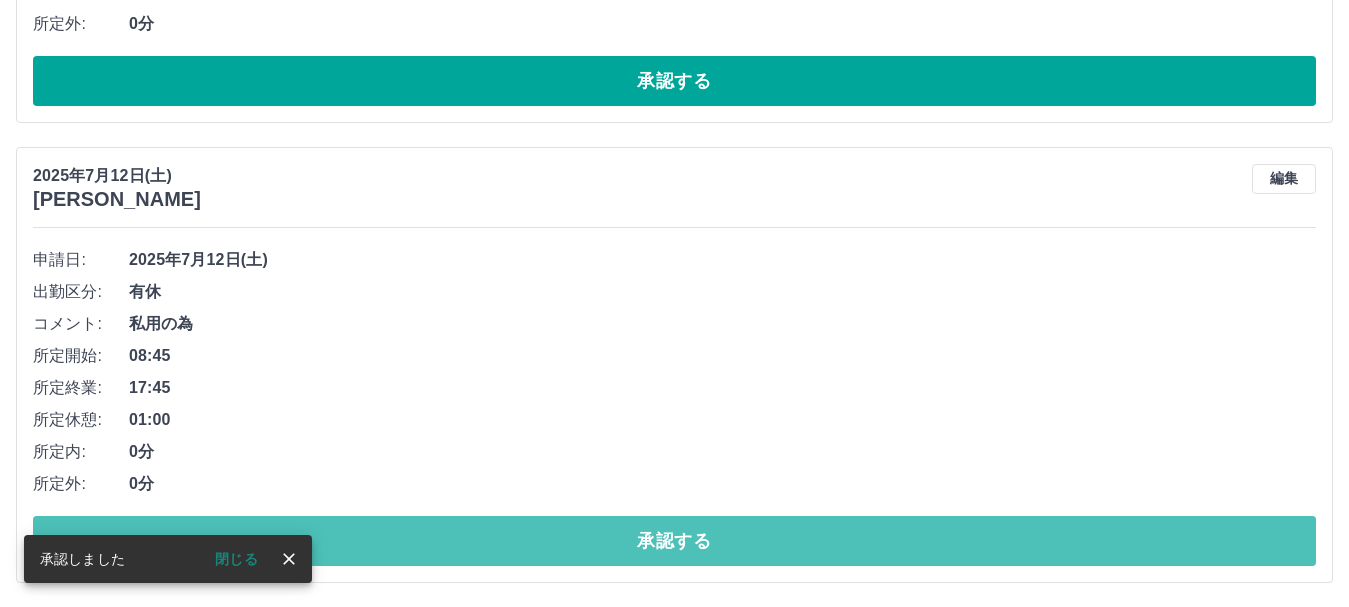 click on "承認する" at bounding box center [674, 541] 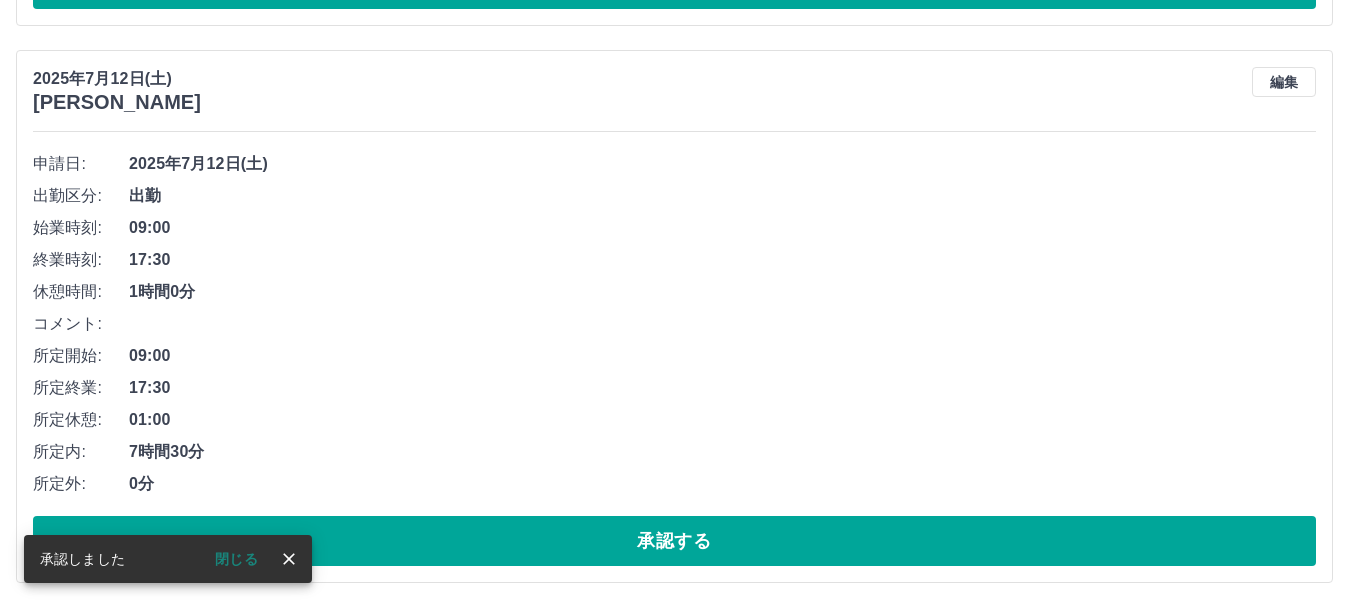 scroll, scrollTop: 2969, scrollLeft: 0, axis: vertical 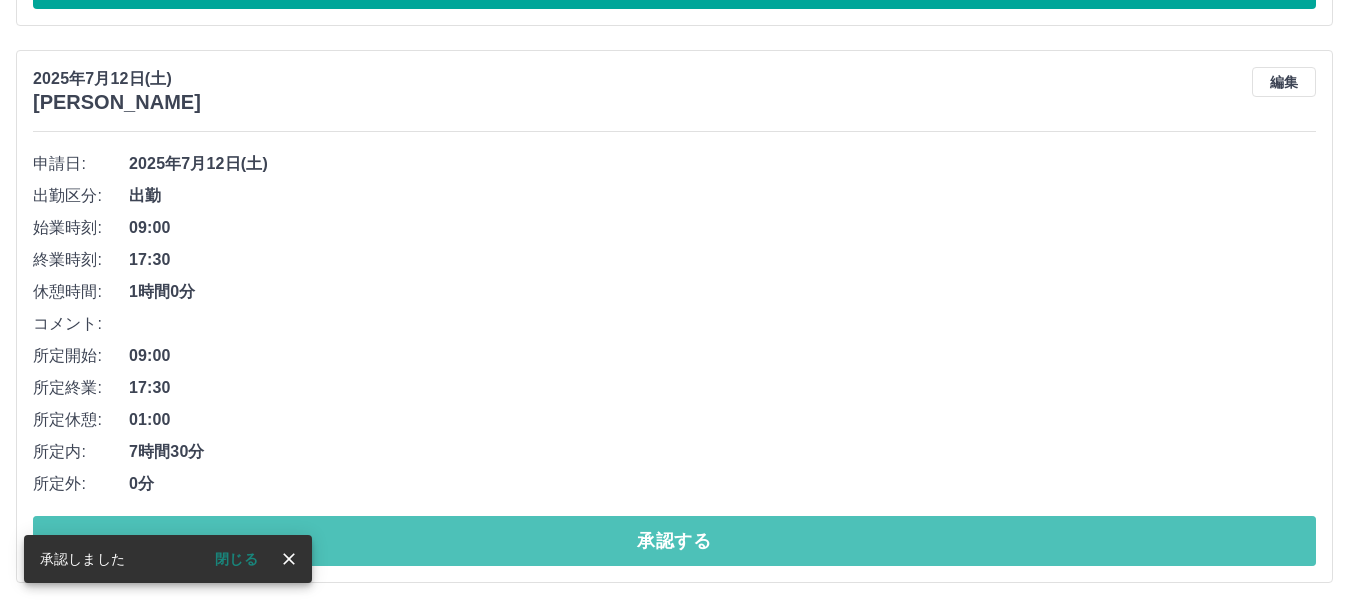 click on "承認する" at bounding box center [674, 541] 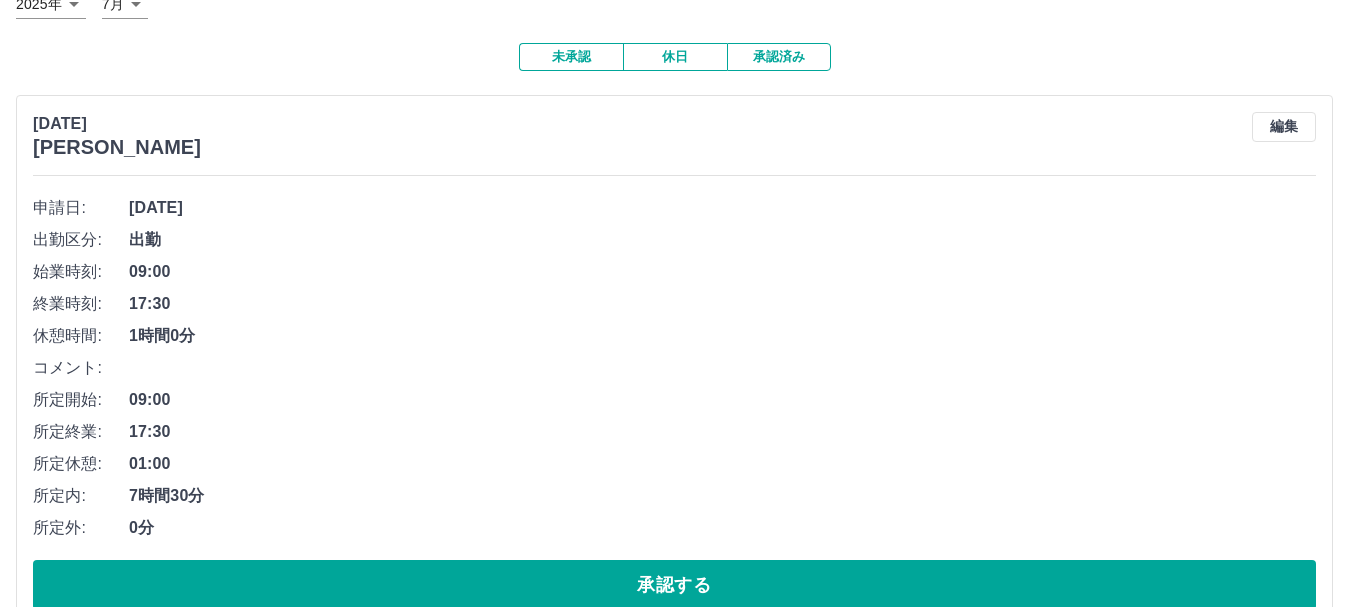 scroll, scrollTop: 112, scrollLeft: 0, axis: vertical 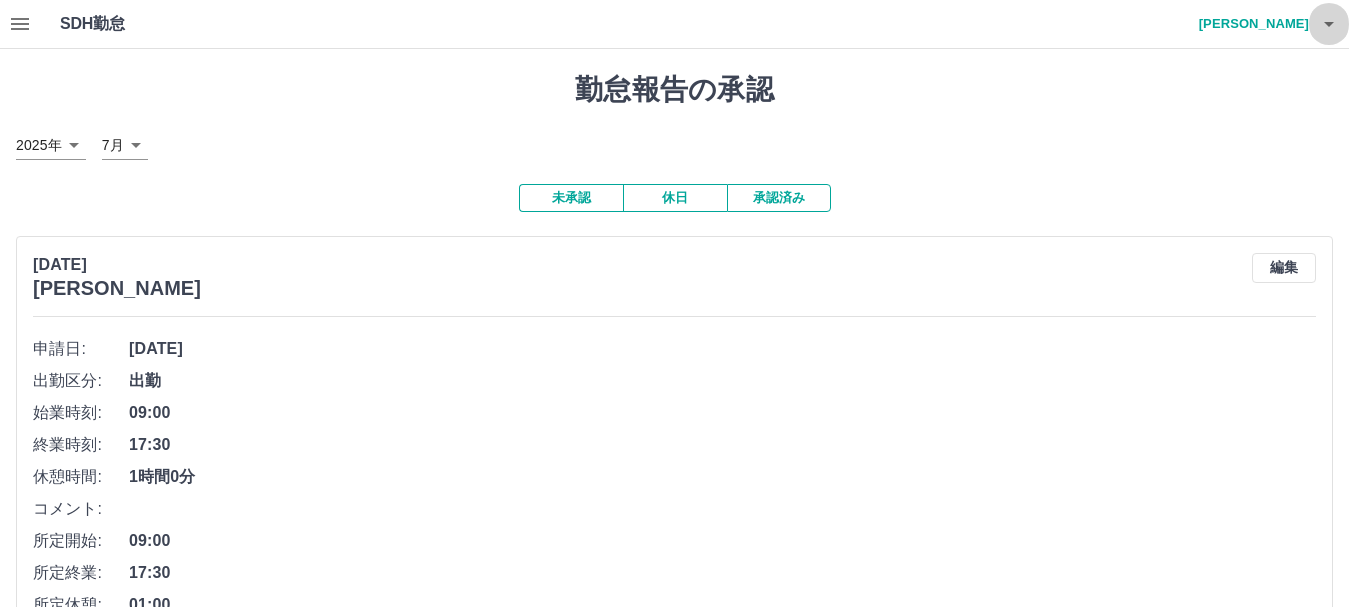 click 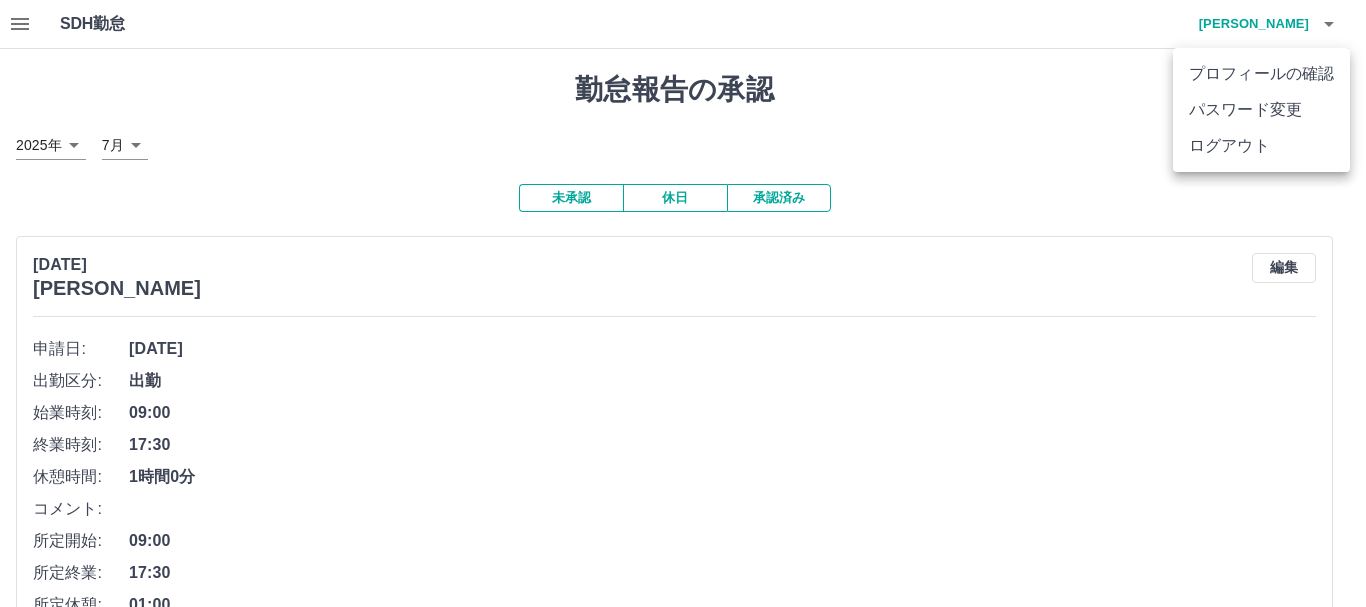 click on "ログアウト" at bounding box center [1261, 146] 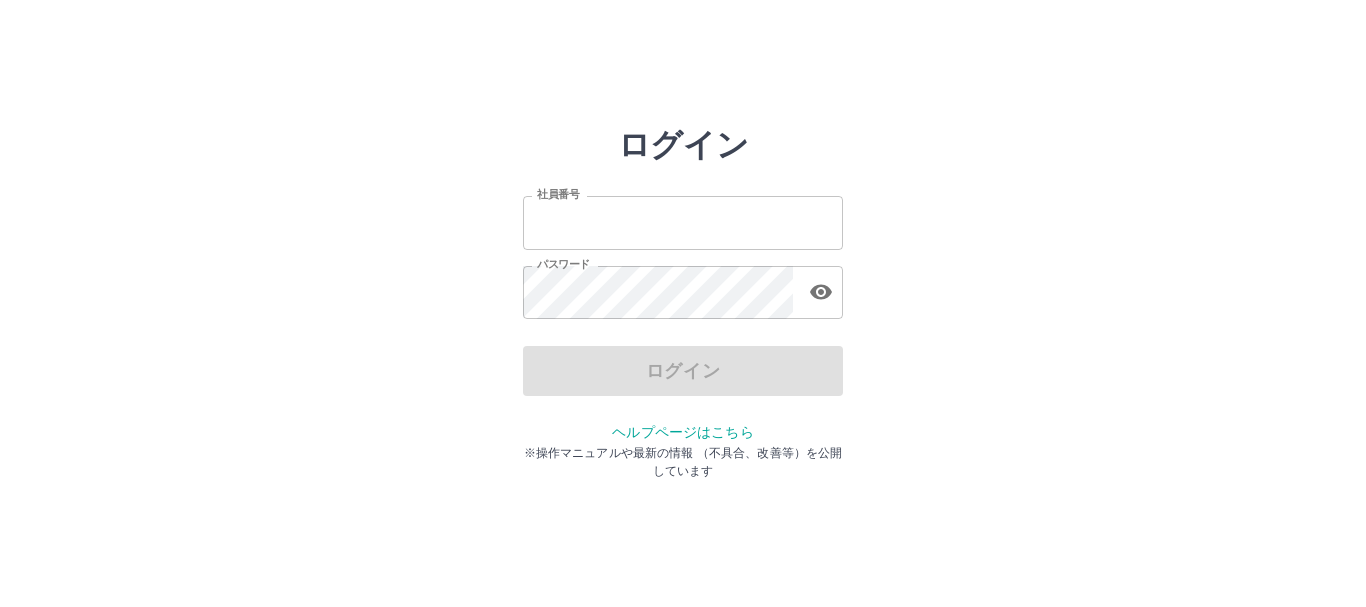 scroll, scrollTop: 0, scrollLeft: 0, axis: both 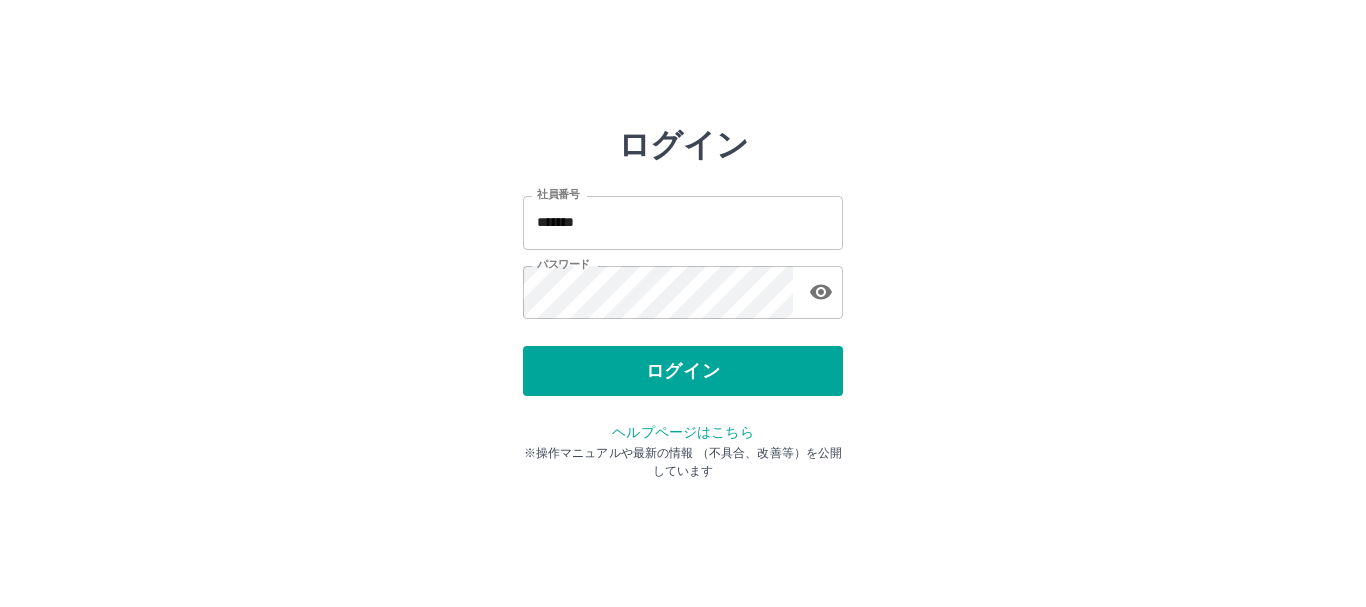 click on "ログイン" at bounding box center (683, 371) 